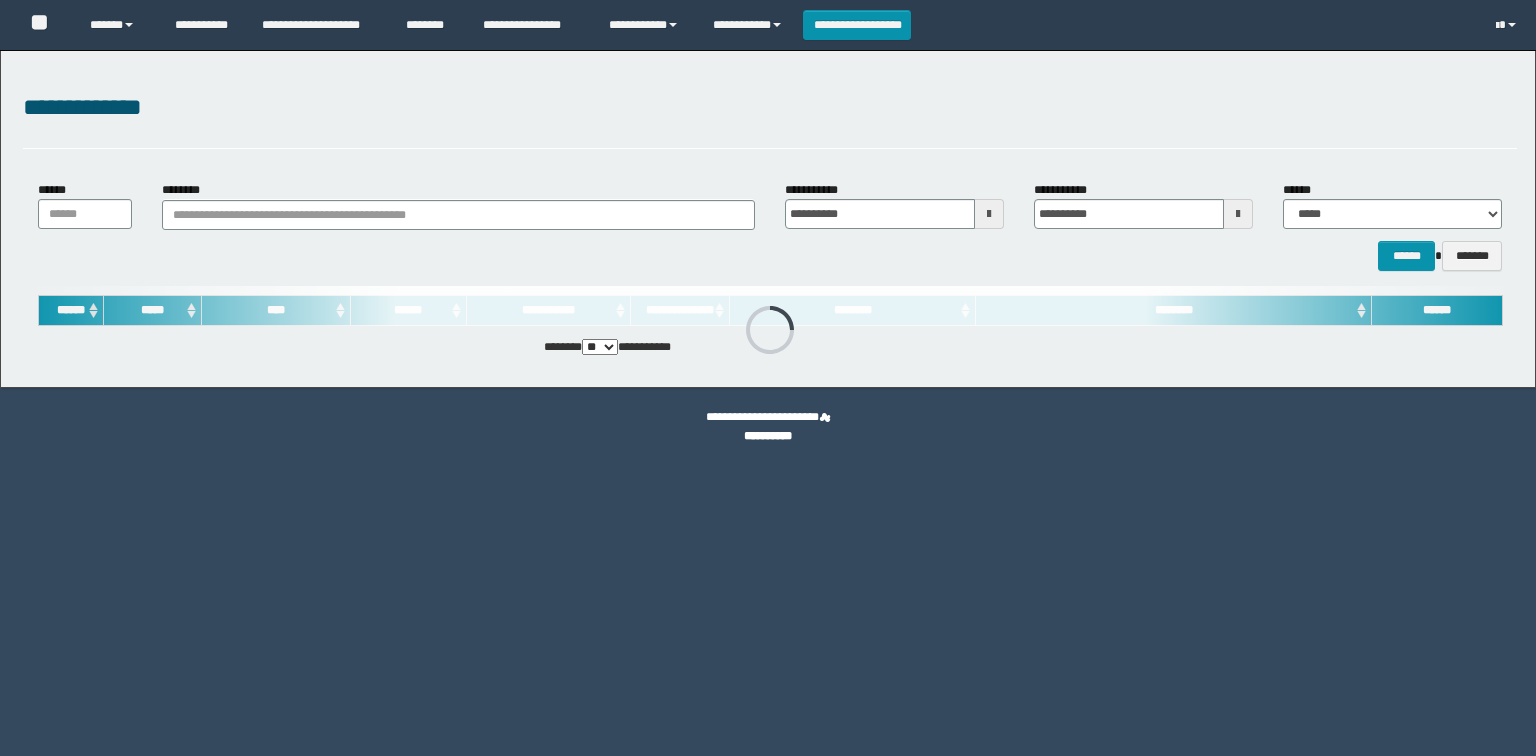 scroll, scrollTop: 0, scrollLeft: 0, axis: both 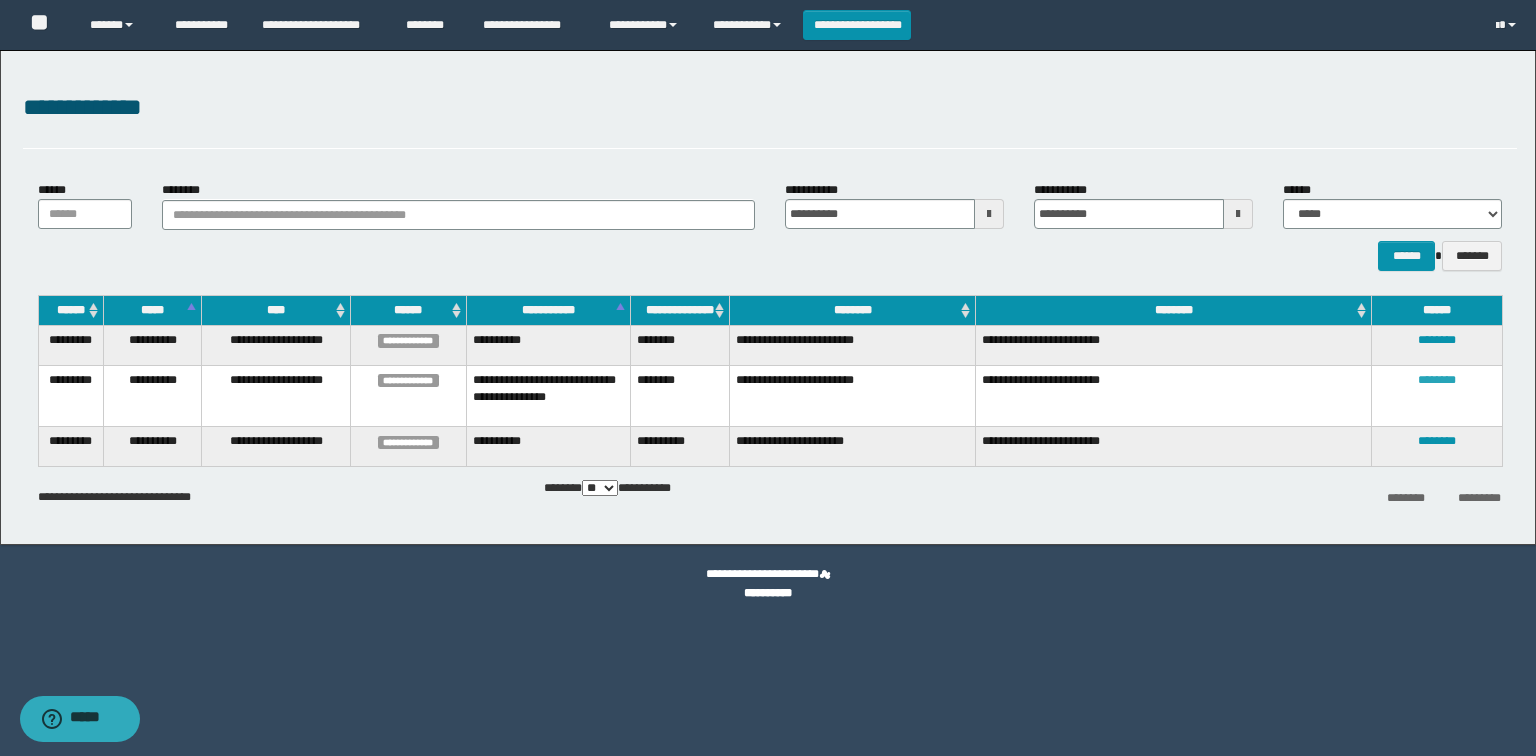 click on "********" at bounding box center (1437, 380) 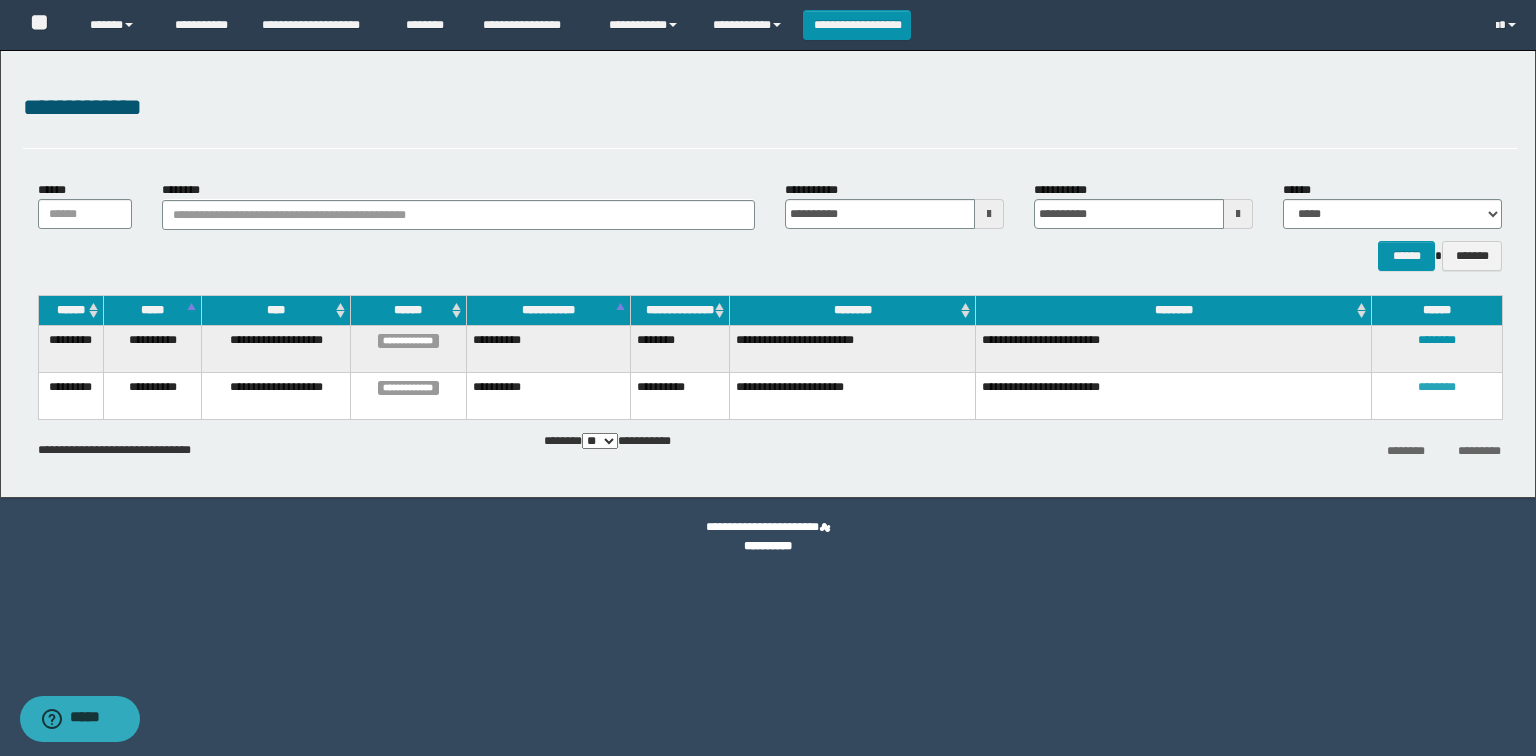 click on "********" at bounding box center (1437, 387) 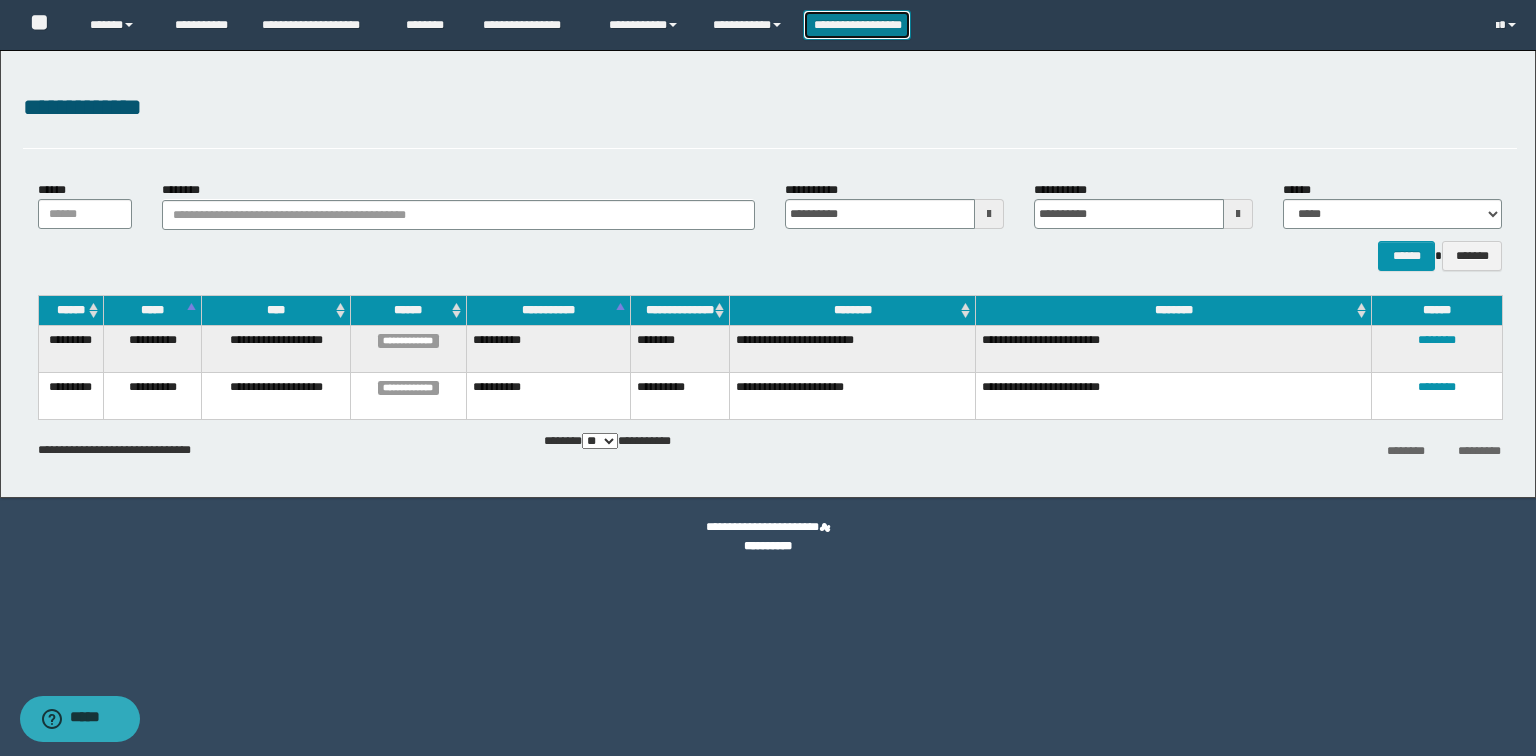 click on "**********" at bounding box center (857, 25) 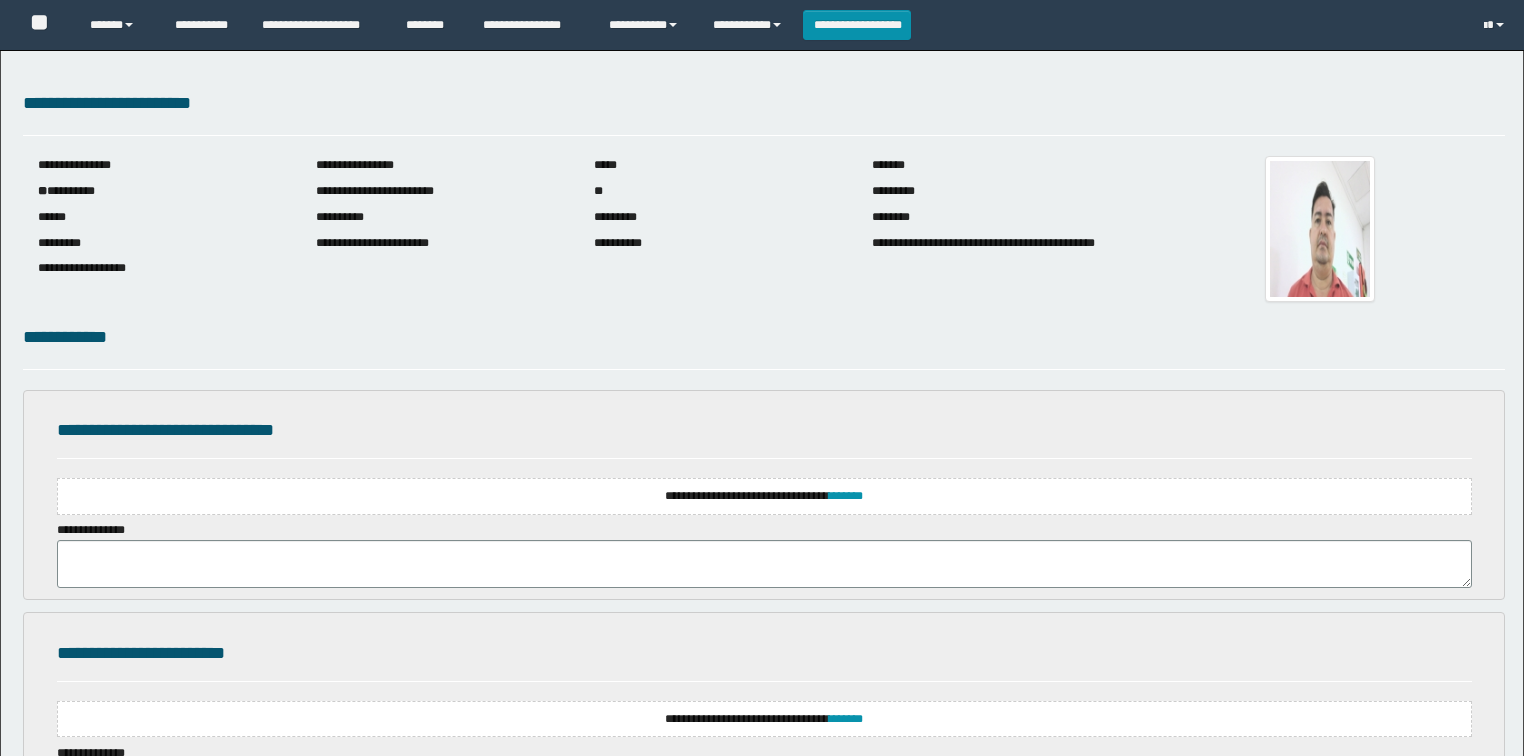 scroll, scrollTop: 0, scrollLeft: 0, axis: both 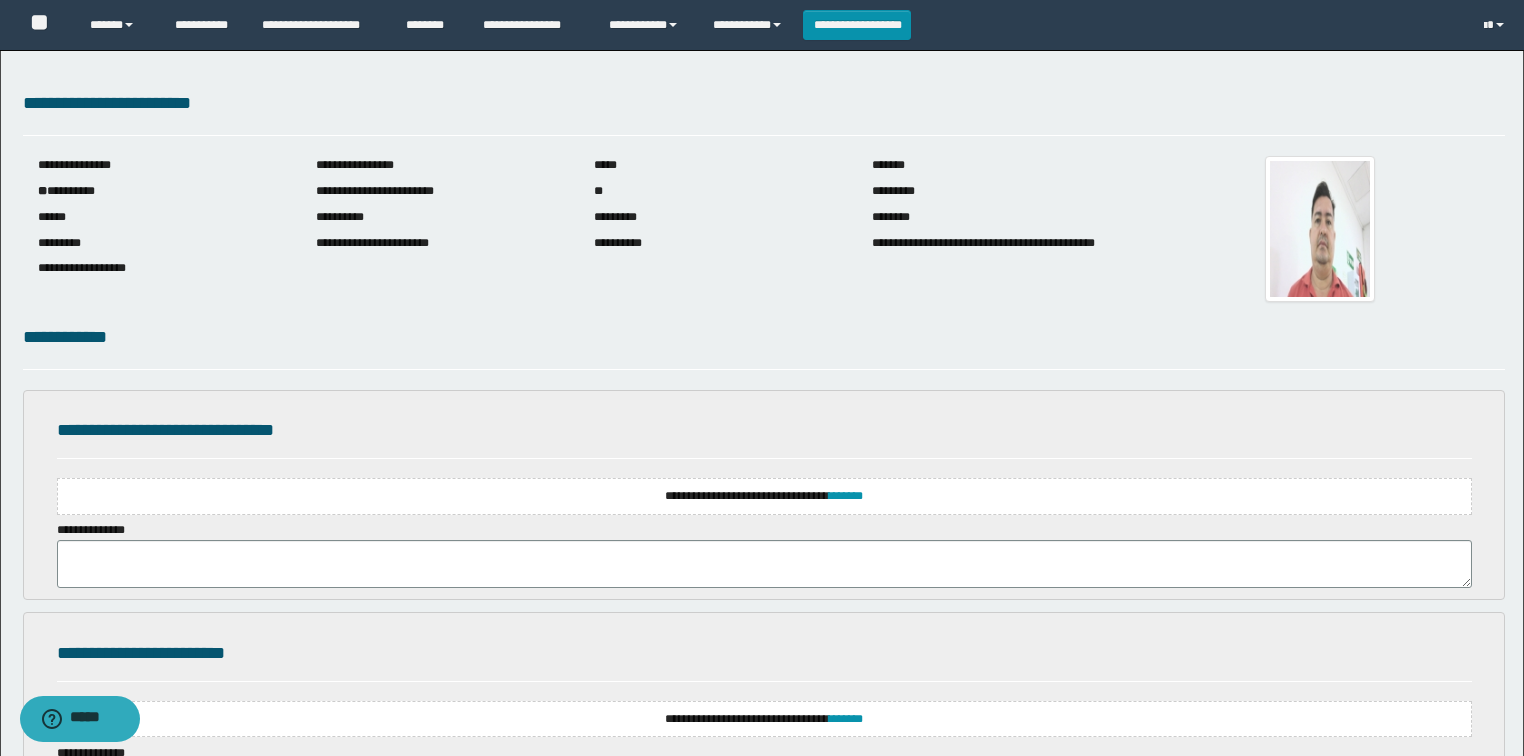 click on "**********" at bounding box center (764, 496) 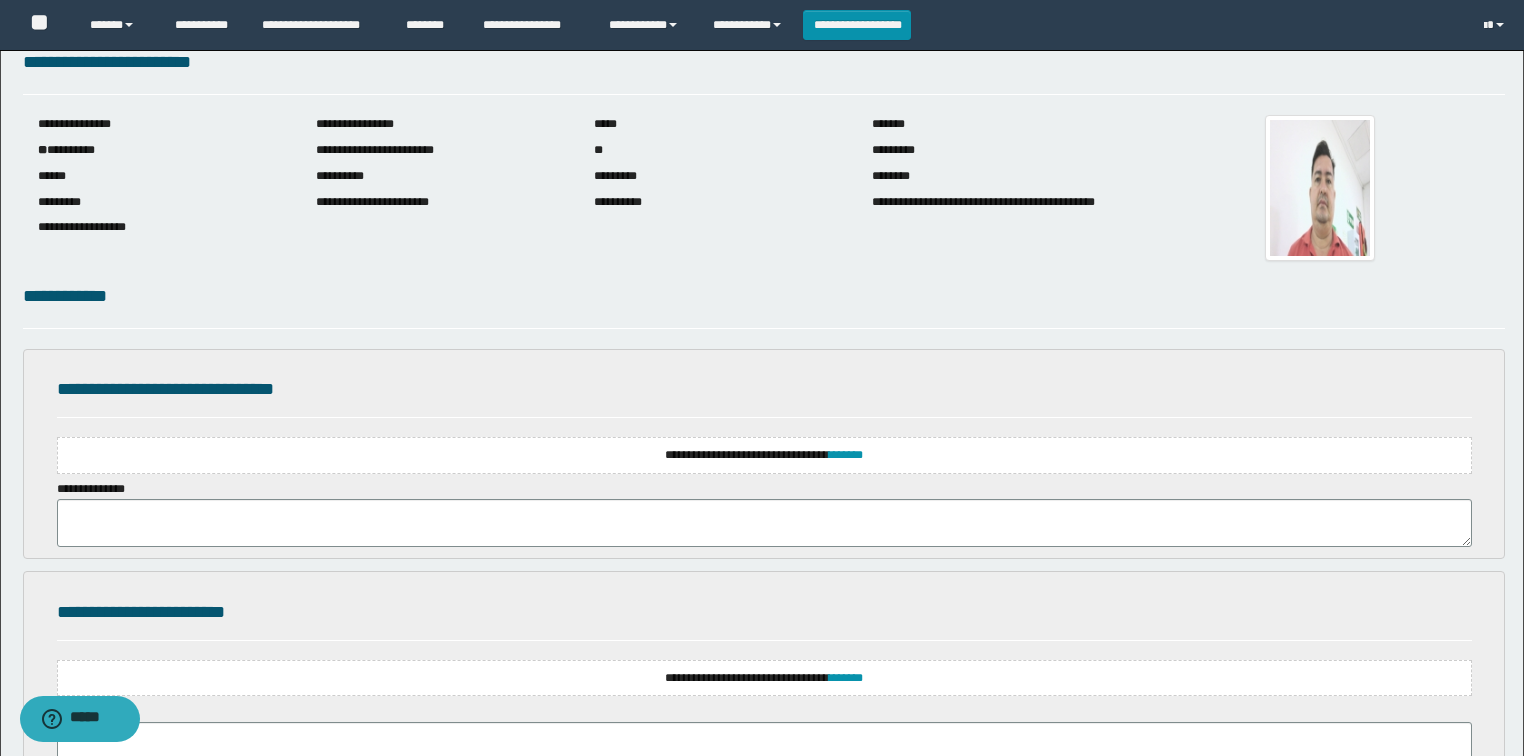 scroll, scrollTop: 80, scrollLeft: 0, axis: vertical 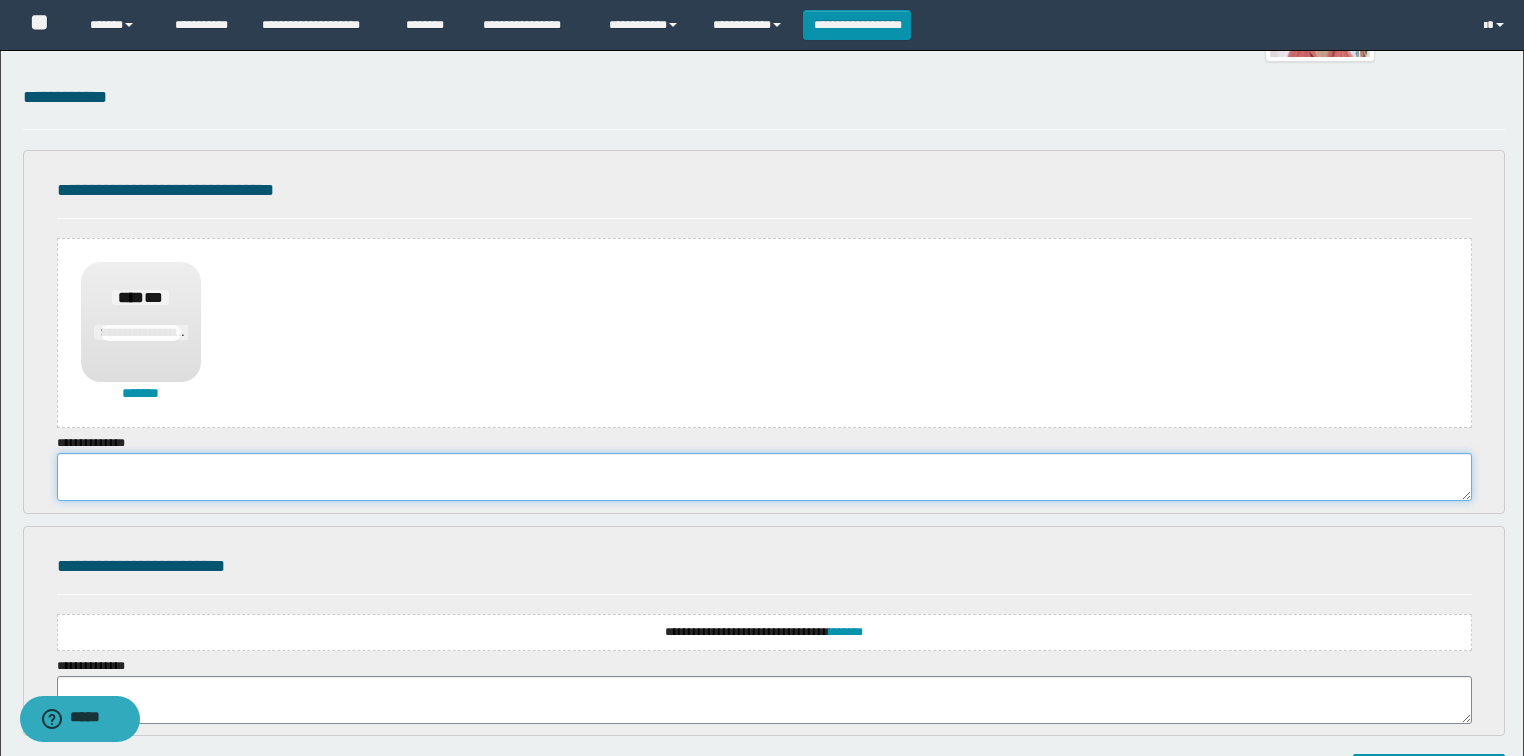 click at bounding box center (764, 477) 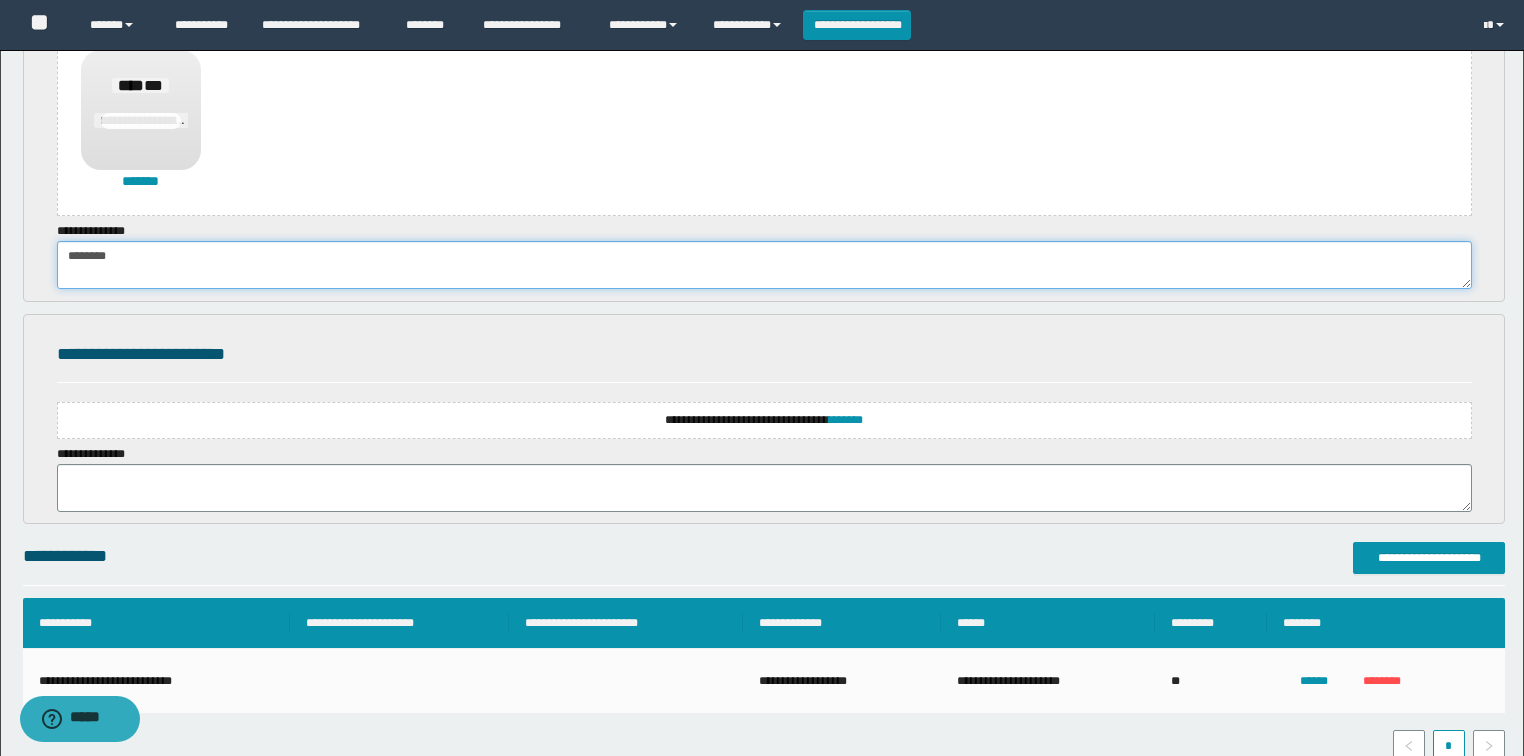 scroll, scrollTop: 480, scrollLeft: 0, axis: vertical 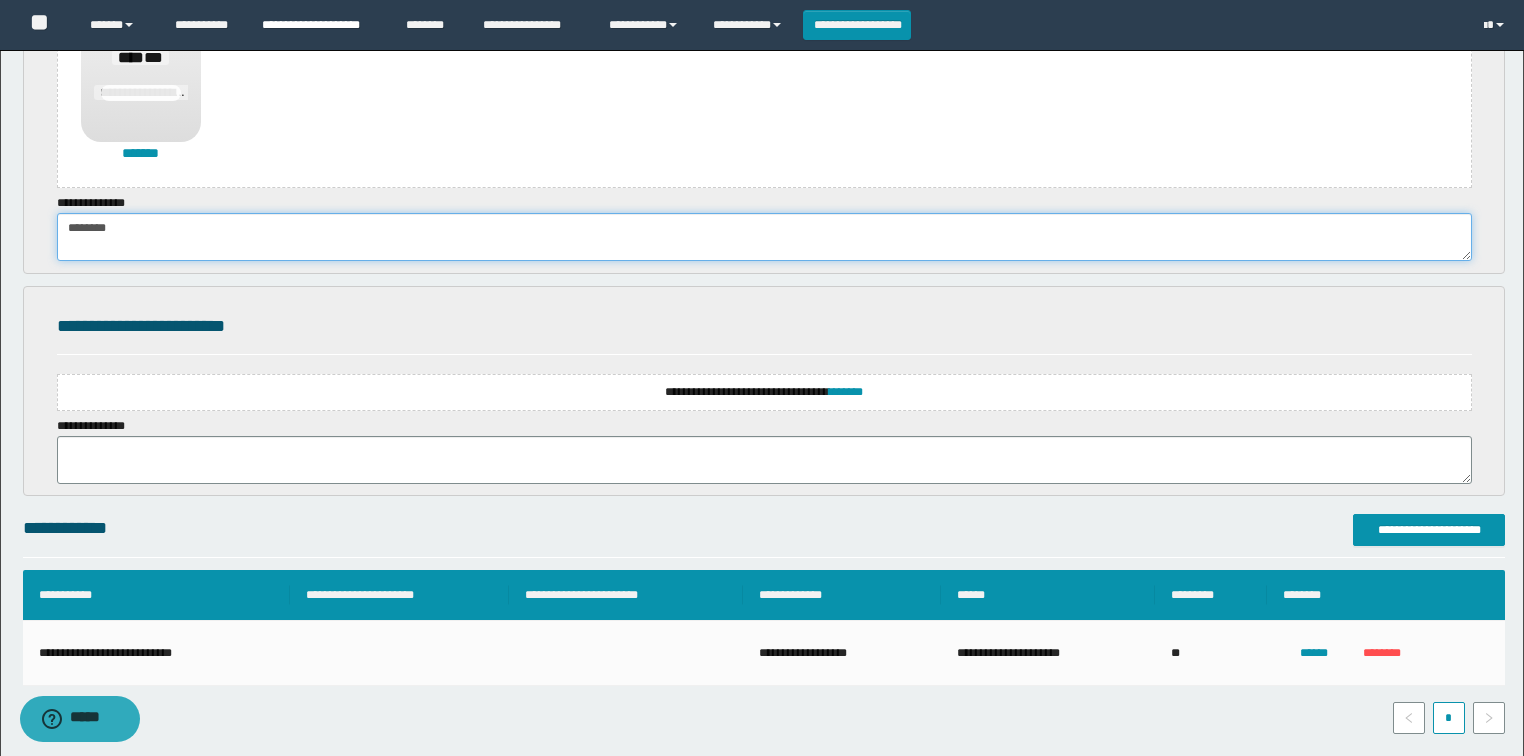 type on "********" 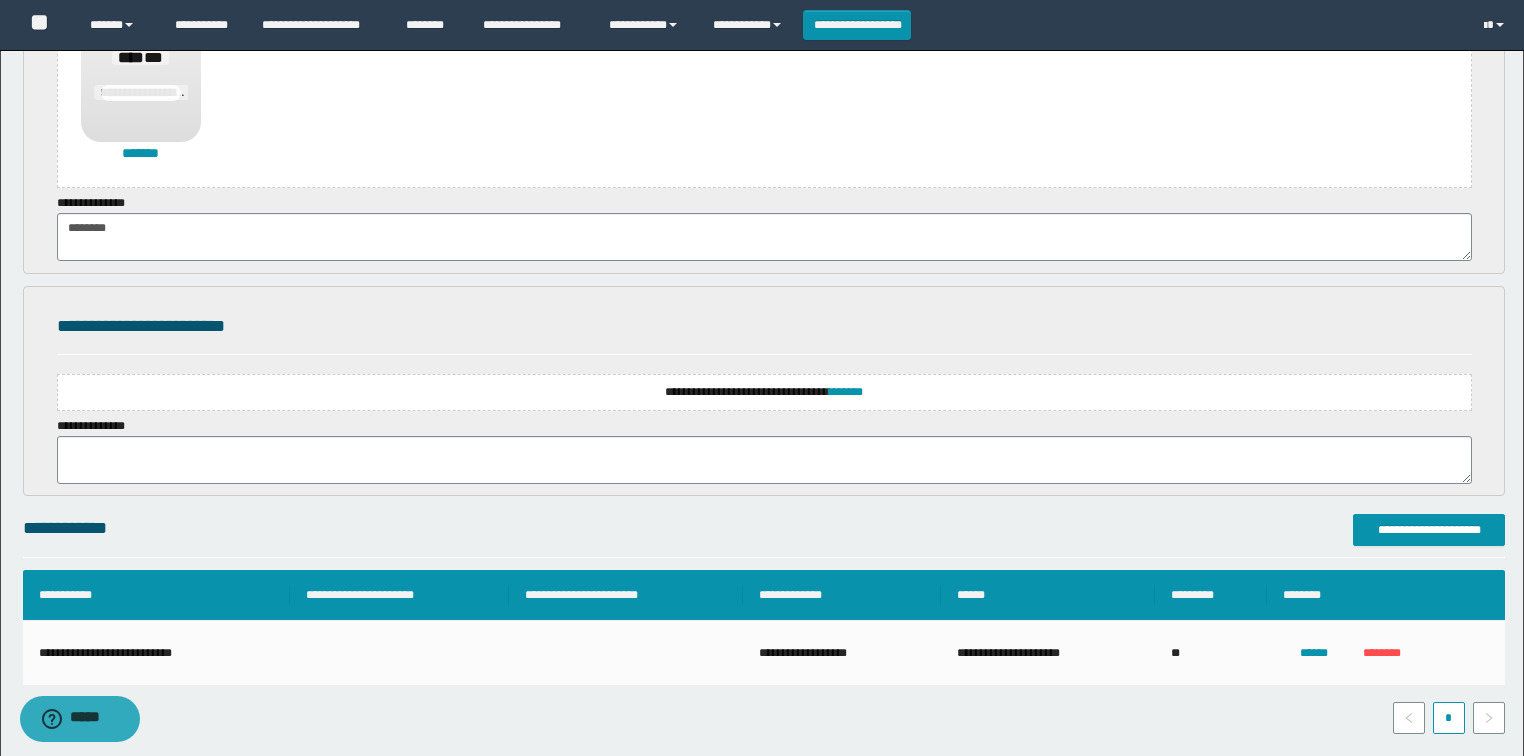 click on "**********" at bounding box center (764, 392) 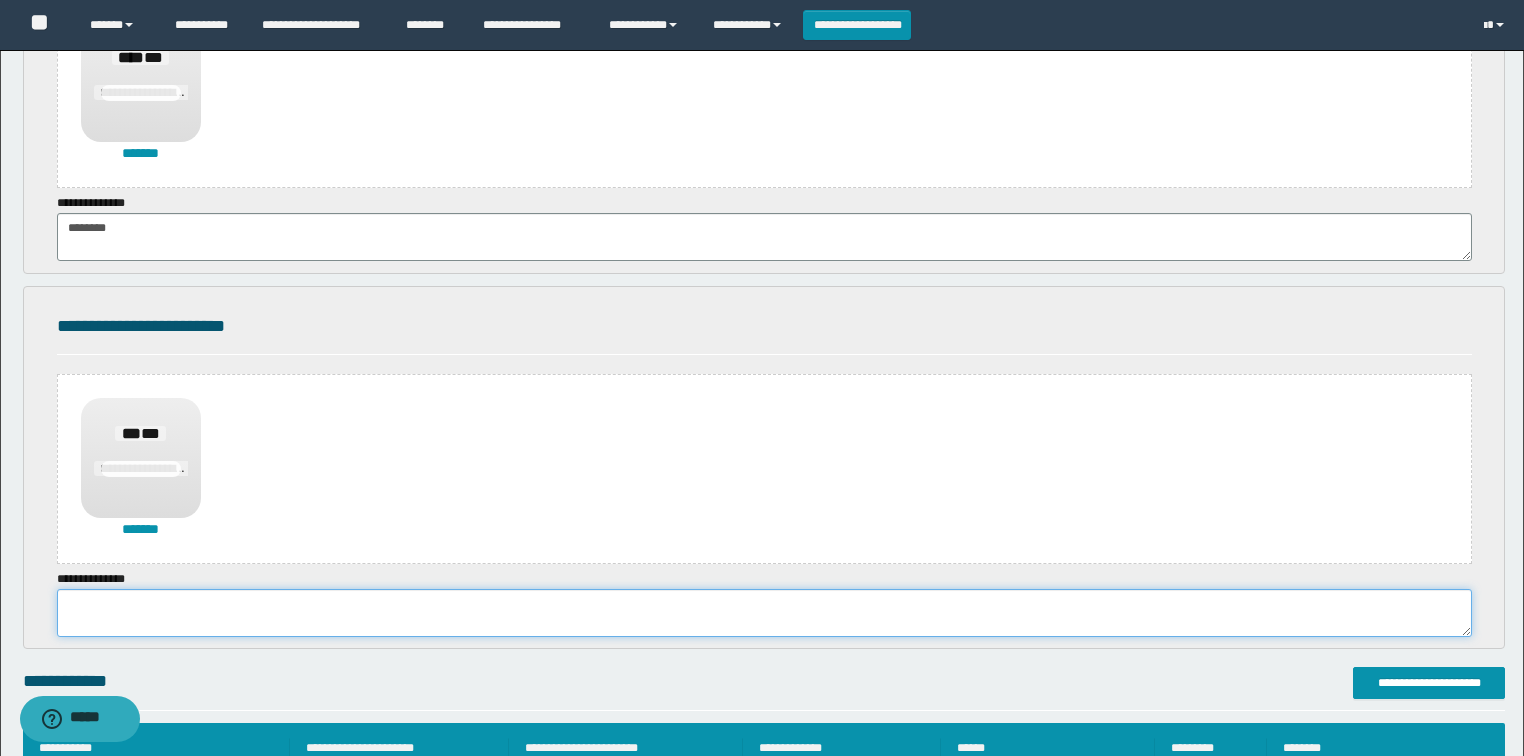 click at bounding box center (764, 613) 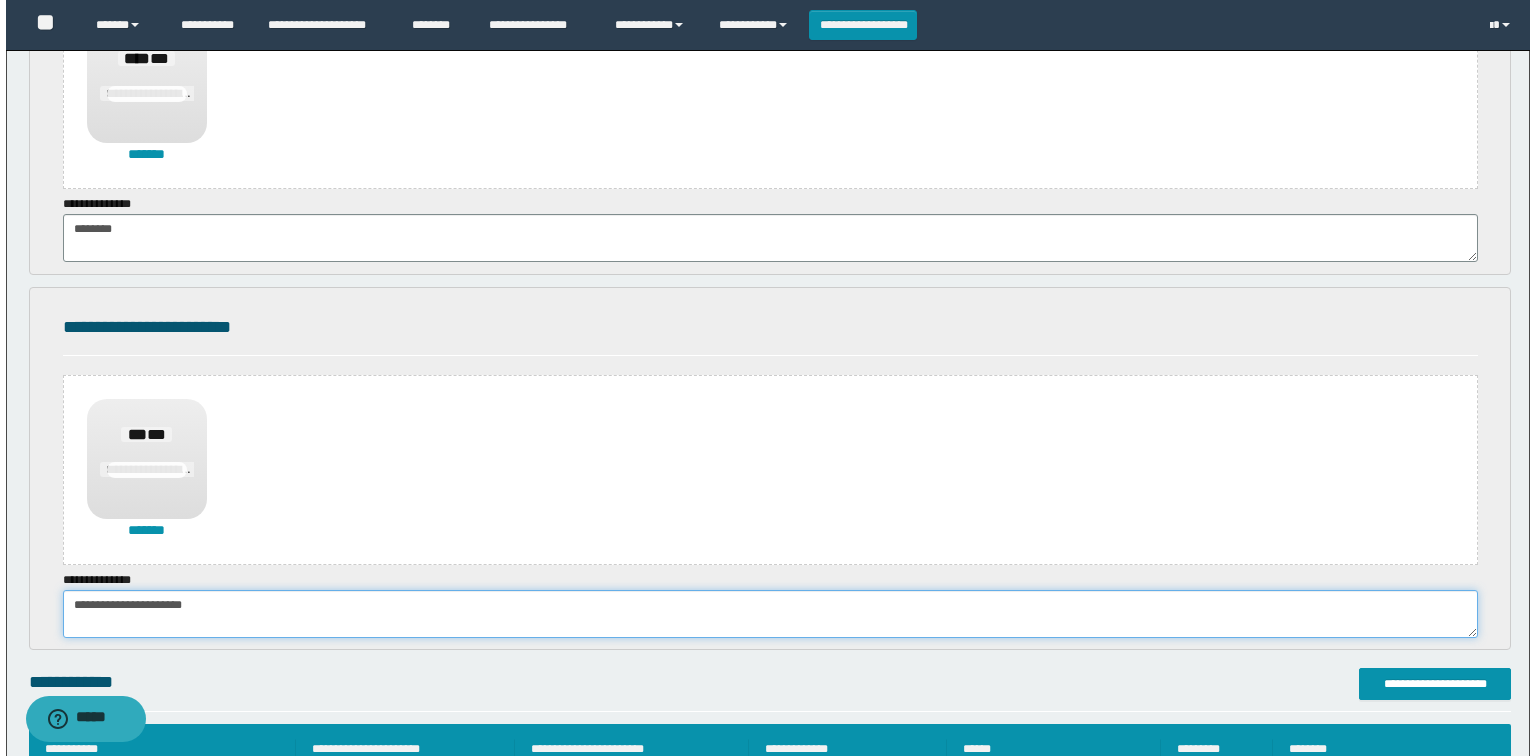 scroll, scrollTop: 480, scrollLeft: 0, axis: vertical 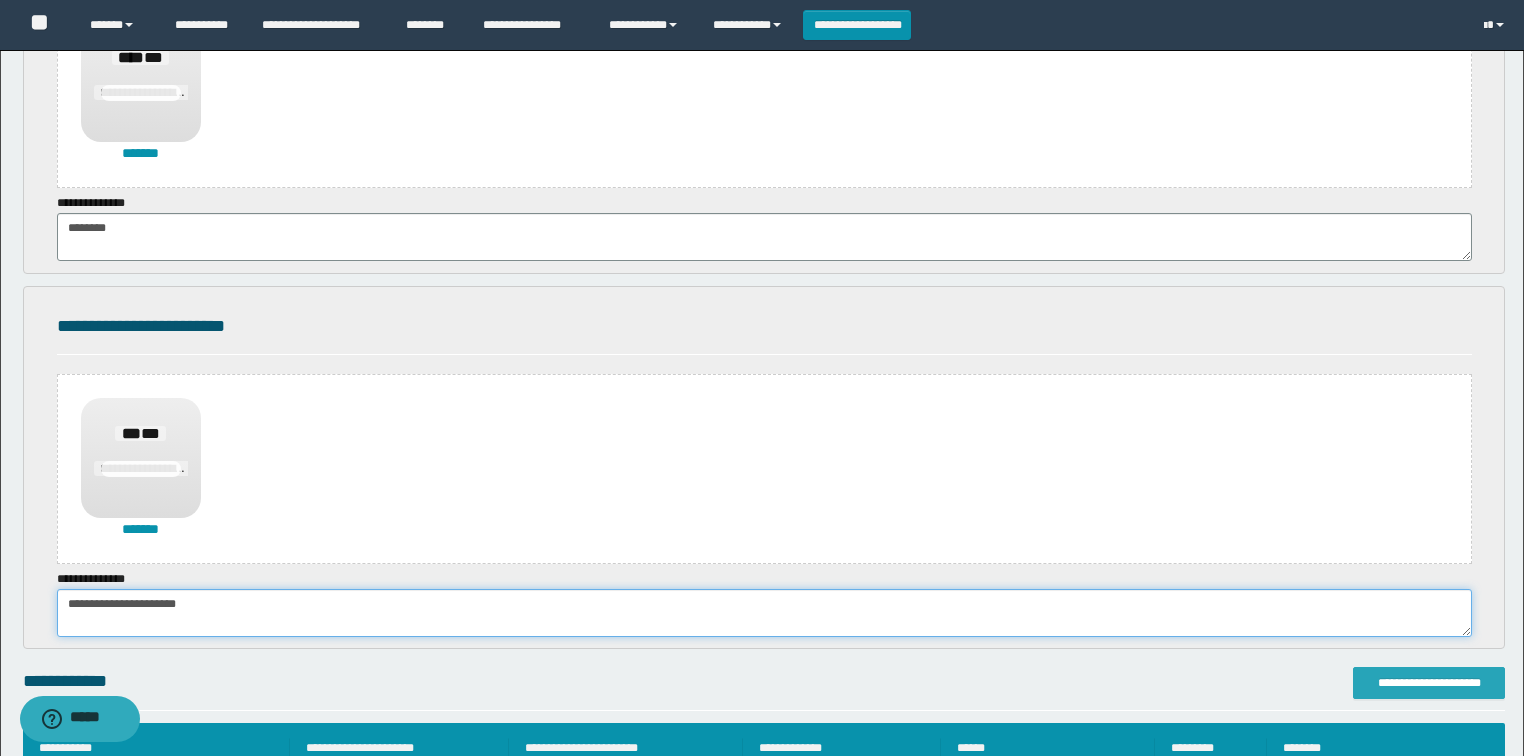 type on "**********" 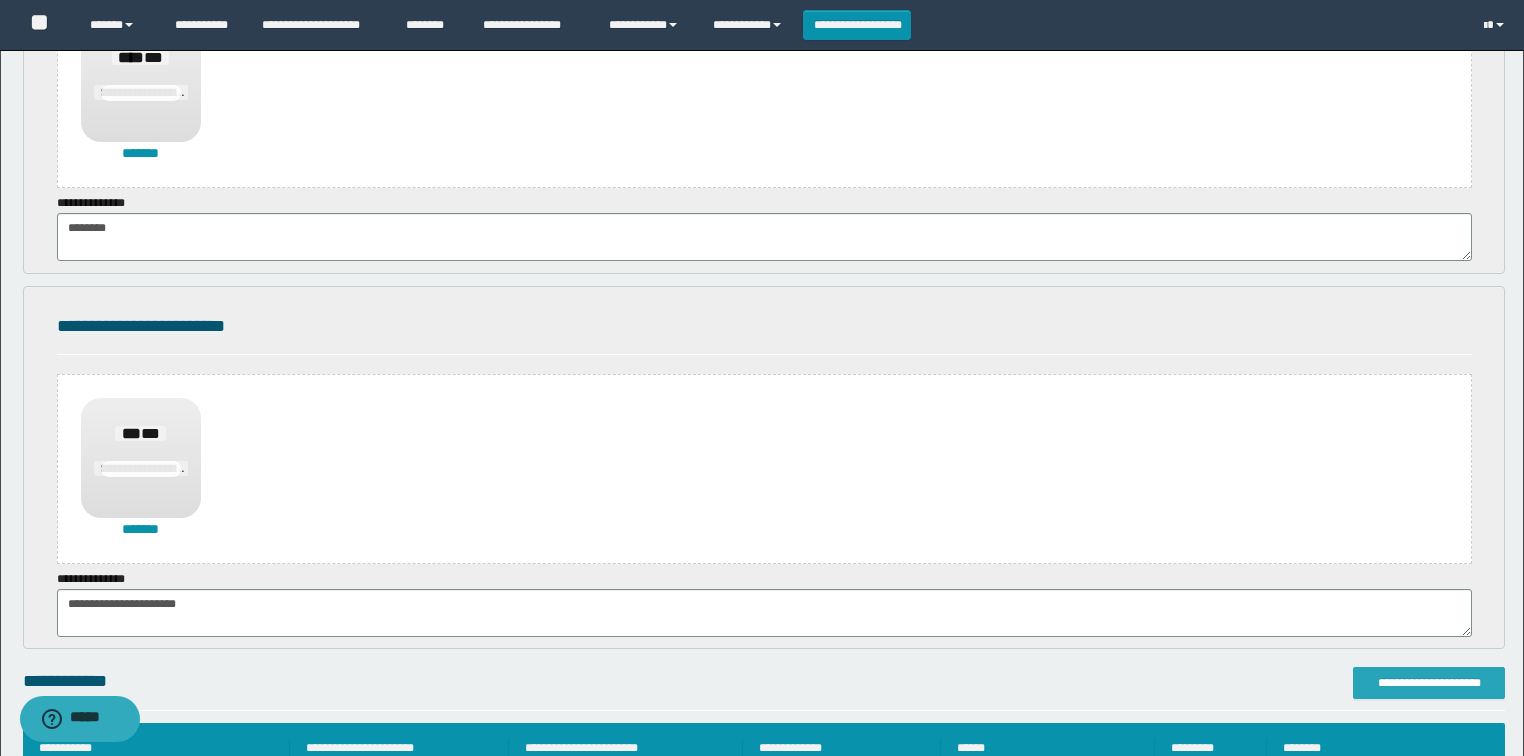 click on "**********" at bounding box center [1429, 683] 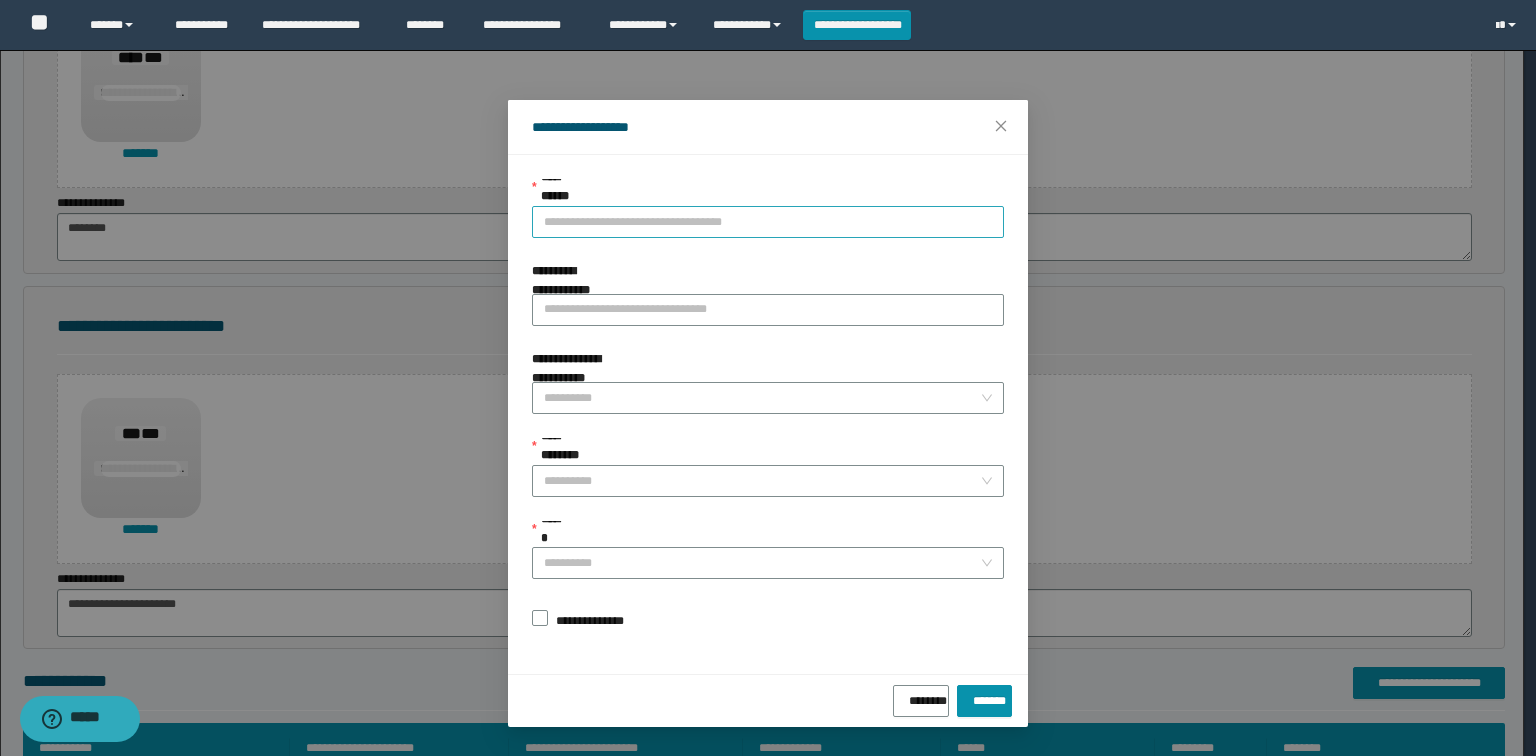 click on "**********" at bounding box center (768, 222) 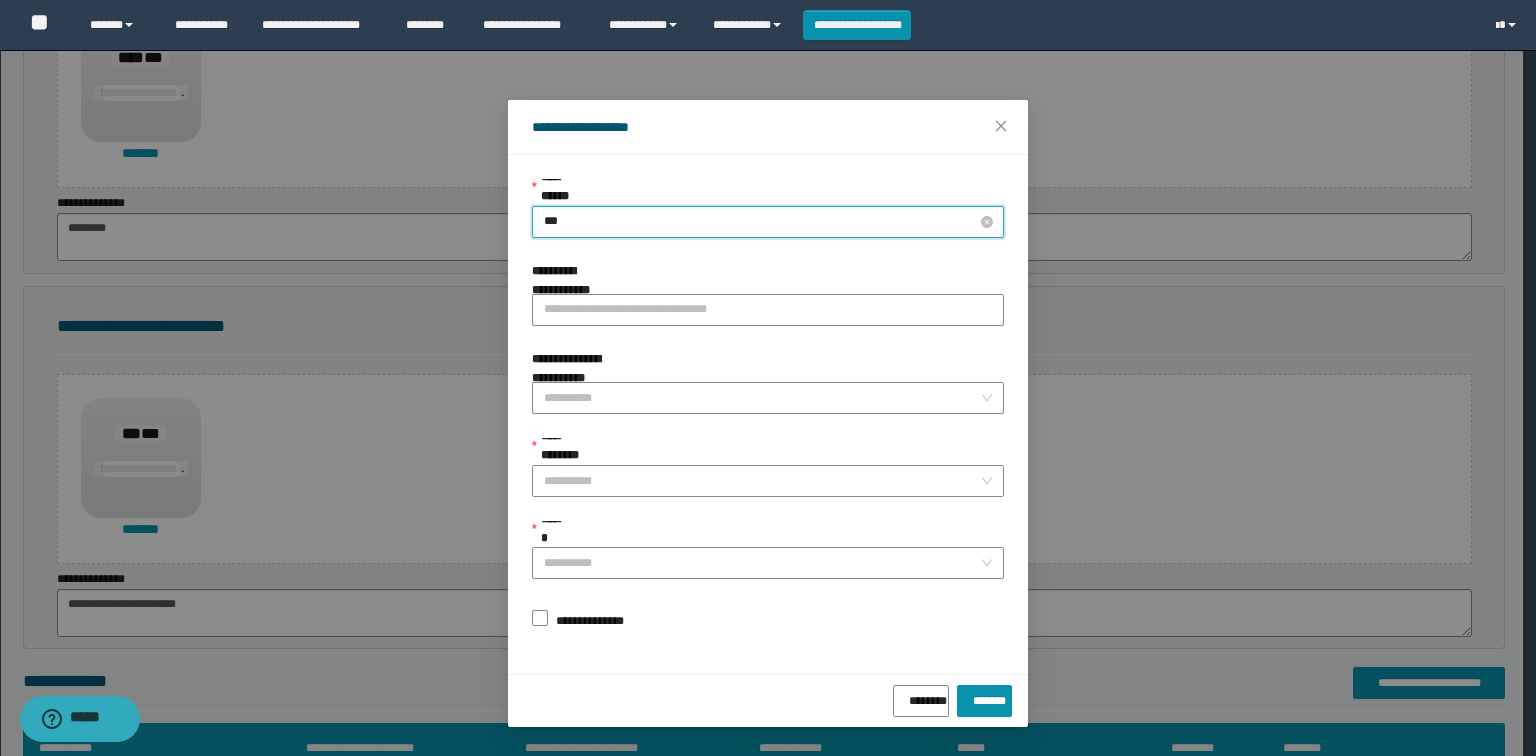 type on "****" 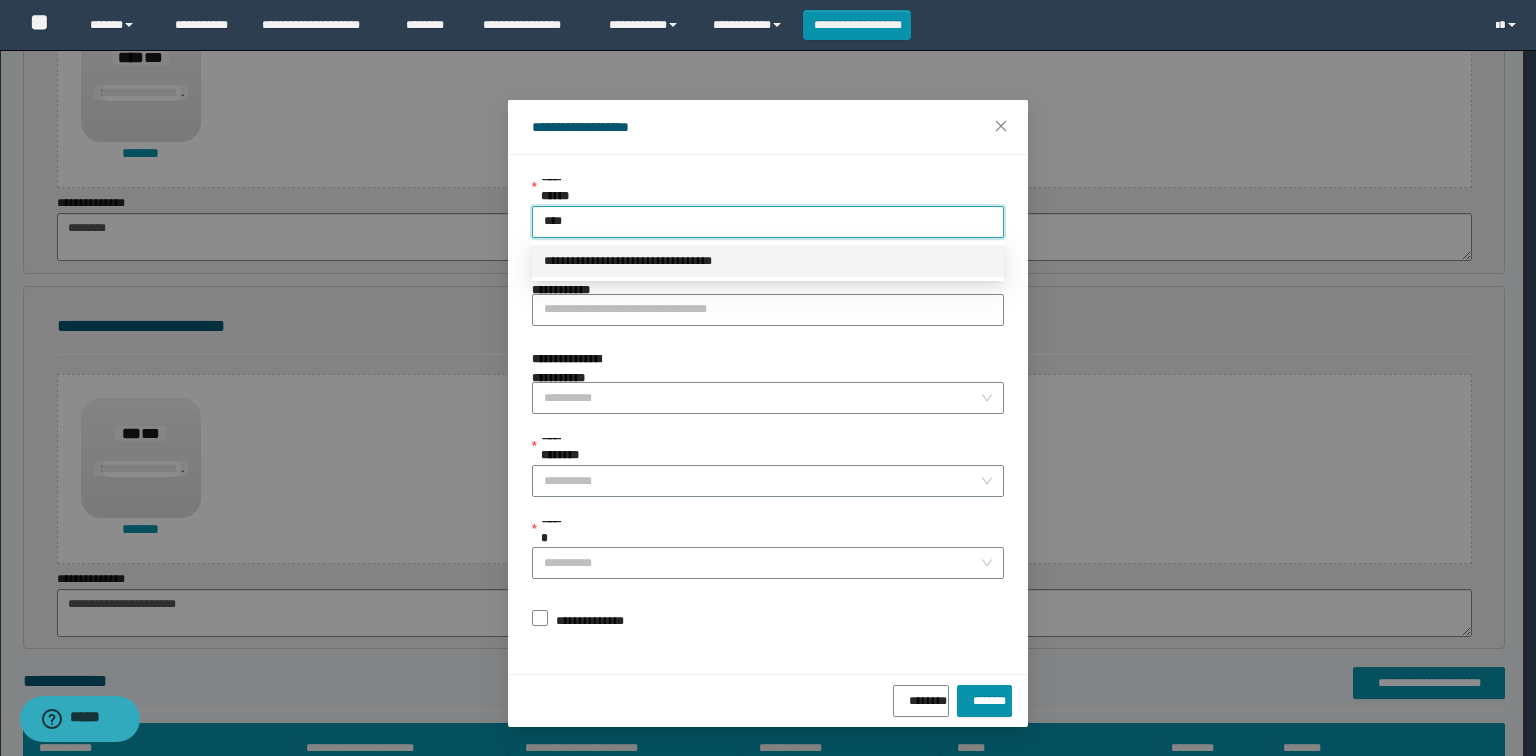 click on "**********" at bounding box center (768, 261) 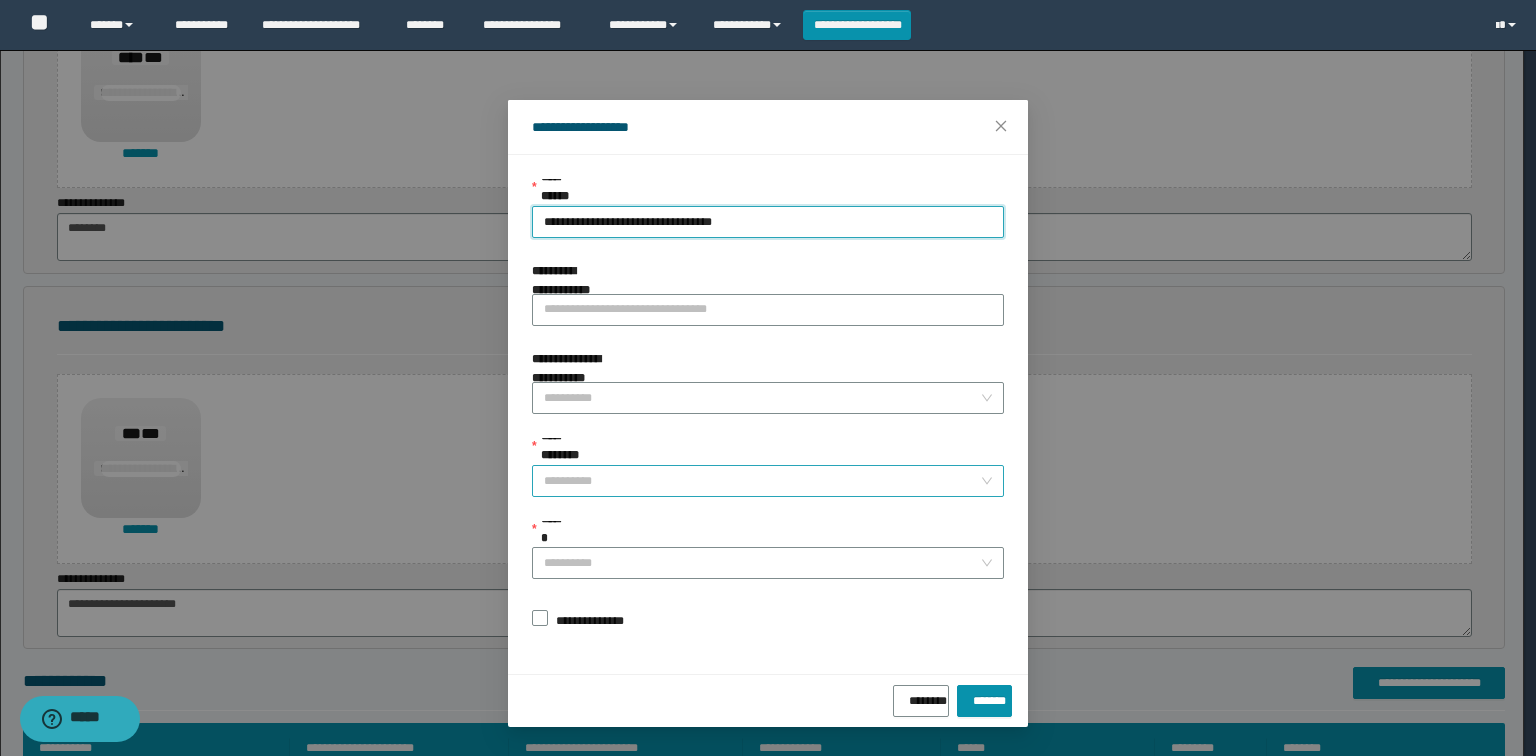 click on "**********" at bounding box center [762, 481] 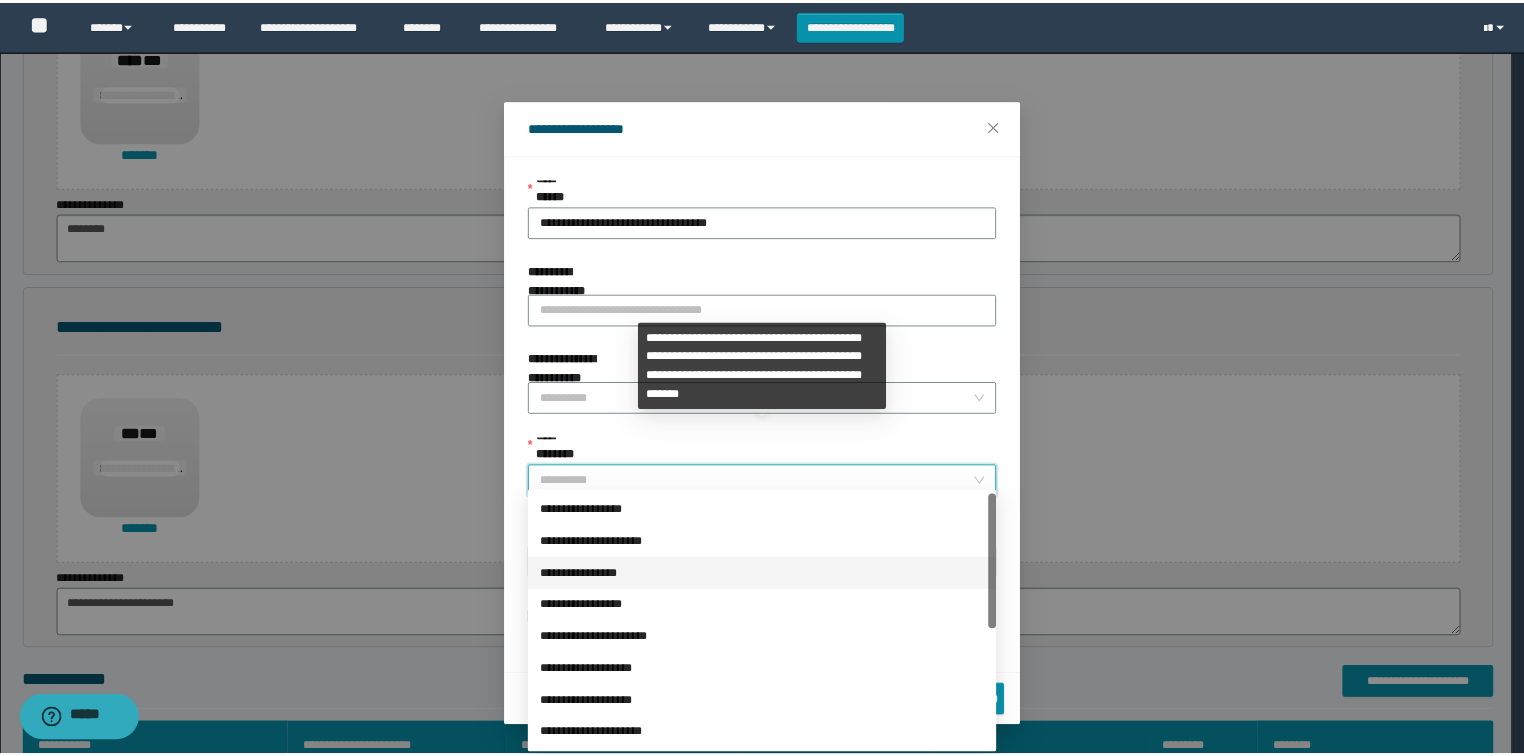 scroll, scrollTop: 224, scrollLeft: 0, axis: vertical 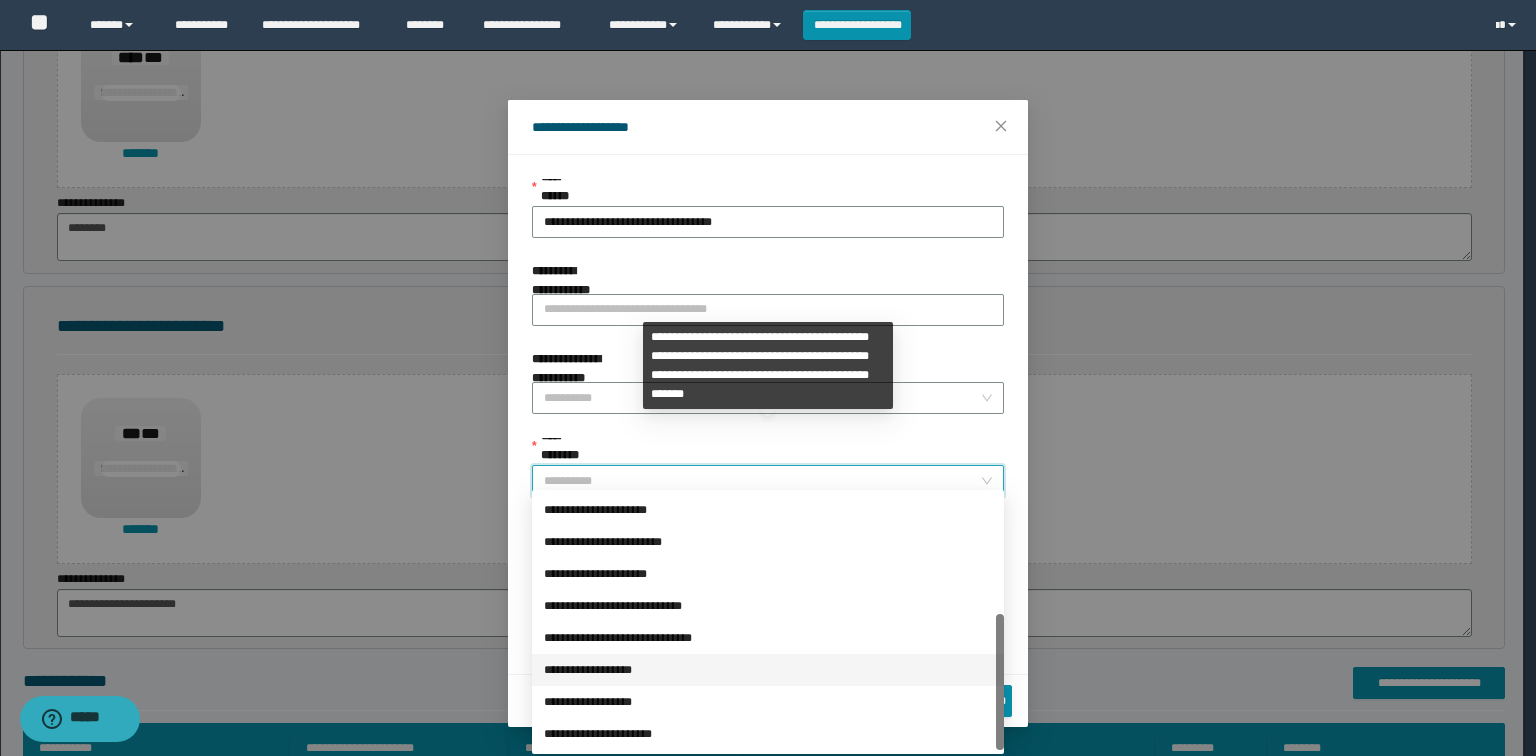 click on "**********" at bounding box center [768, 670] 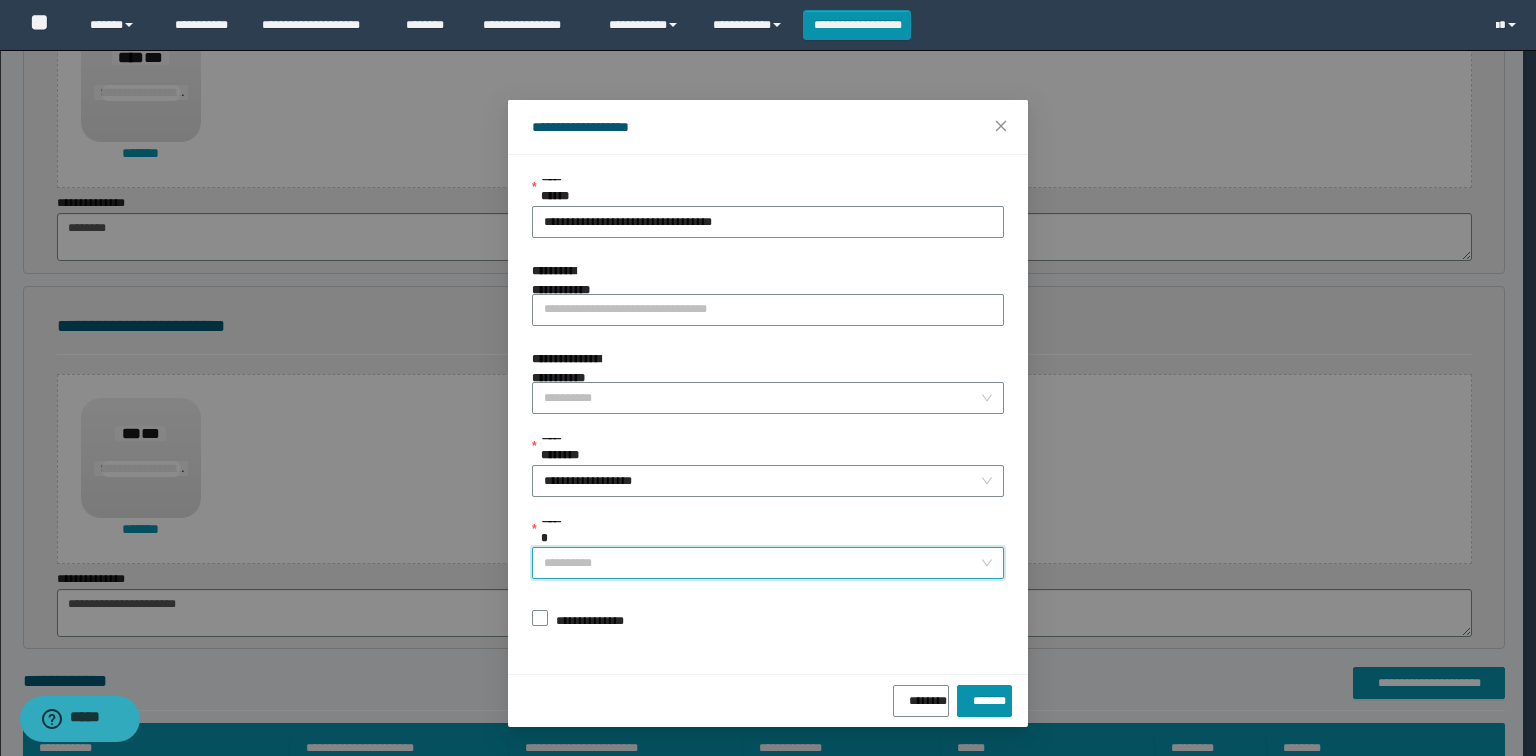 click on "******" at bounding box center (762, 563) 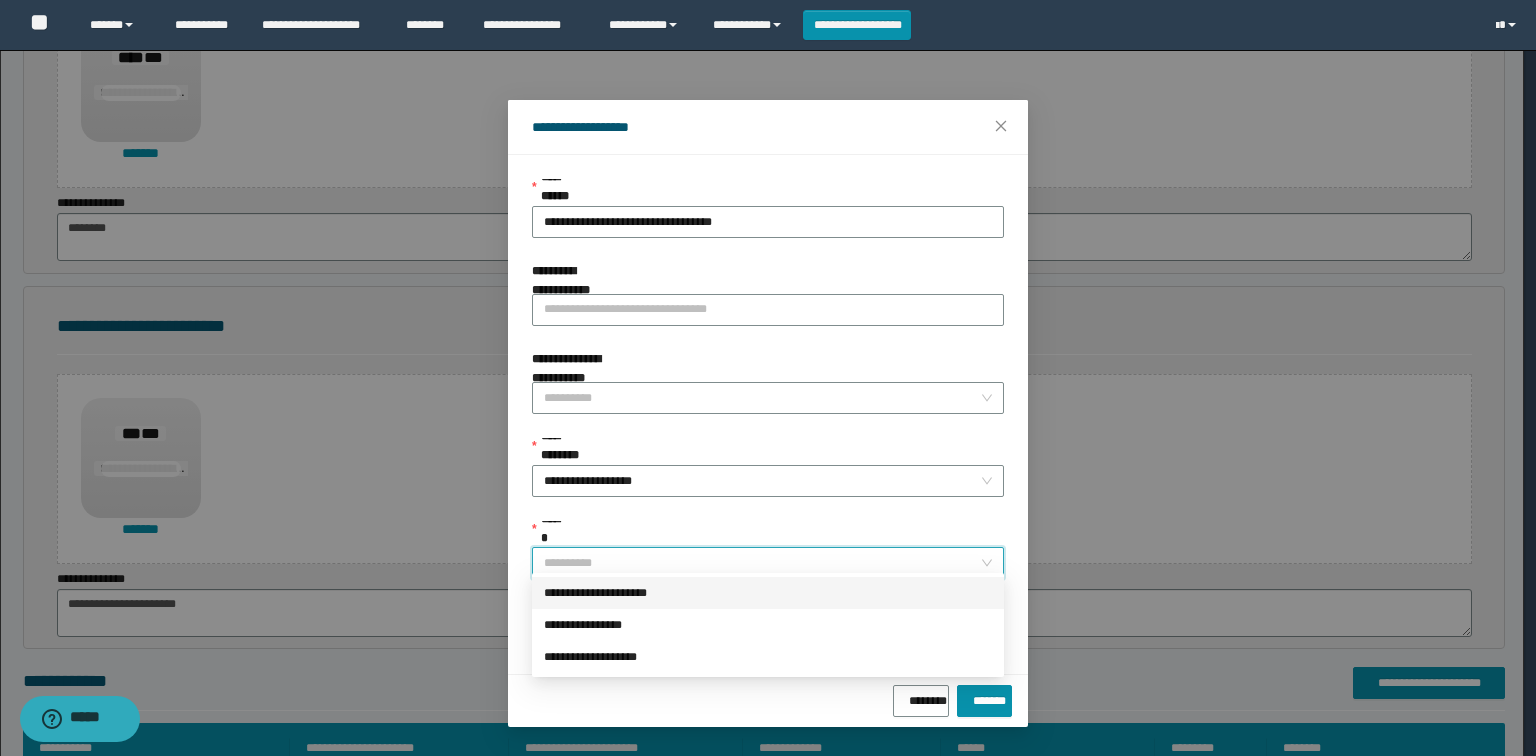 click on "**********" at bounding box center (768, 593) 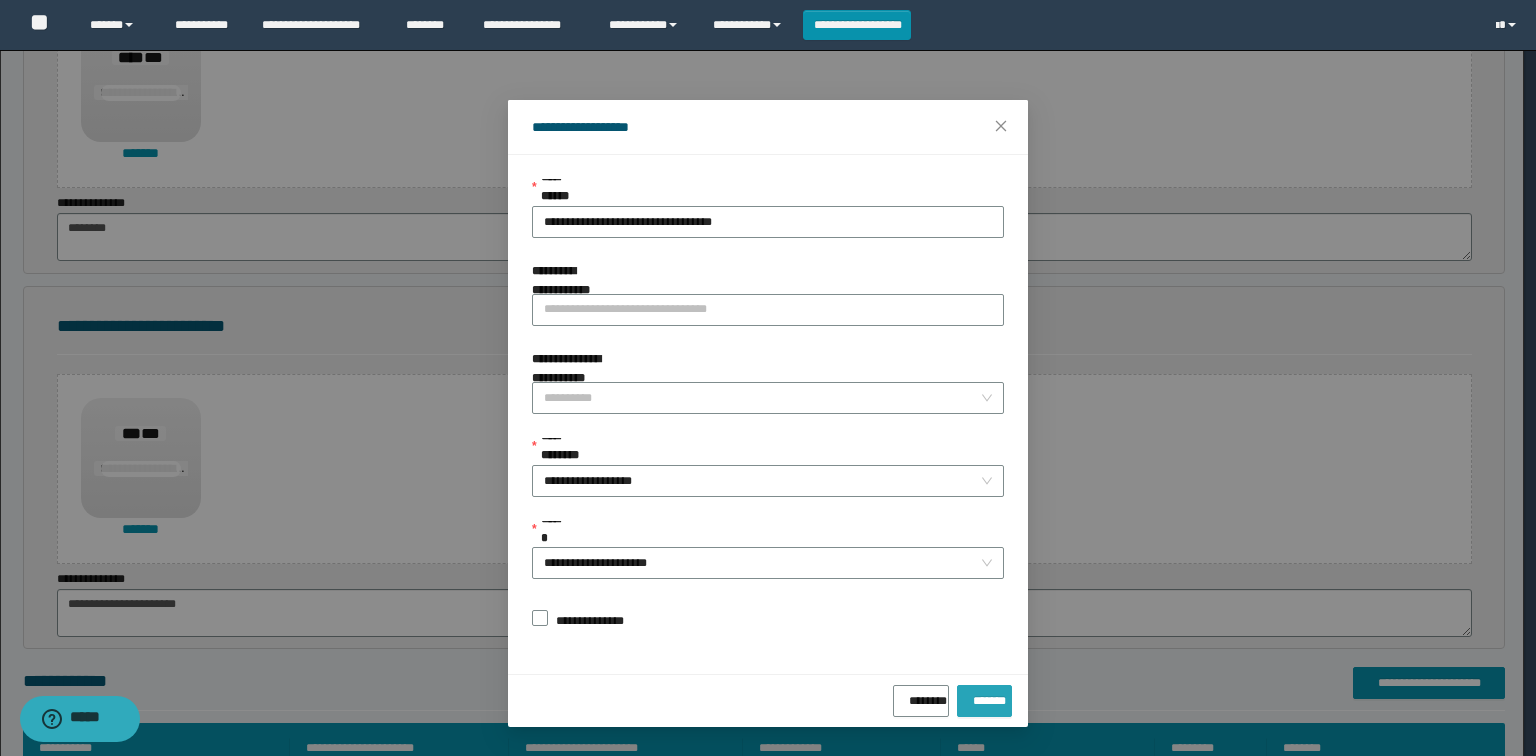 click on "*******" at bounding box center [984, 697] 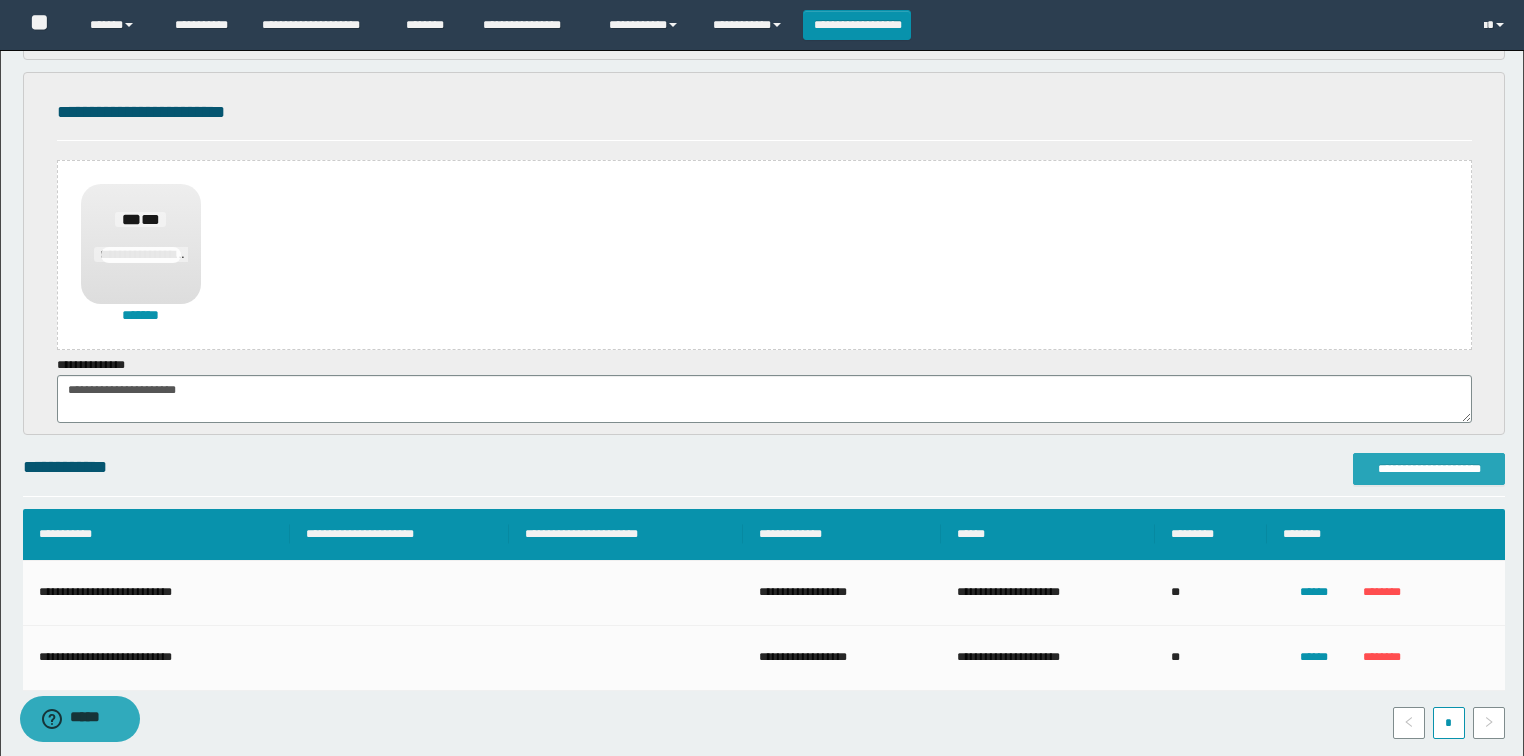 scroll, scrollTop: 841, scrollLeft: 0, axis: vertical 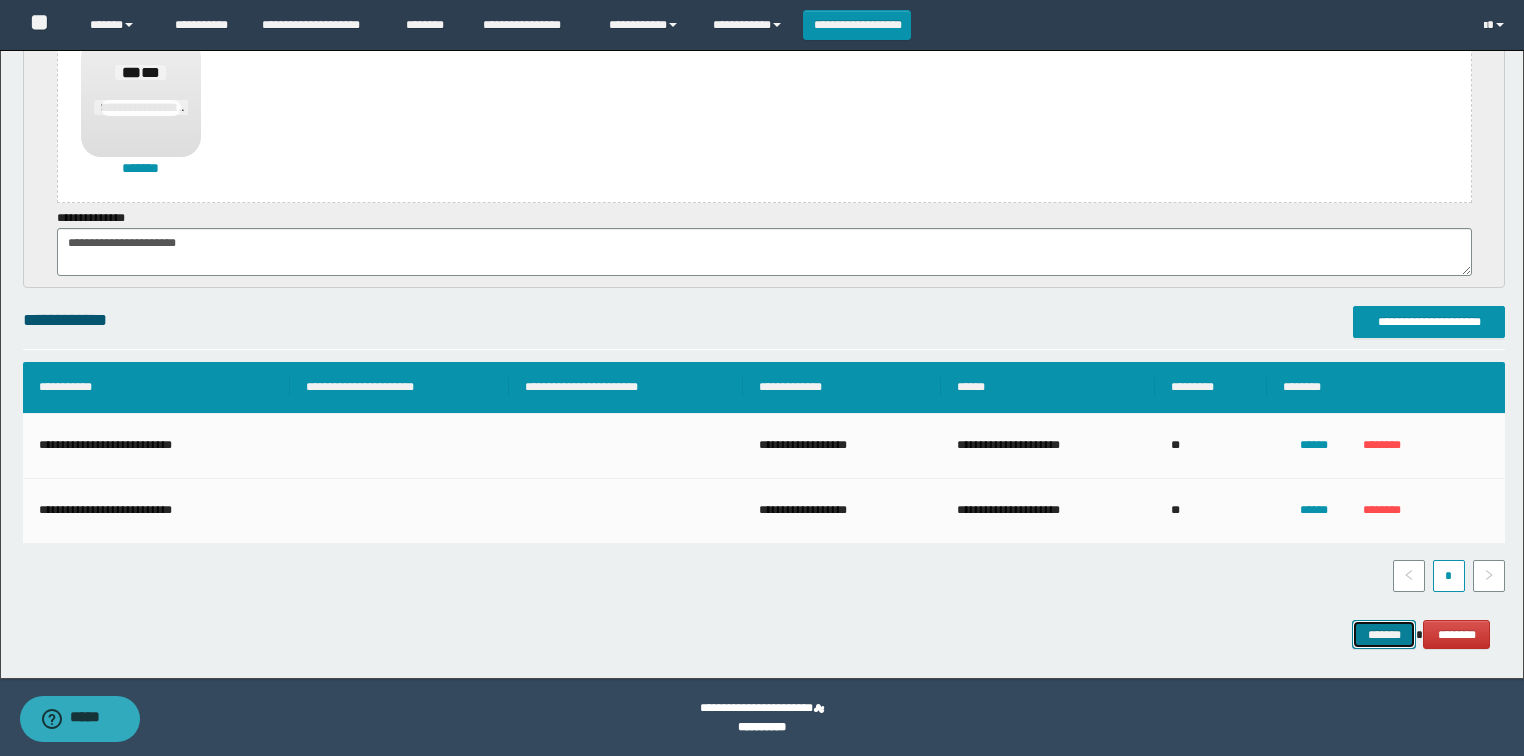 click on "*******" at bounding box center [1384, 635] 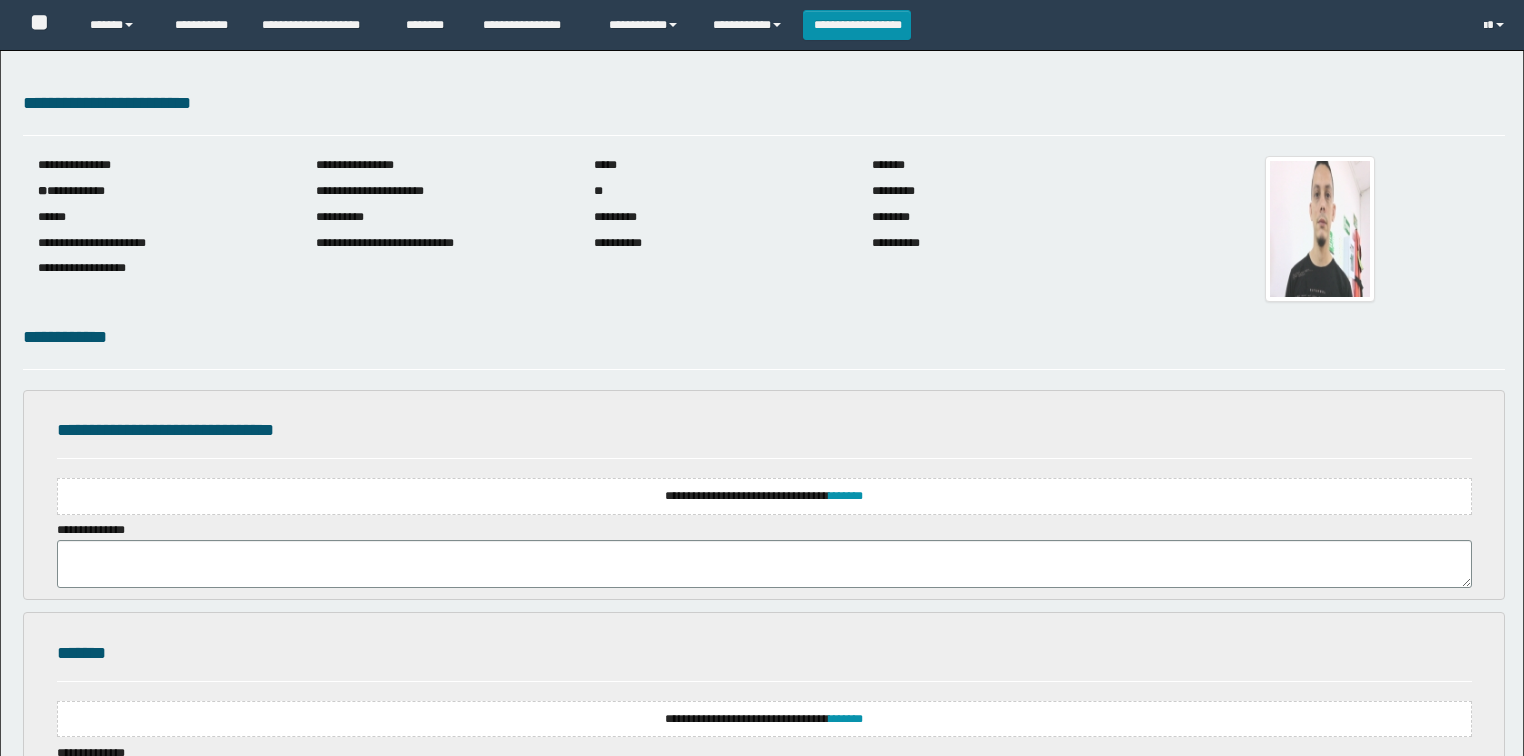 scroll, scrollTop: 0, scrollLeft: 0, axis: both 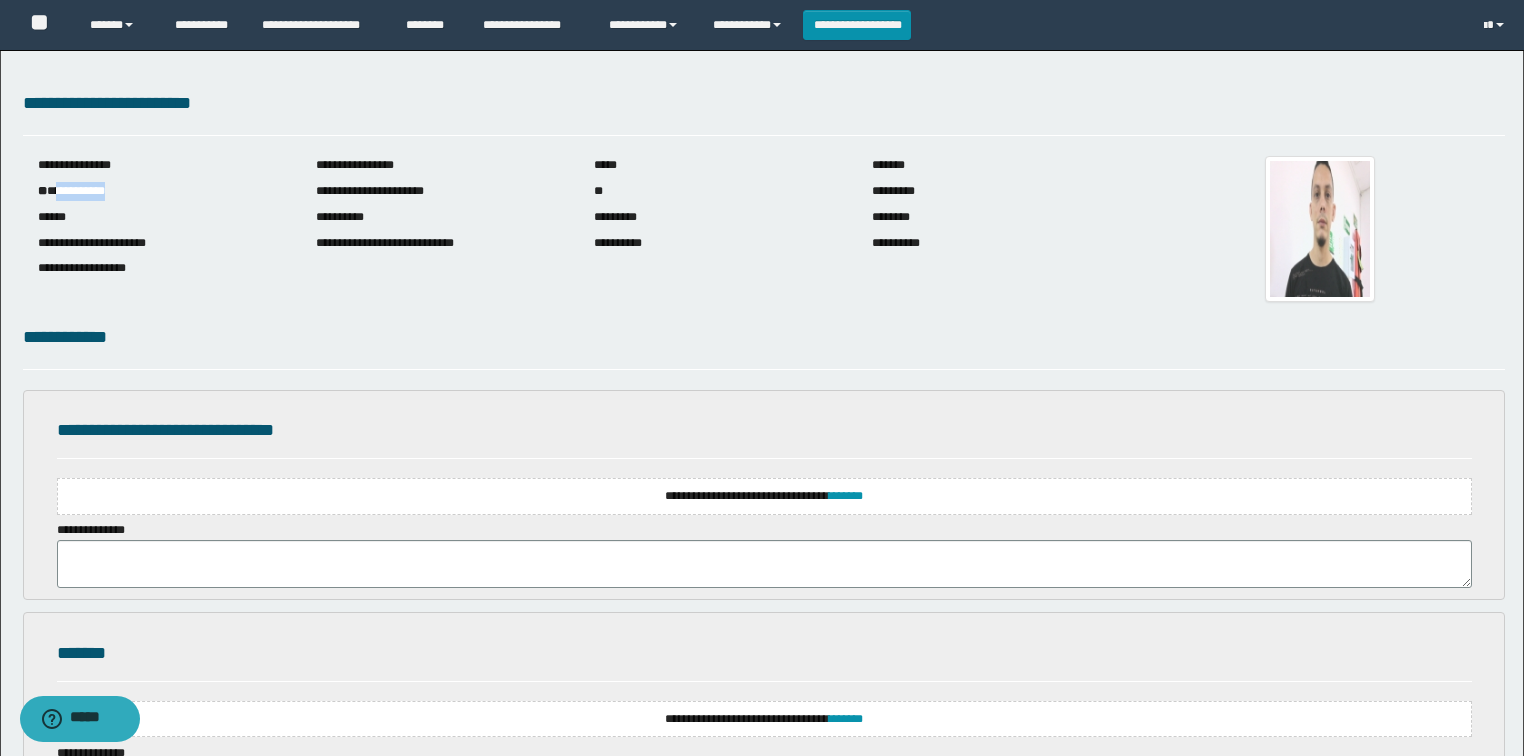 drag, startPoint x: 131, startPoint y: 192, endPoint x: 60, endPoint y: 190, distance: 71.02816 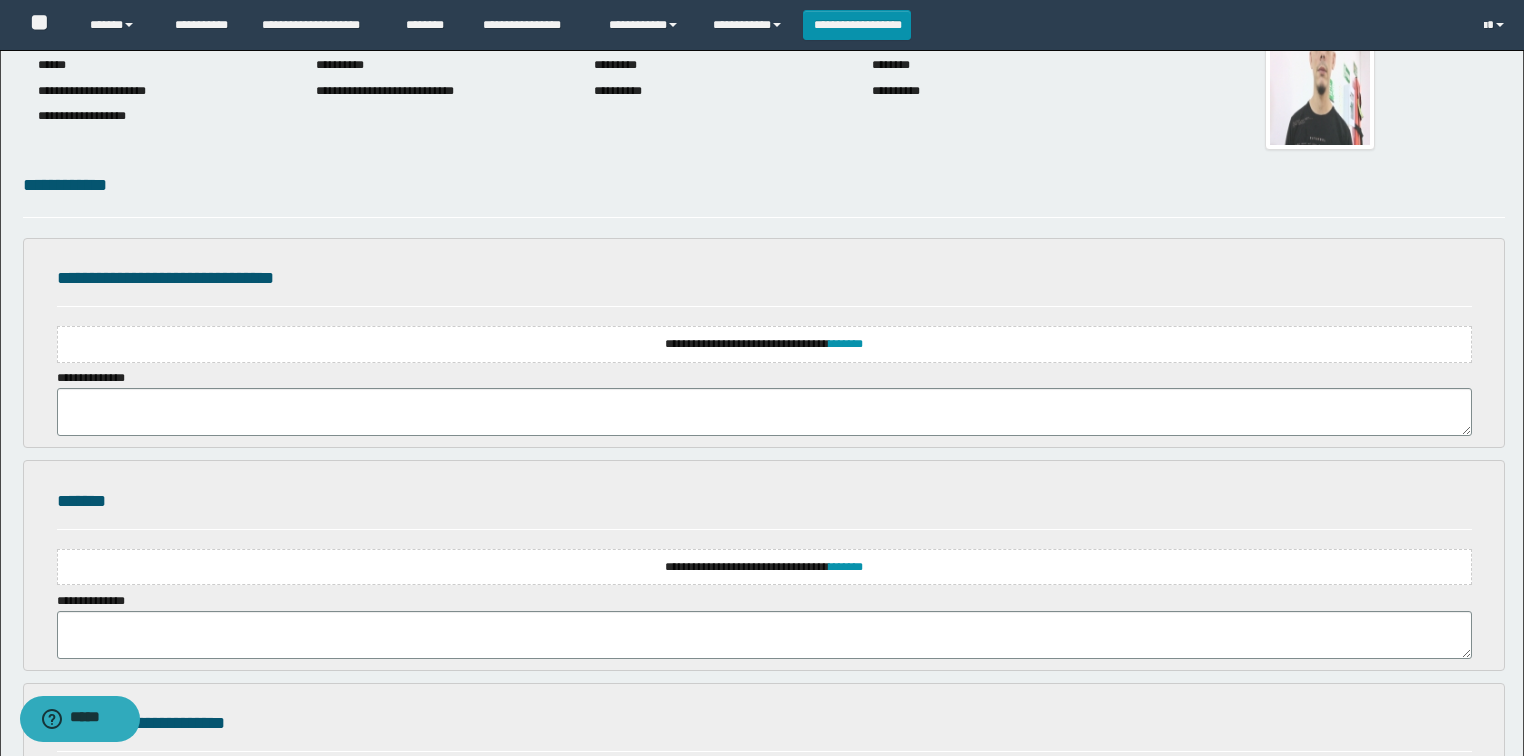scroll, scrollTop: 160, scrollLeft: 0, axis: vertical 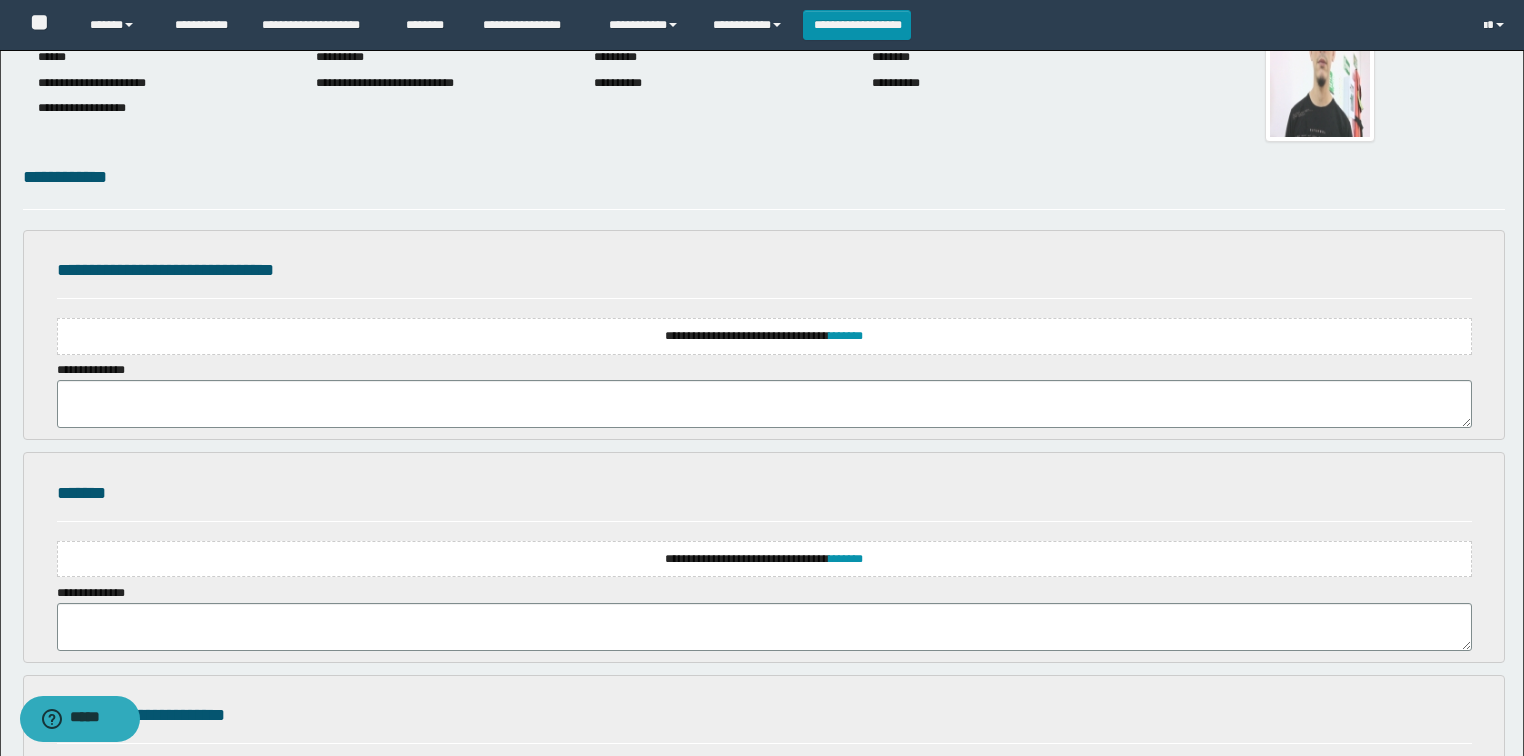 click on "**********" at bounding box center (764, 336) 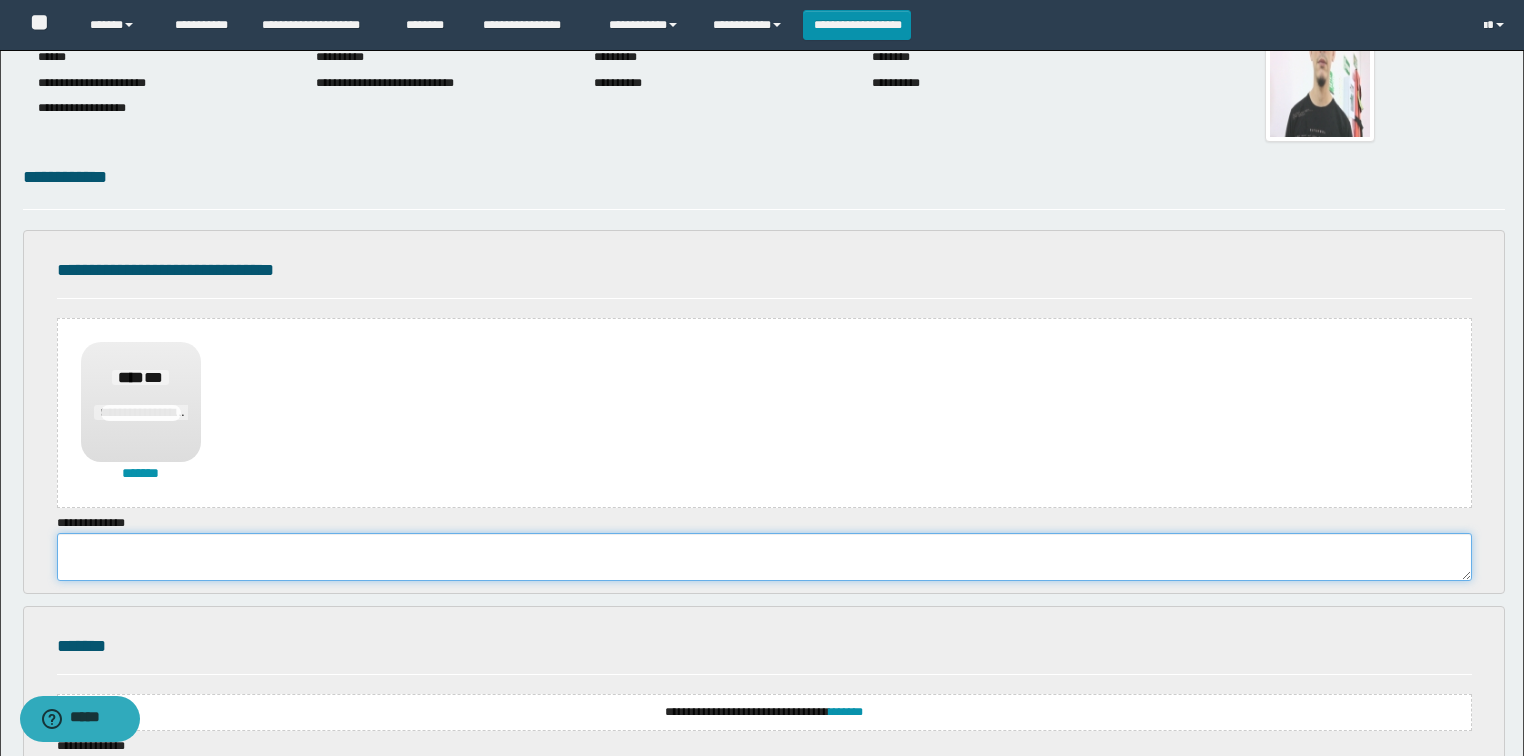 click at bounding box center (764, 557) 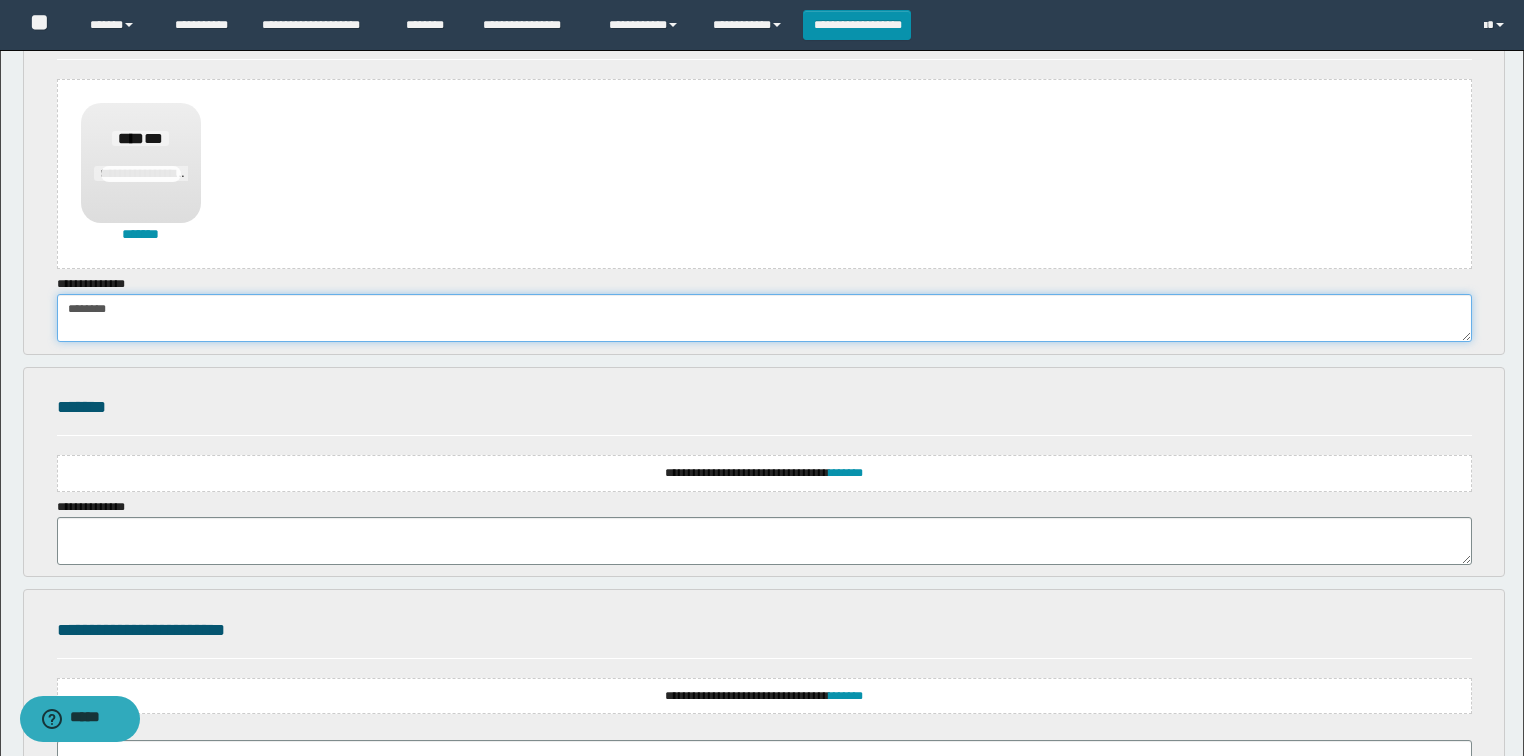 scroll, scrollTop: 400, scrollLeft: 0, axis: vertical 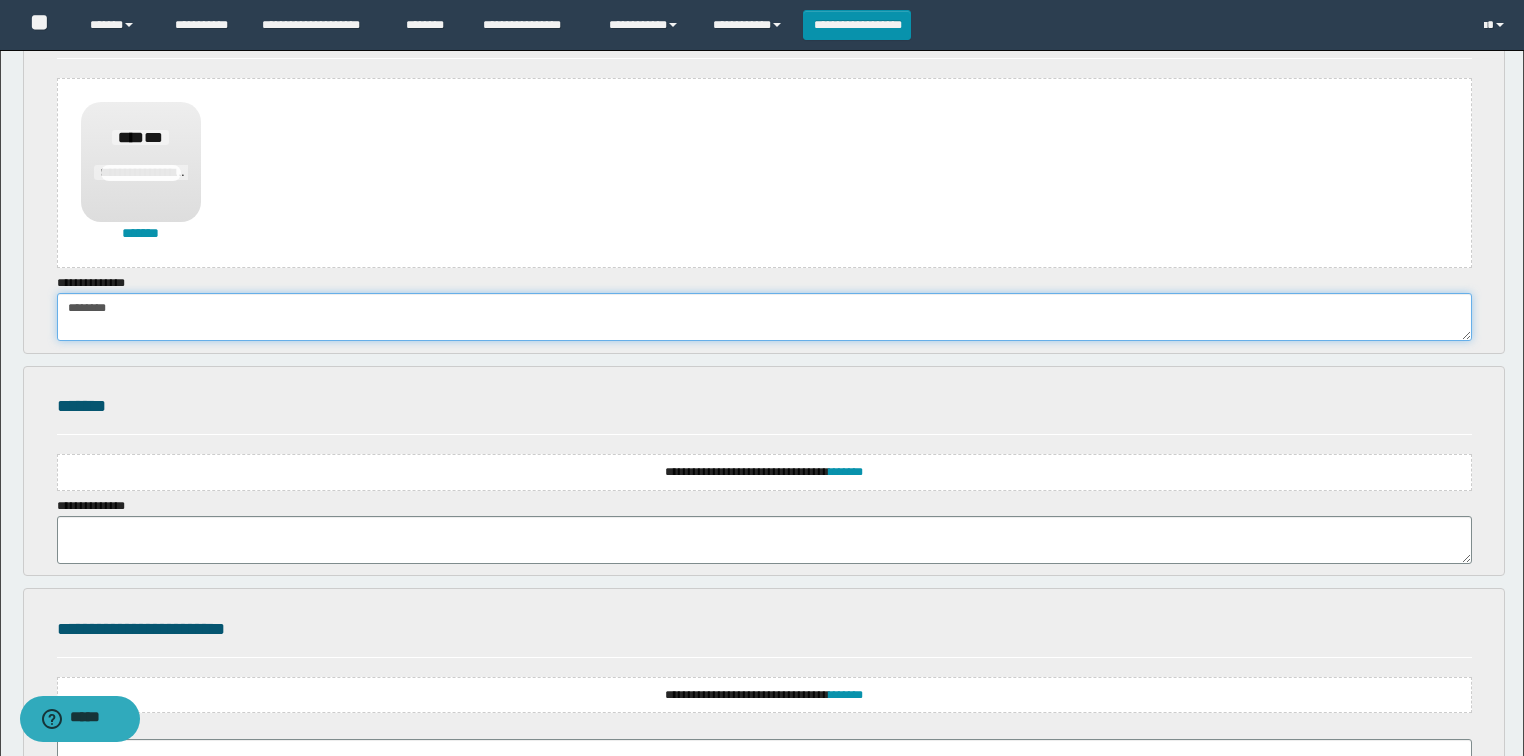 type on "********" 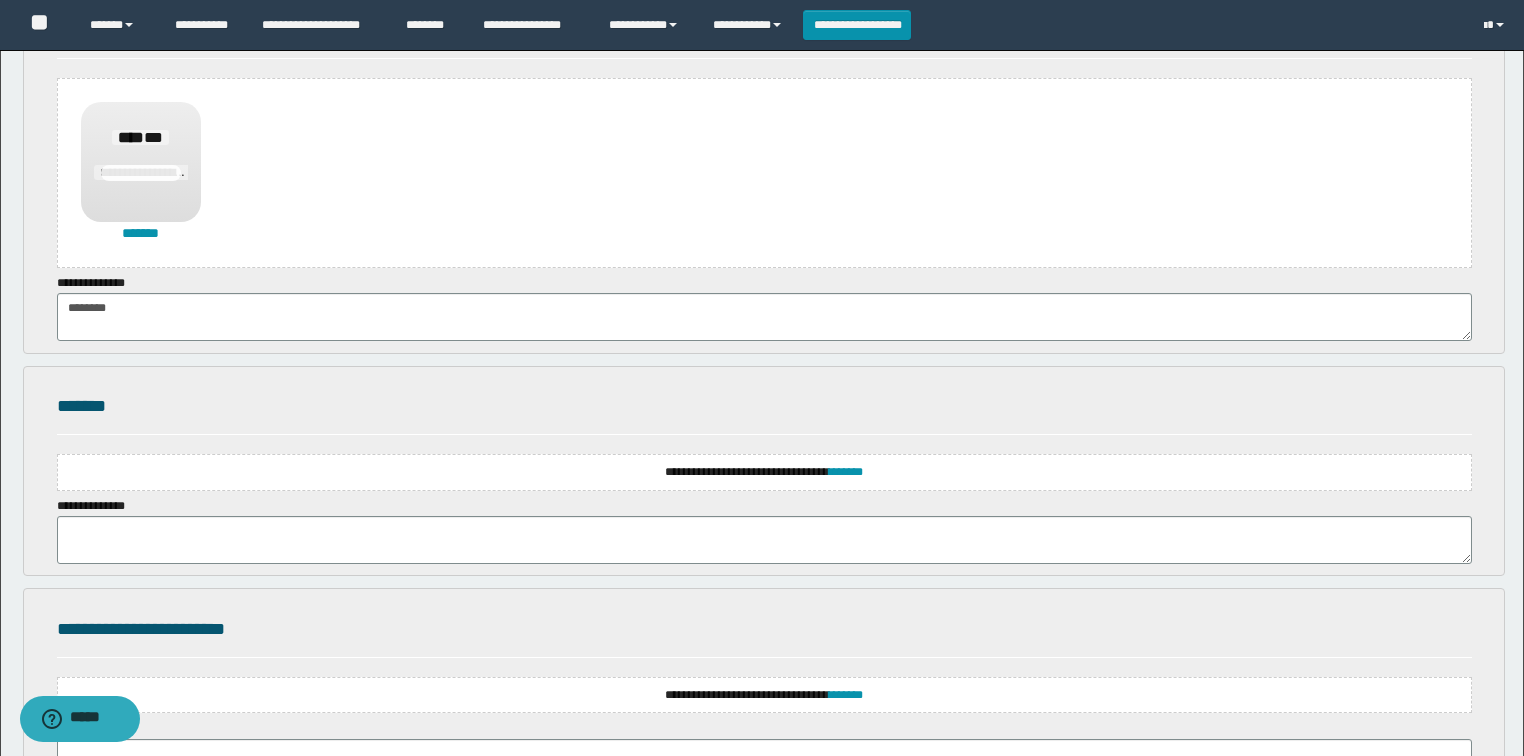click on "**********" at bounding box center [764, 472] 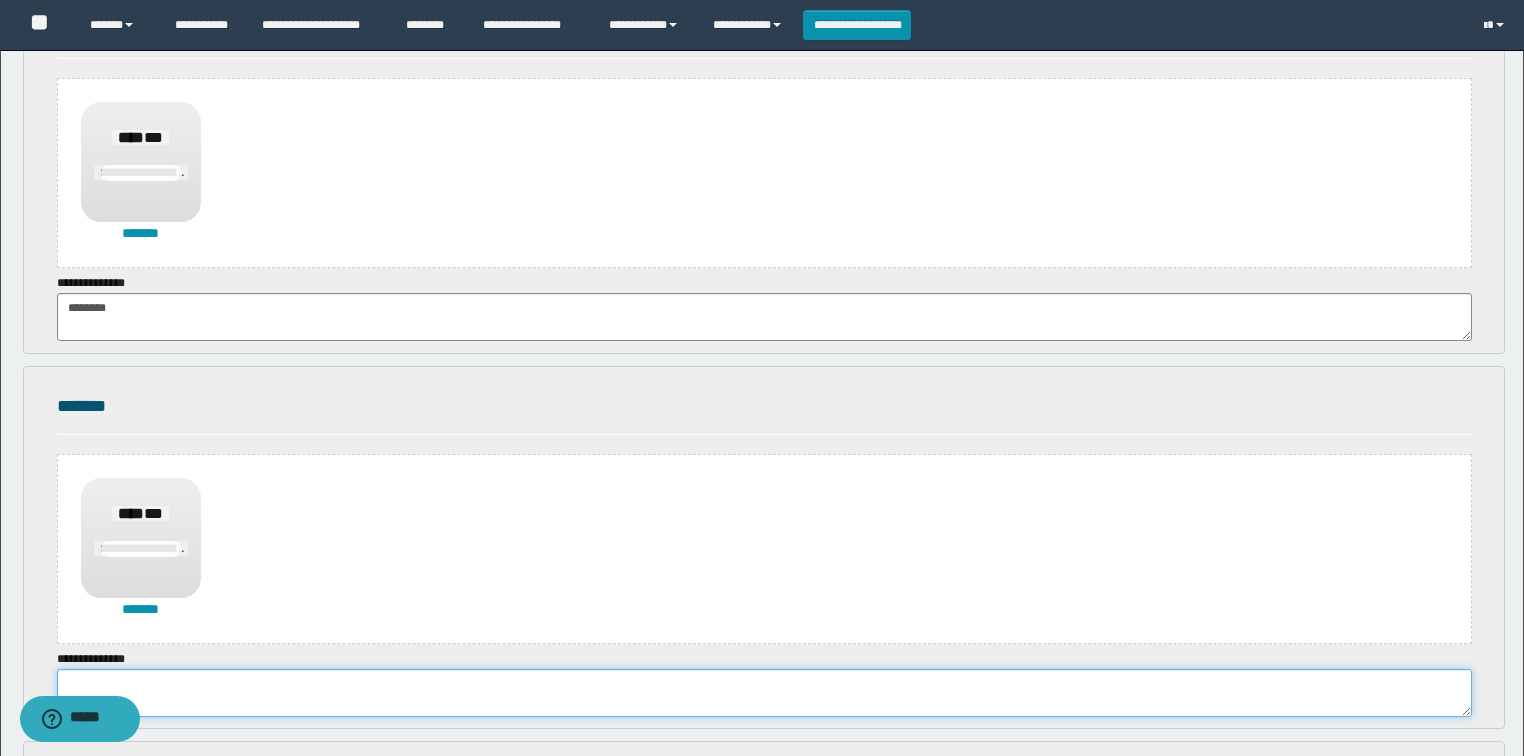 click at bounding box center (764, 693) 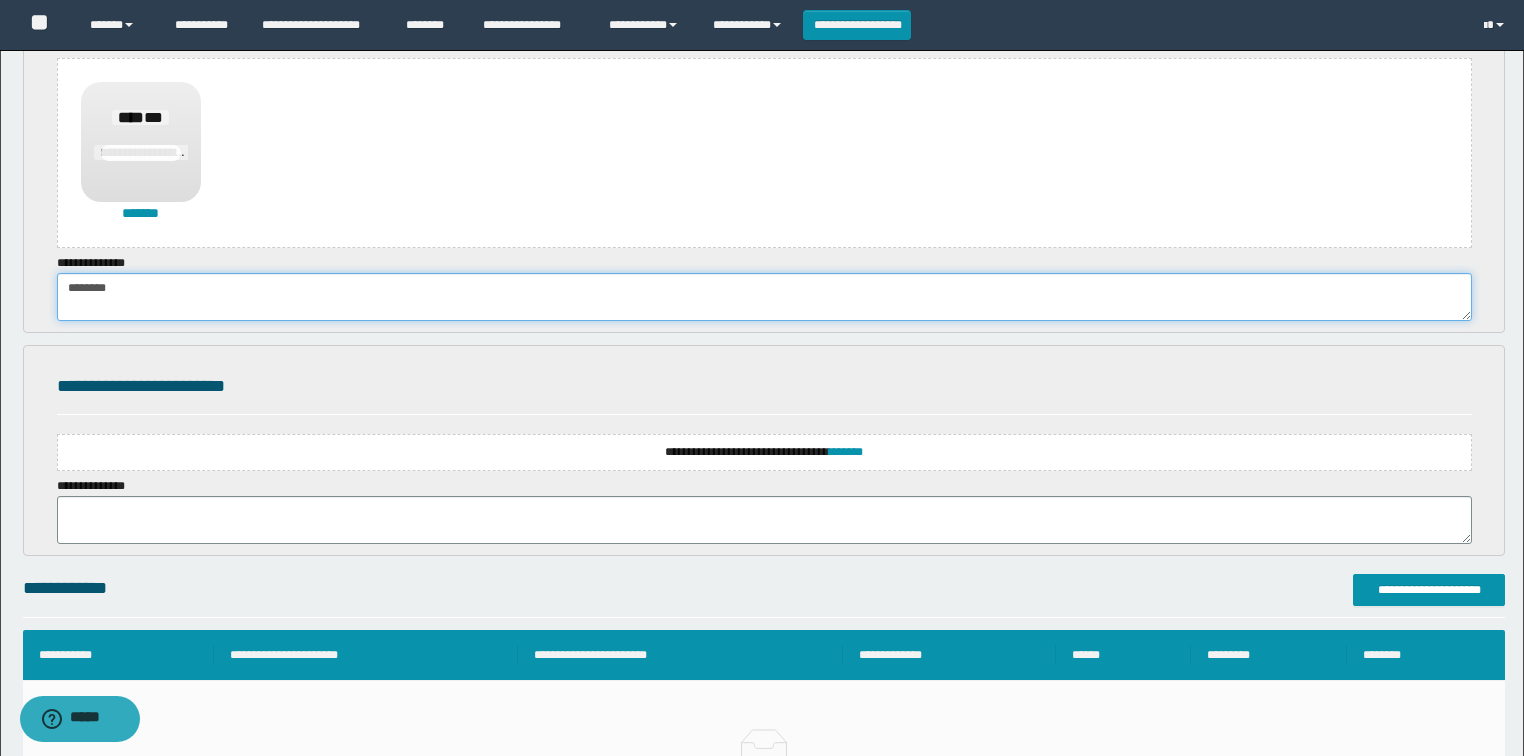 scroll, scrollTop: 800, scrollLeft: 0, axis: vertical 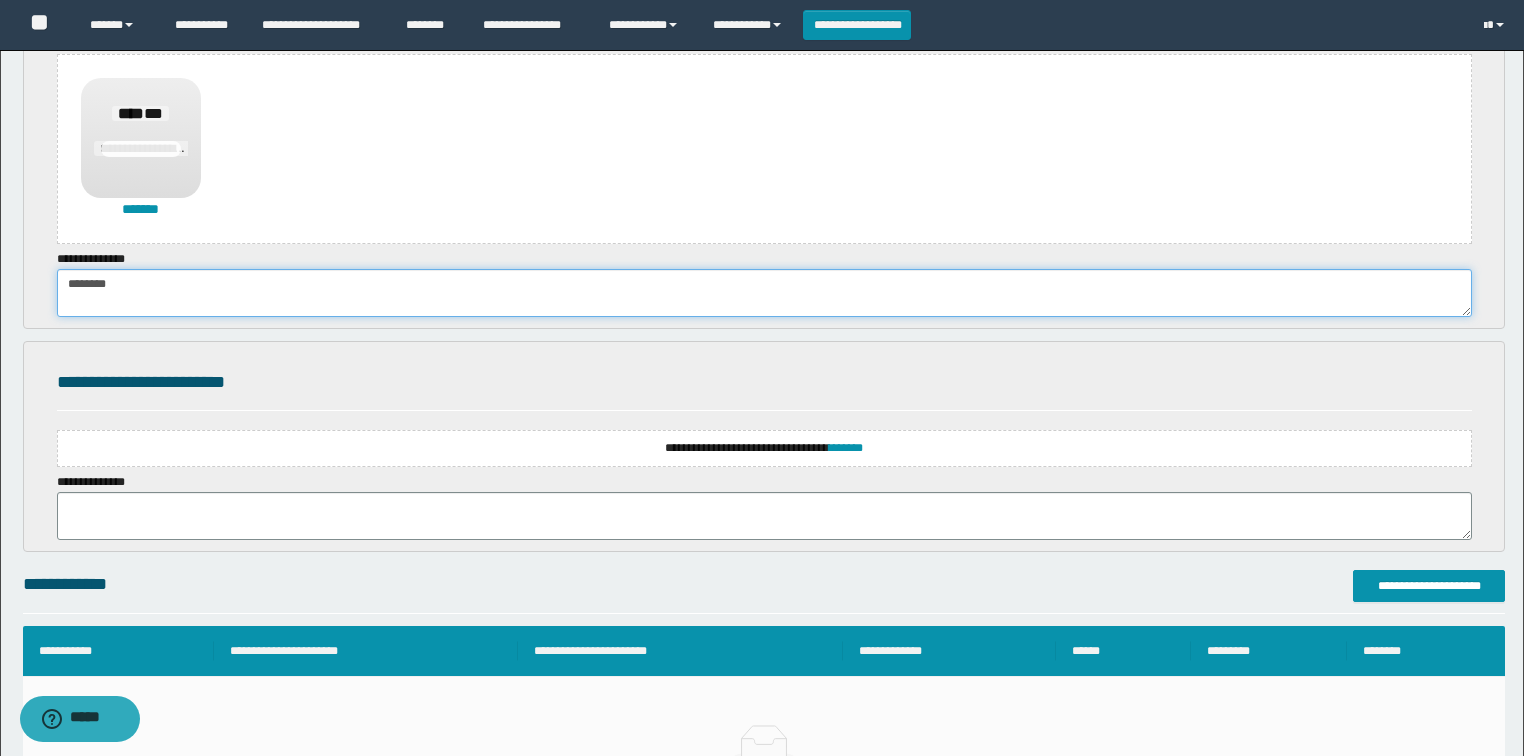 type on "********" 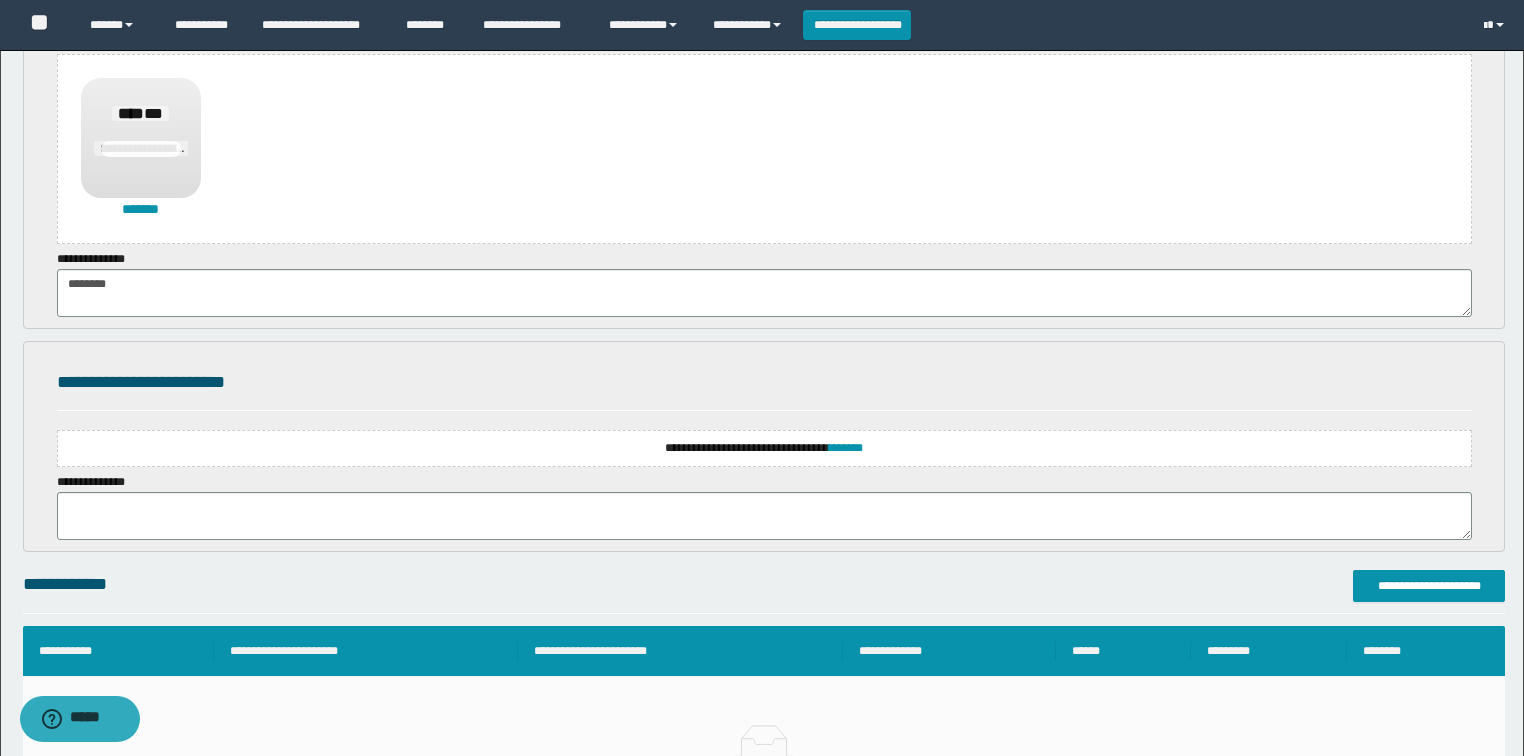click on "**********" at bounding box center (764, 448) 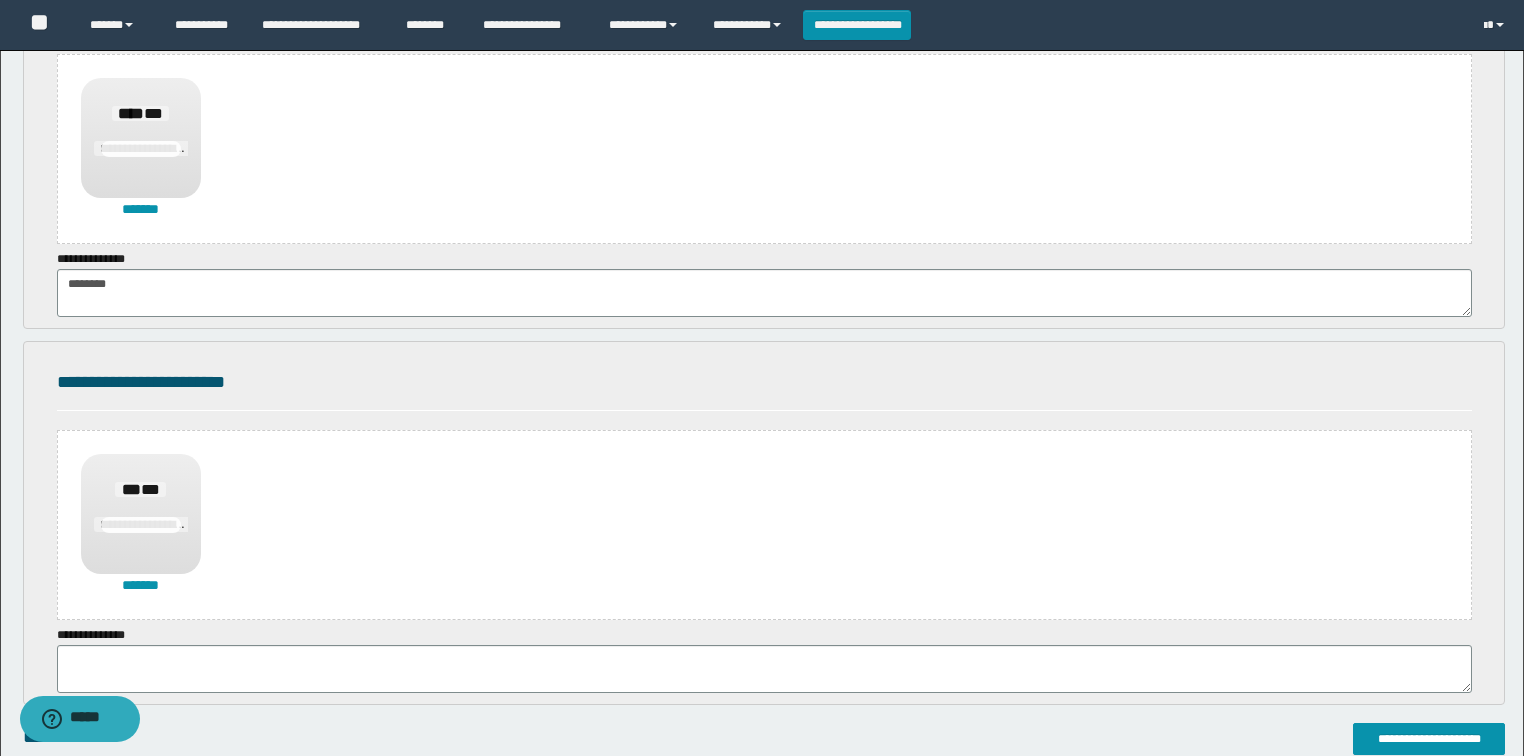 scroll, scrollTop: 880, scrollLeft: 0, axis: vertical 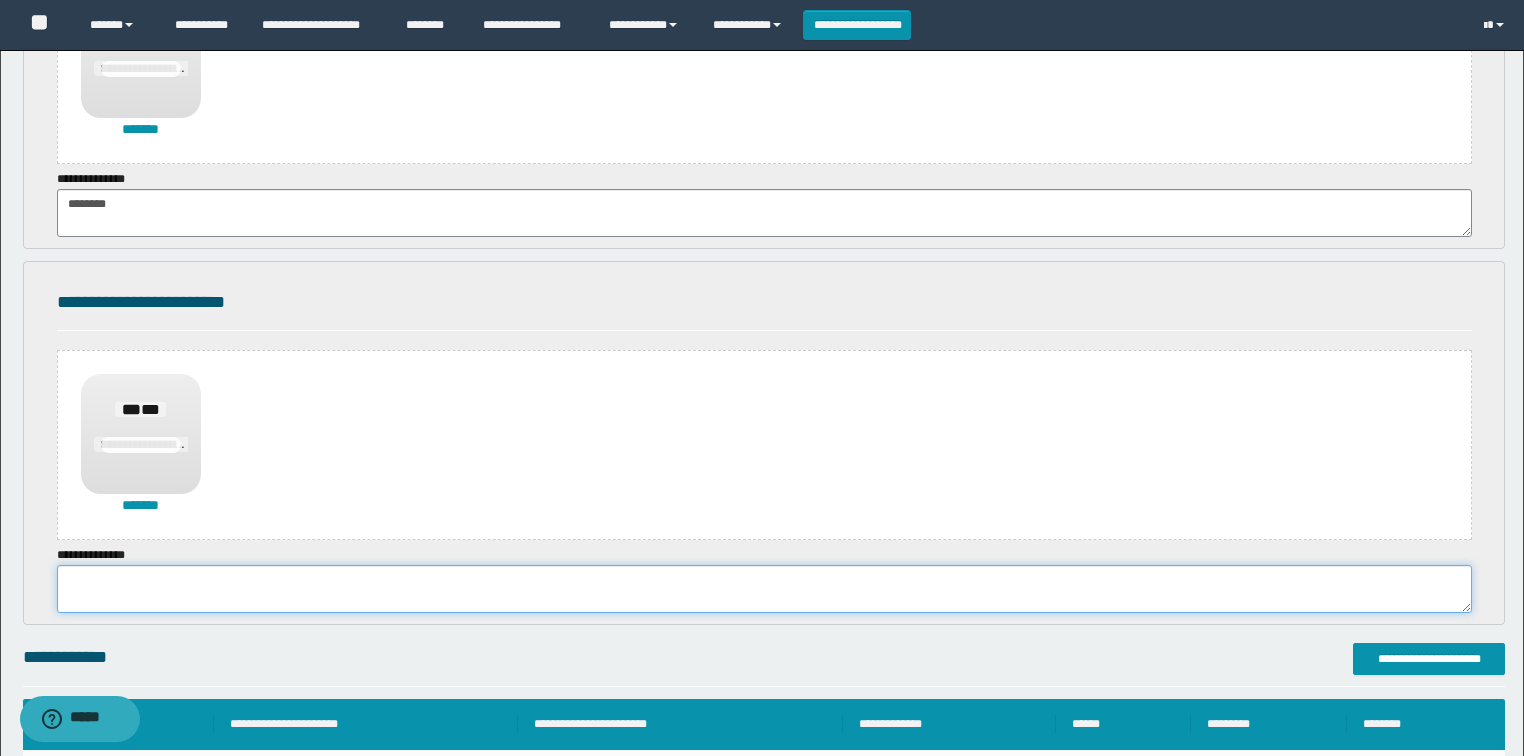 click at bounding box center (764, 589) 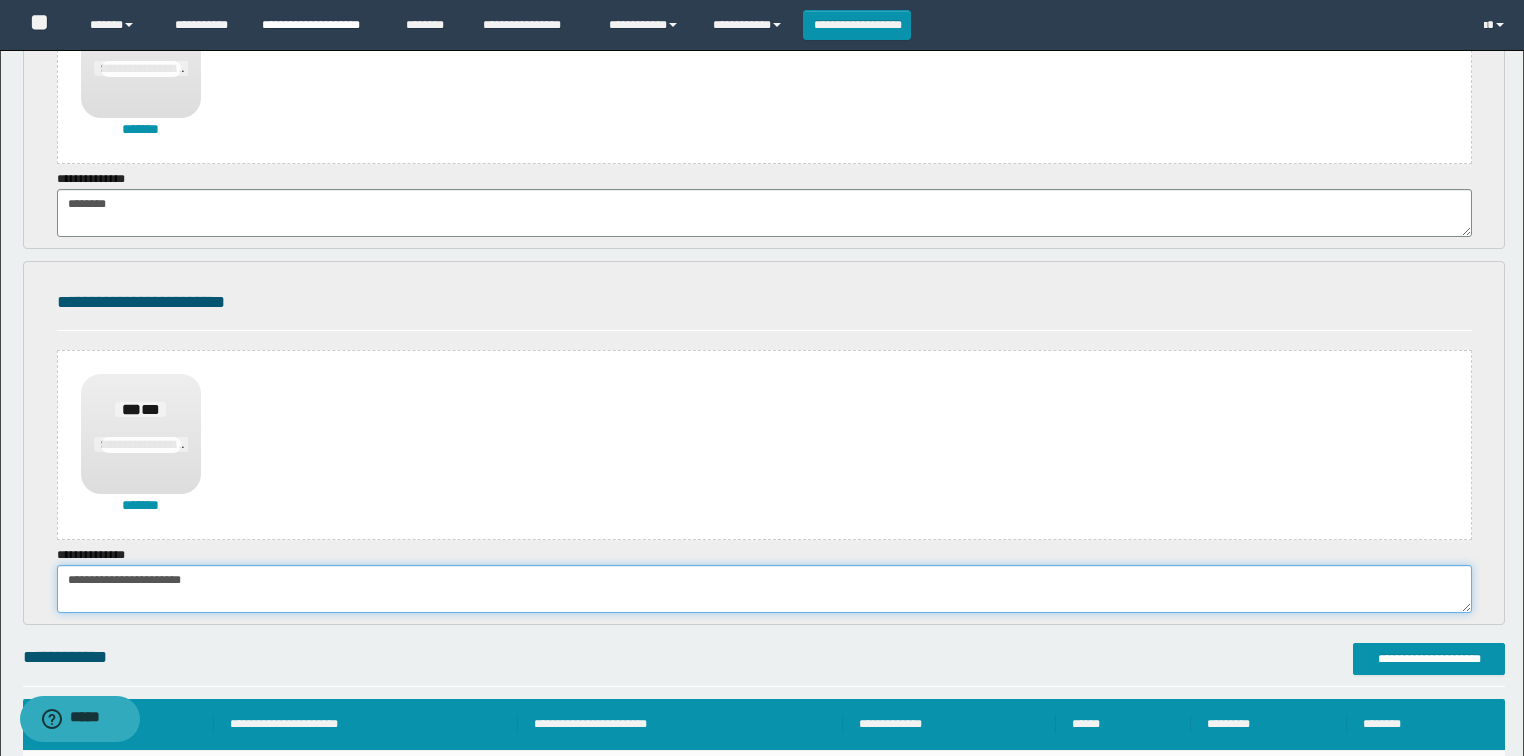type on "**********" 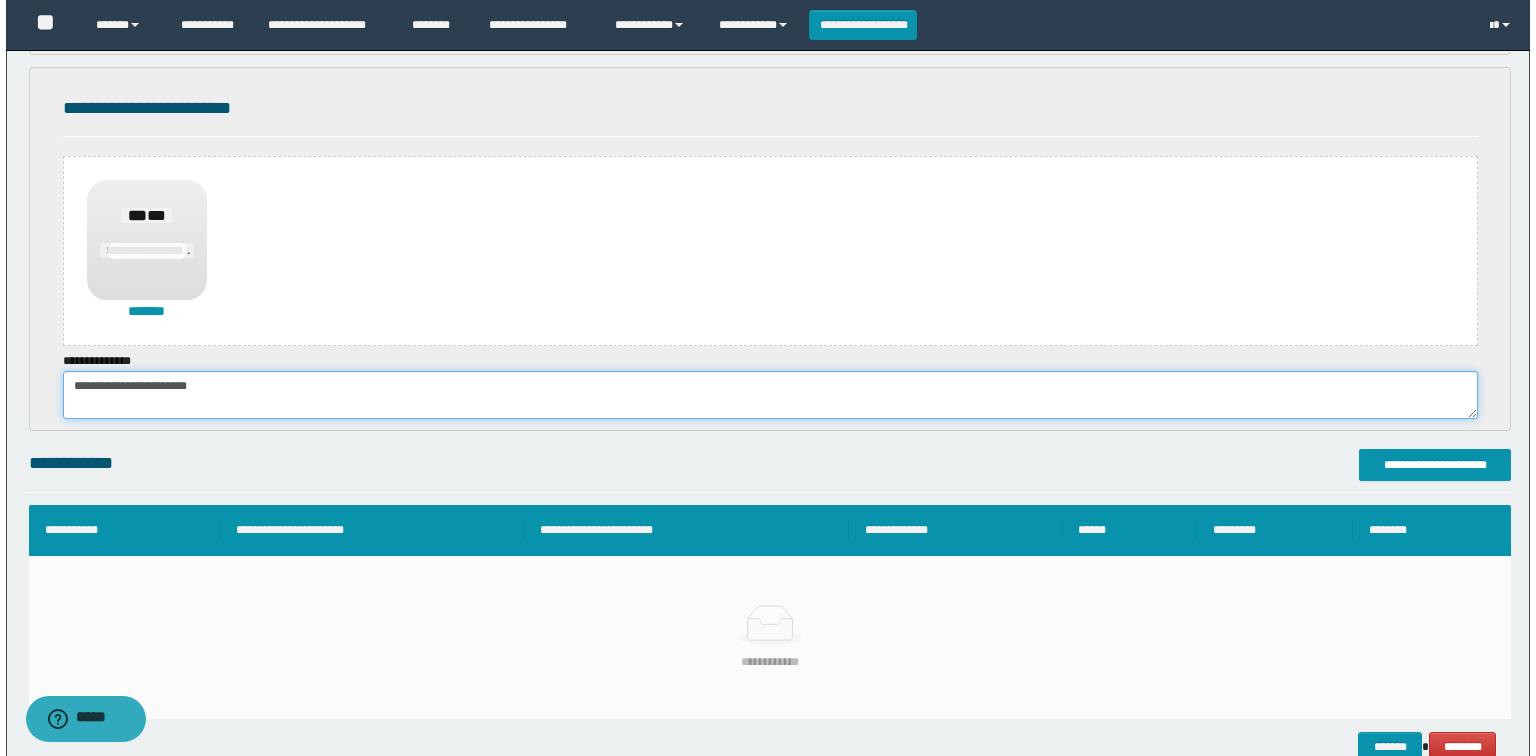 scroll, scrollTop: 1120, scrollLeft: 0, axis: vertical 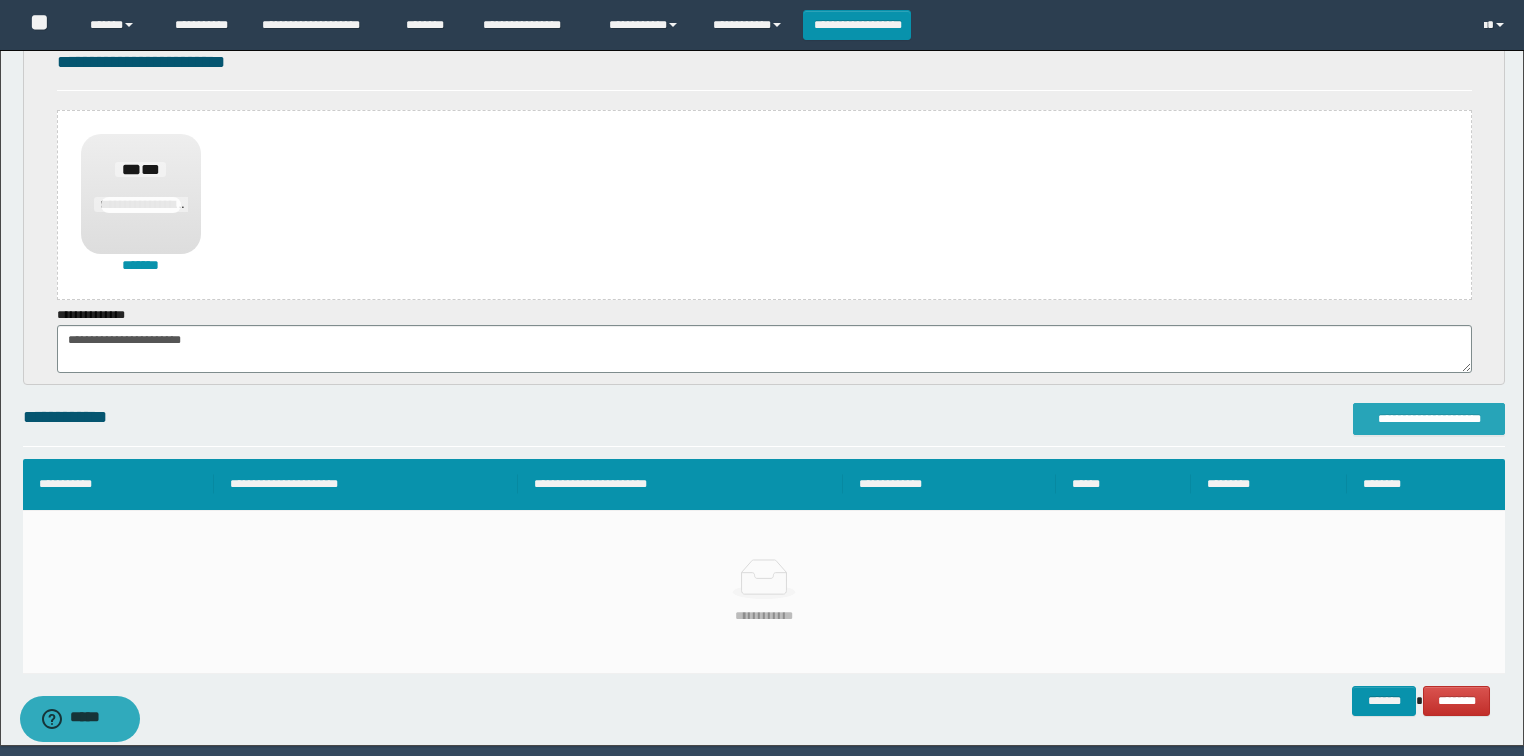 click on "**********" at bounding box center [1429, 419] 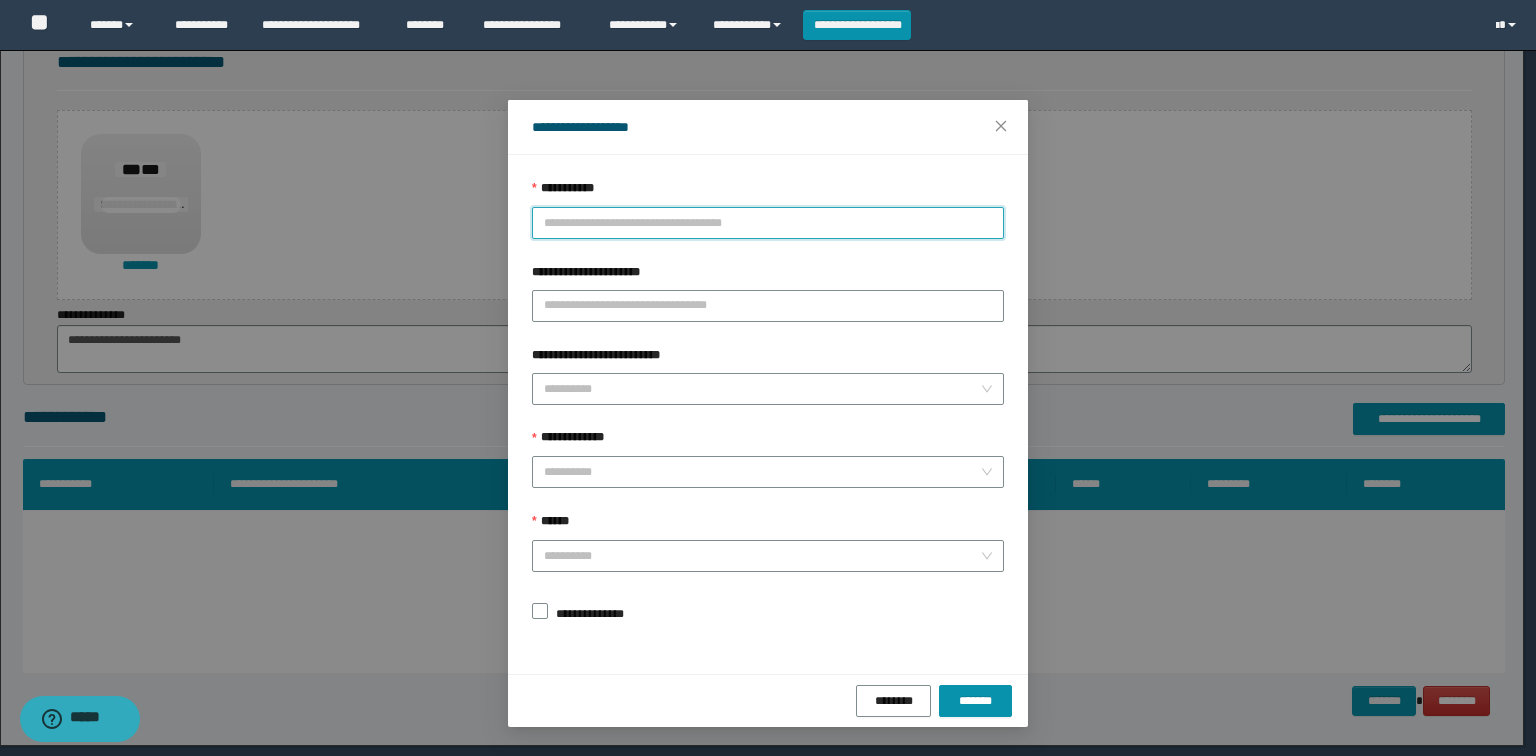click on "**********" at bounding box center (768, 223) 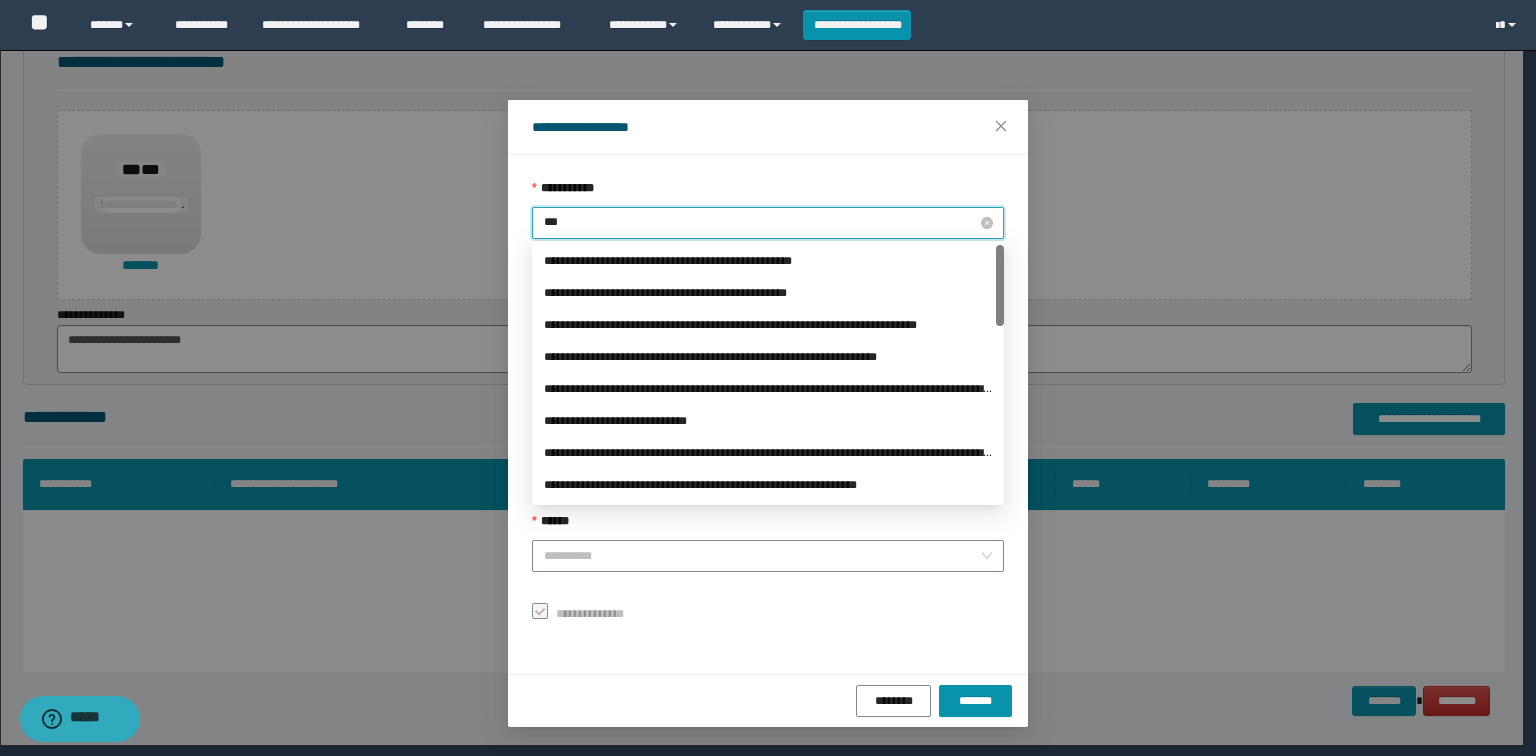 type on "****" 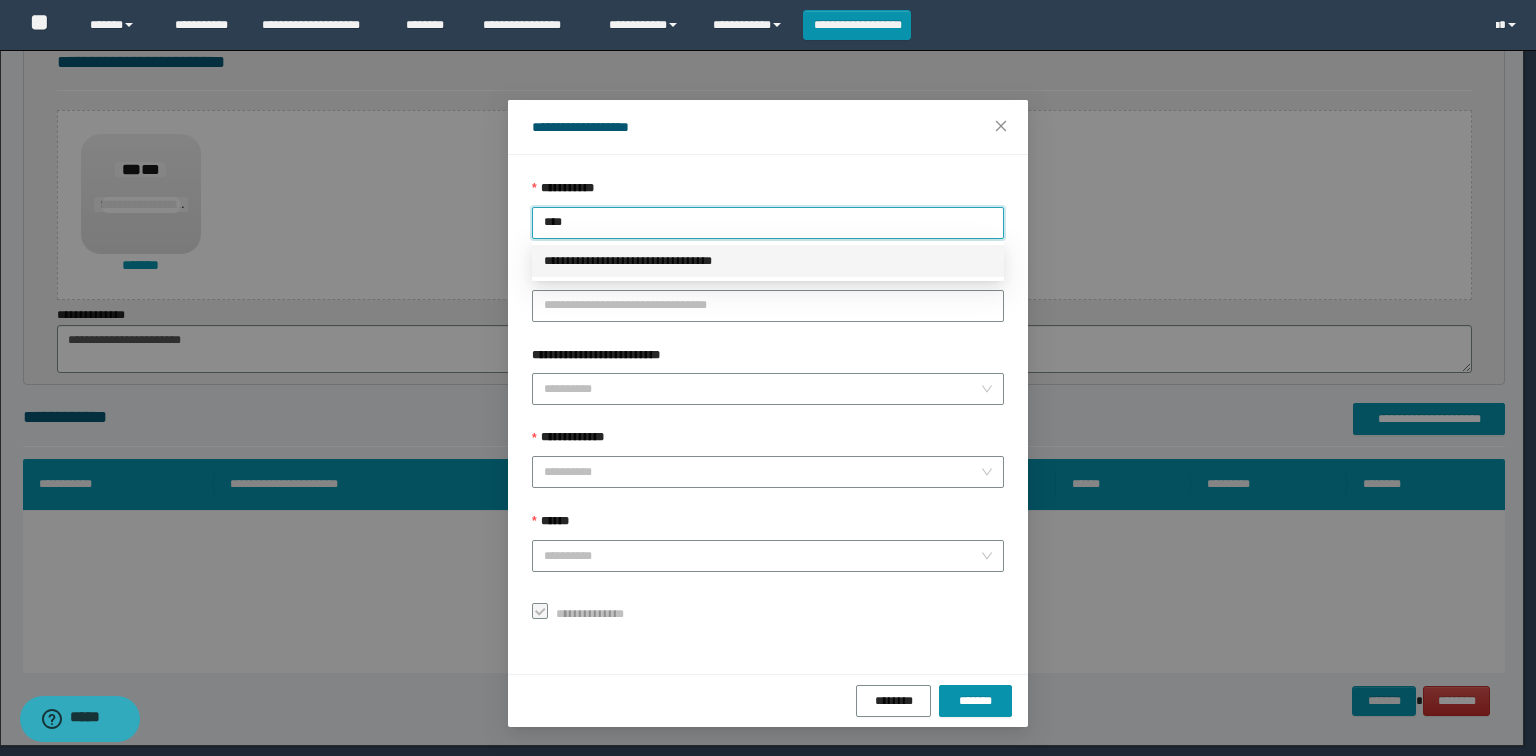 click on "**********" at bounding box center (768, 261) 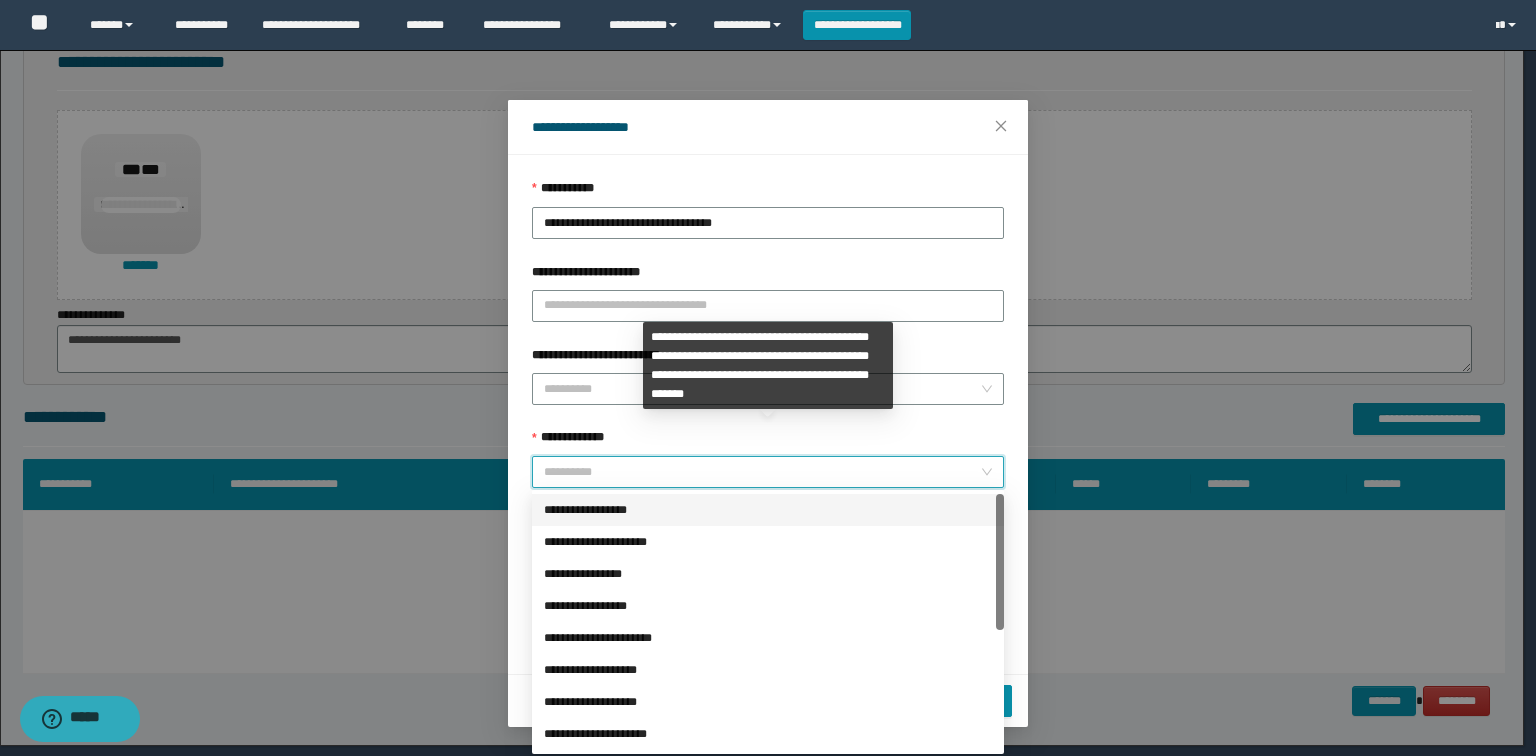 click on "**********" at bounding box center [762, 472] 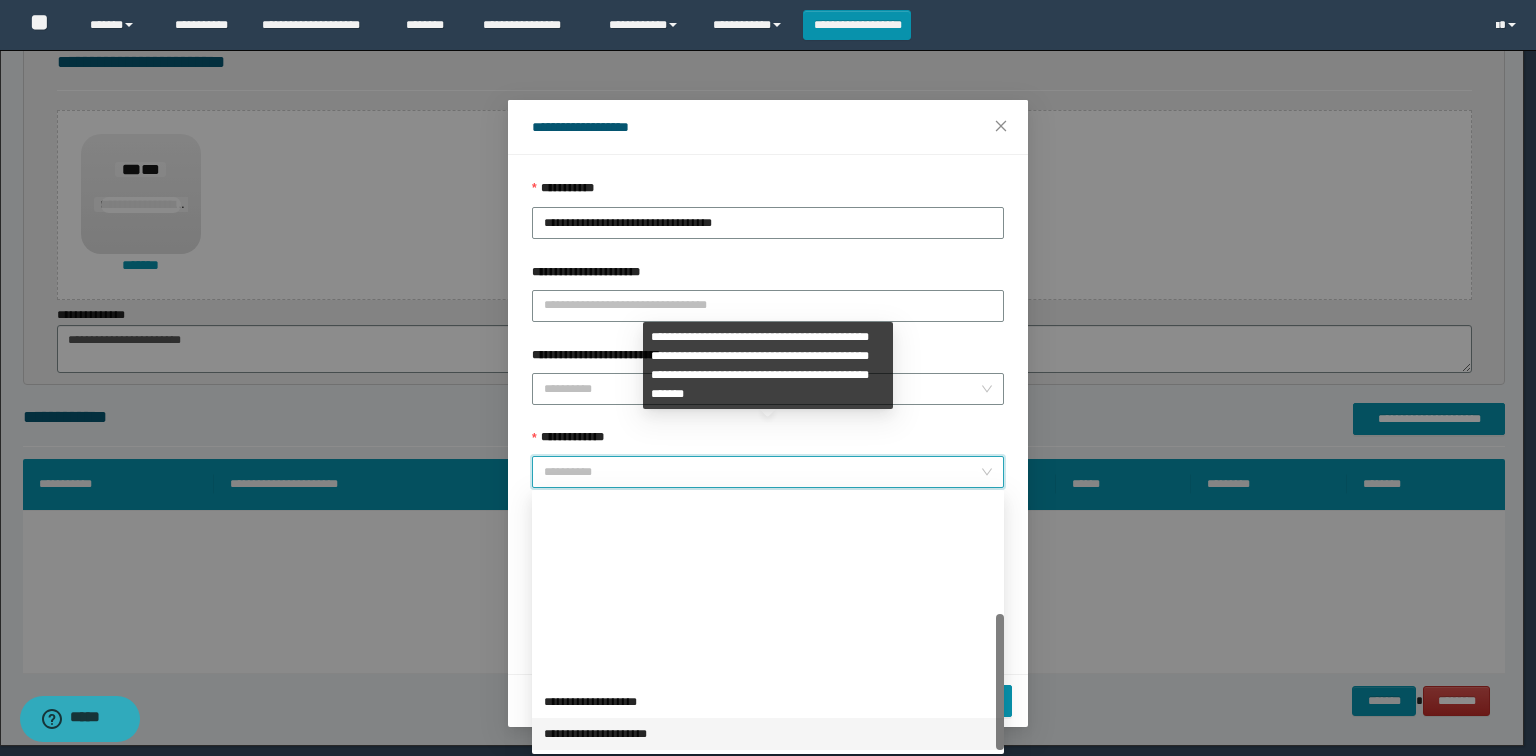 scroll, scrollTop: 224, scrollLeft: 0, axis: vertical 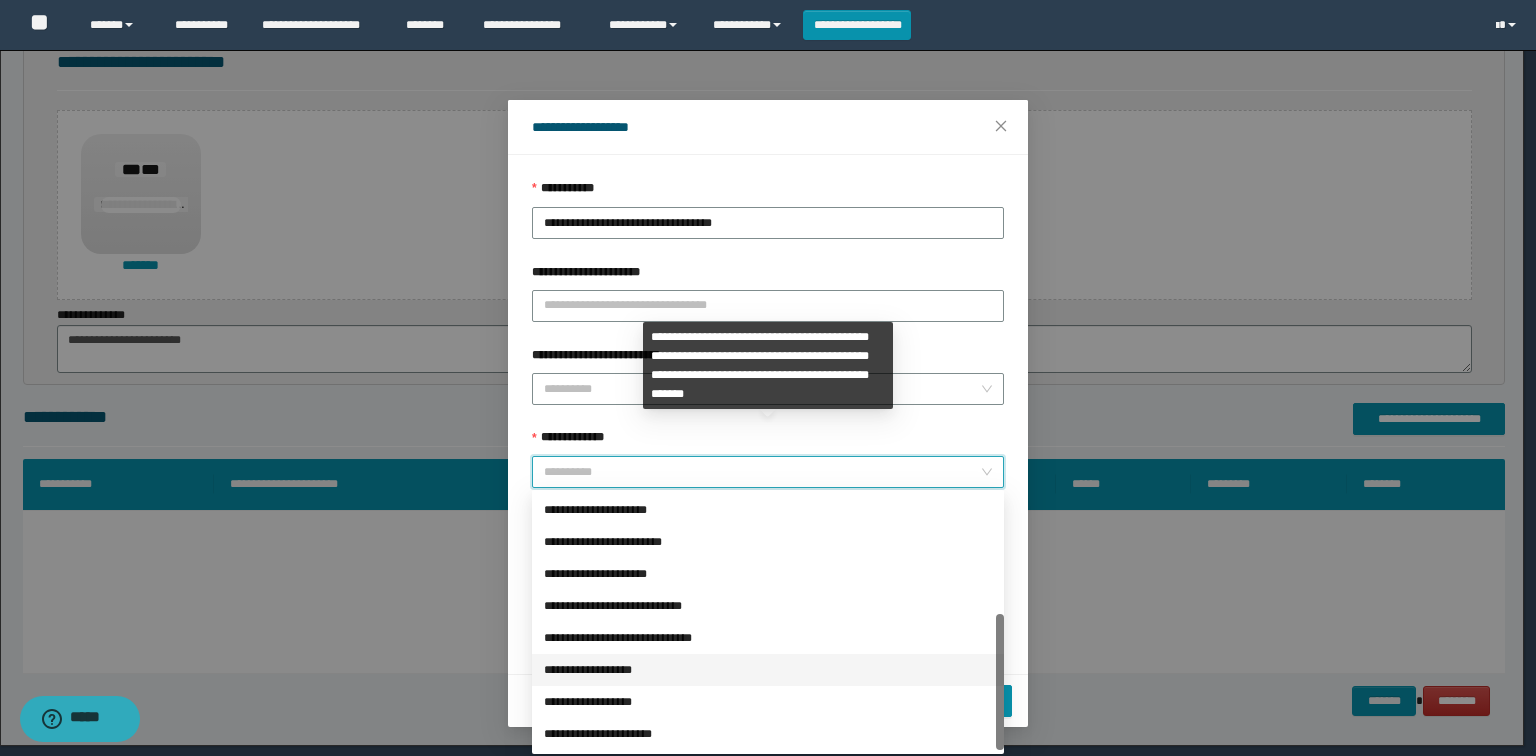 click on "**********" at bounding box center (768, 670) 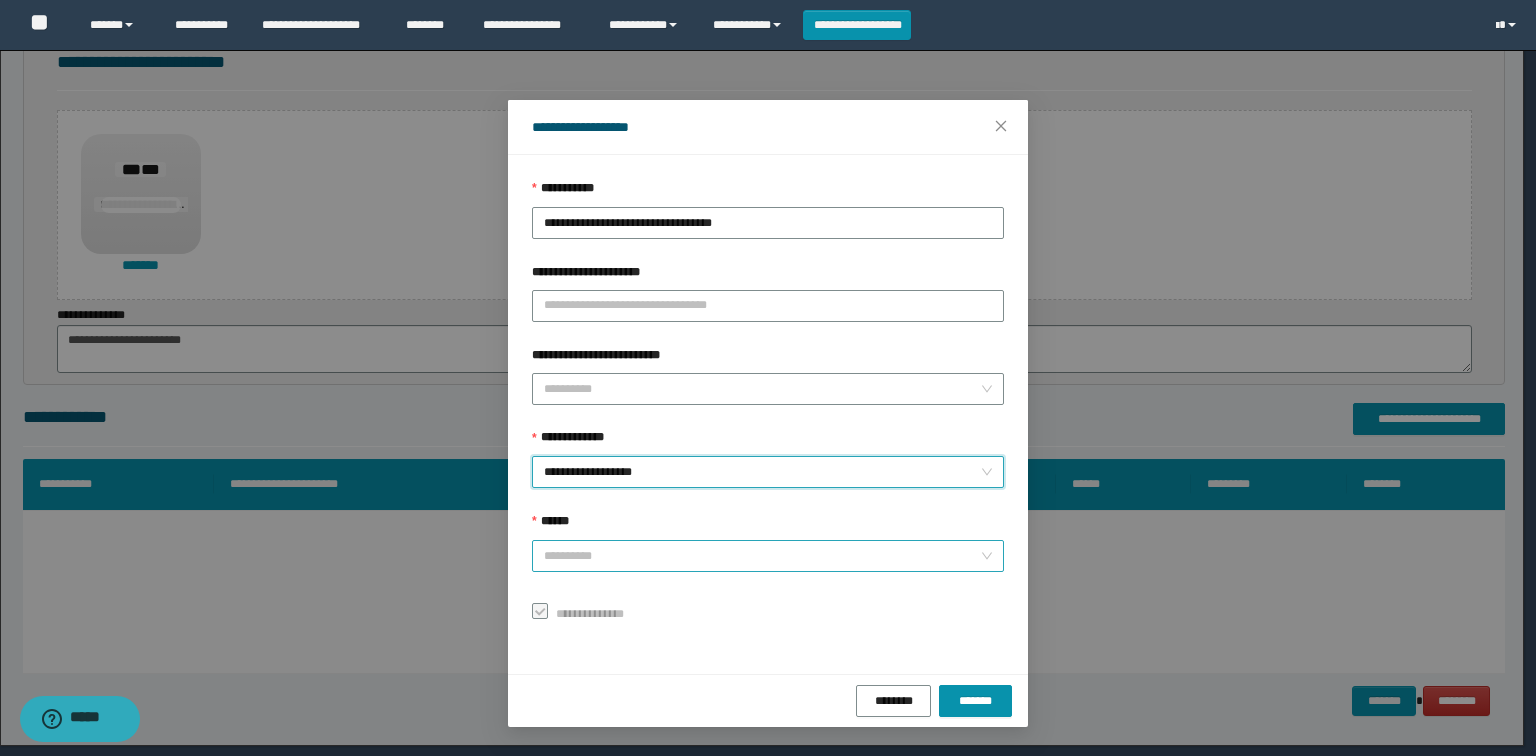 click on "******" at bounding box center (762, 556) 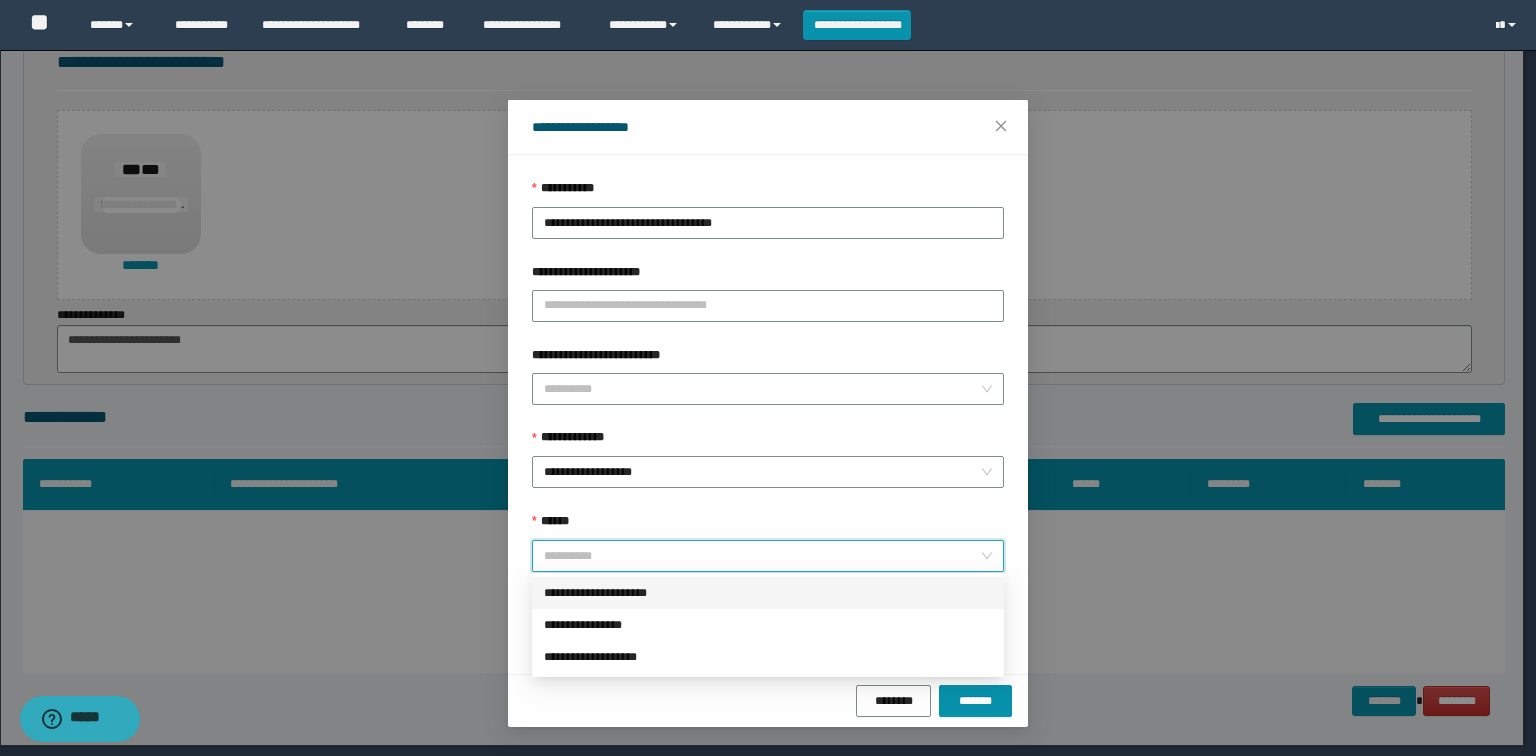 click on "**********" at bounding box center [768, 593] 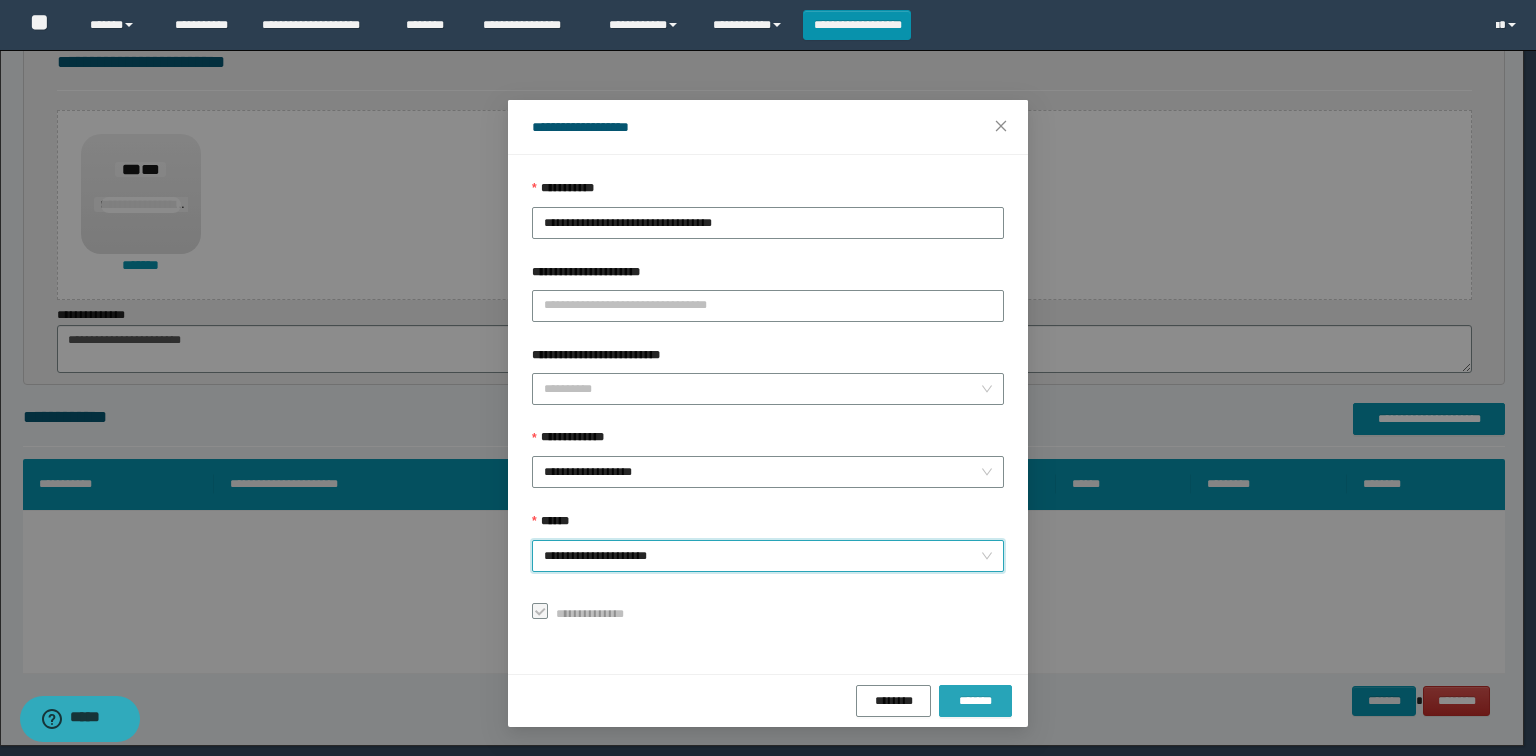 click on "*******" at bounding box center [975, 701] 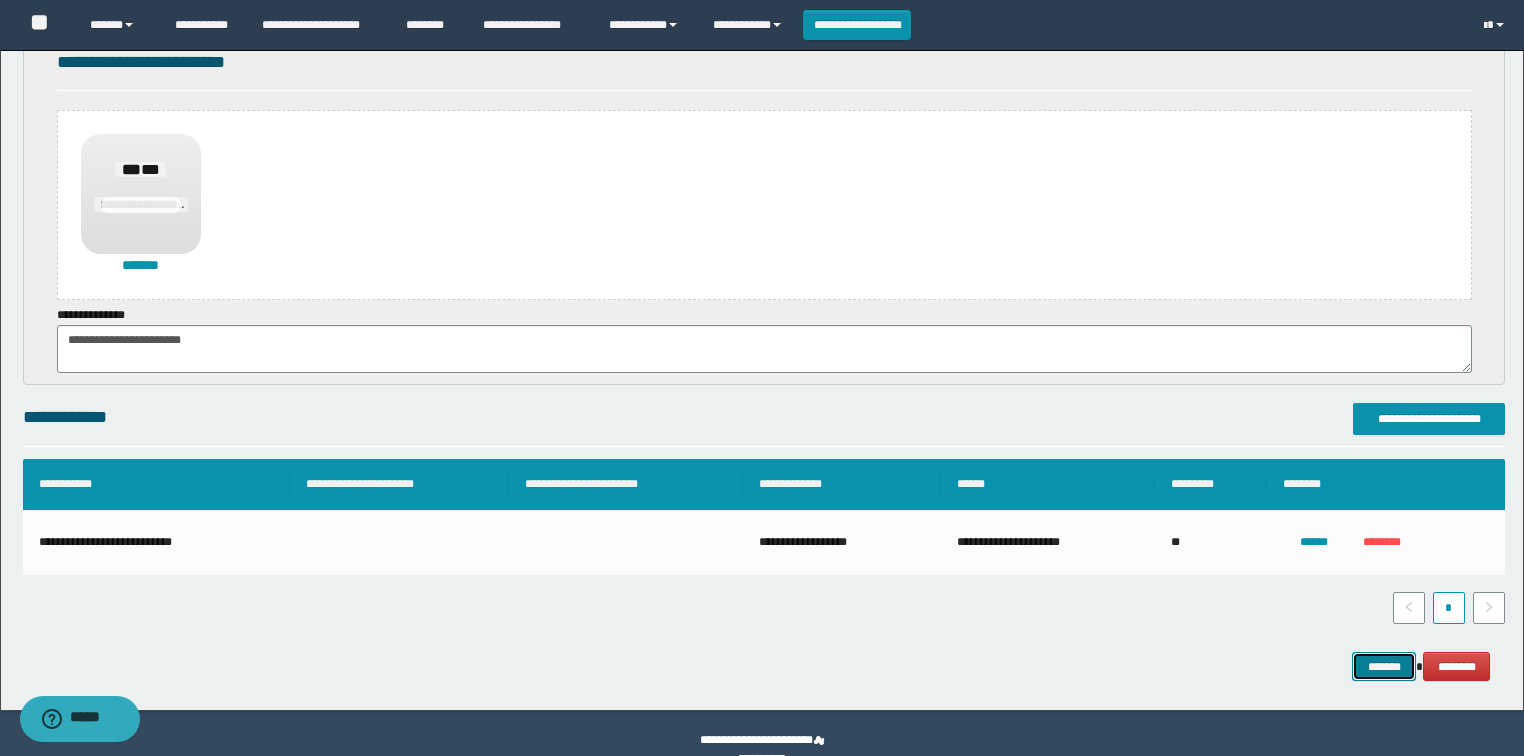 click on "*******" at bounding box center [1384, 667] 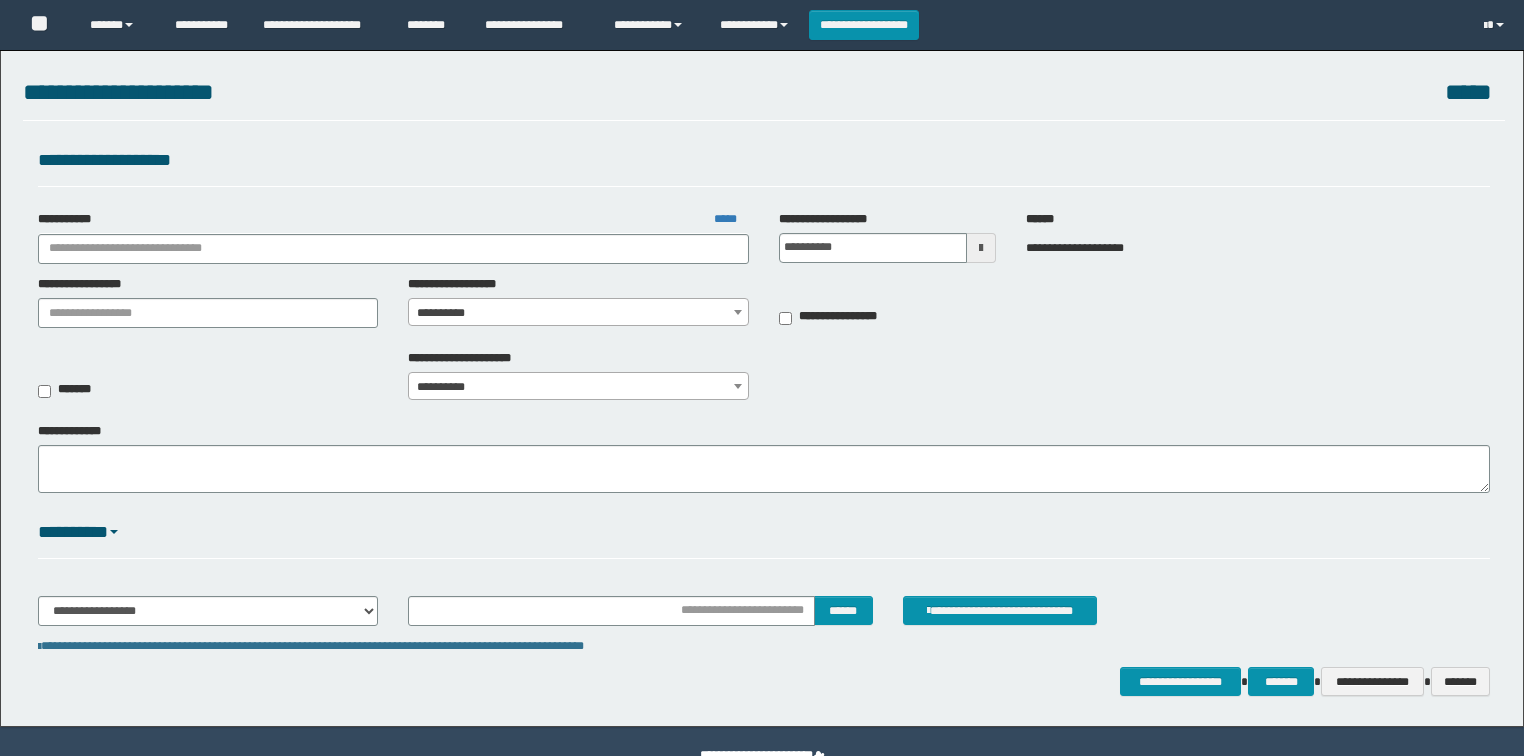 scroll, scrollTop: 0, scrollLeft: 0, axis: both 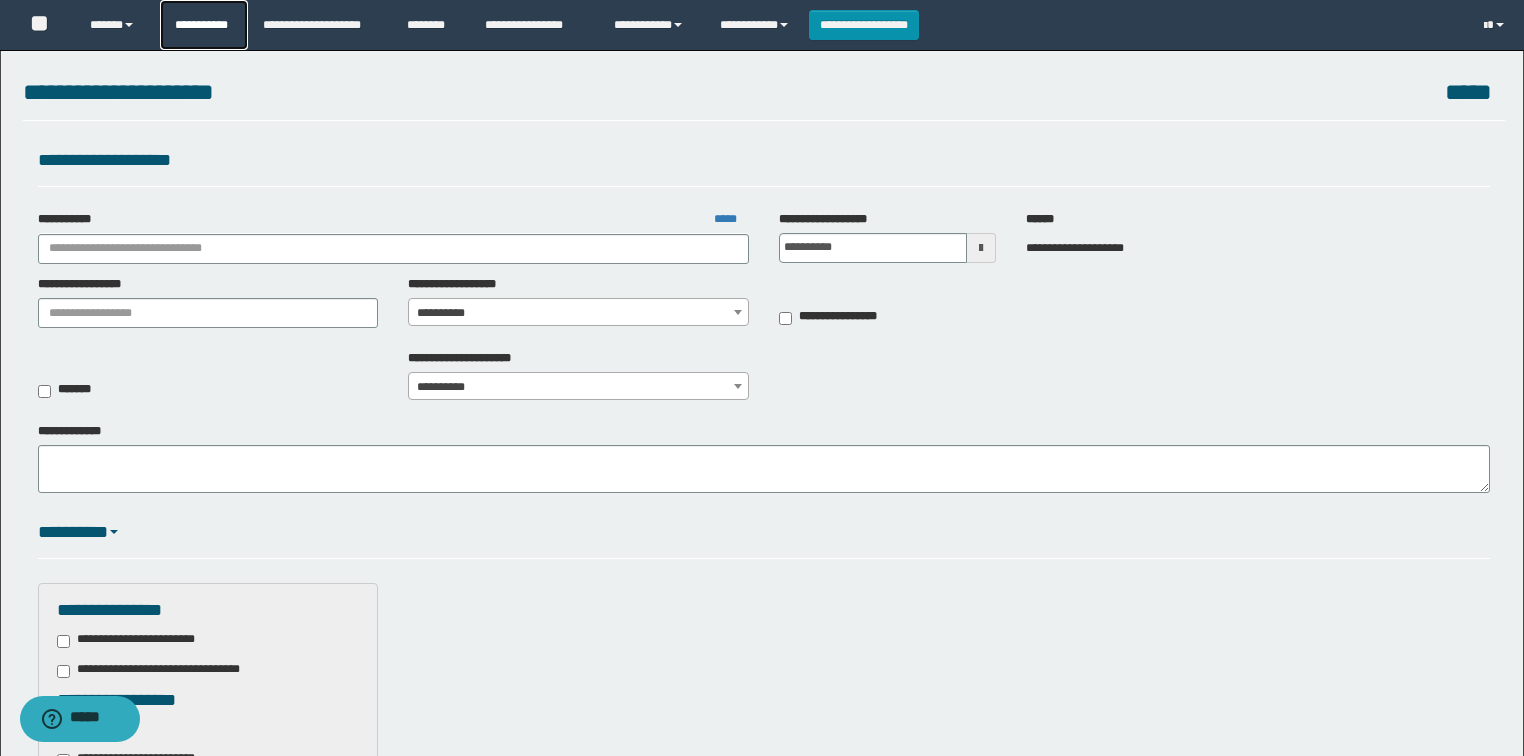 click on "**********" at bounding box center (204, 25) 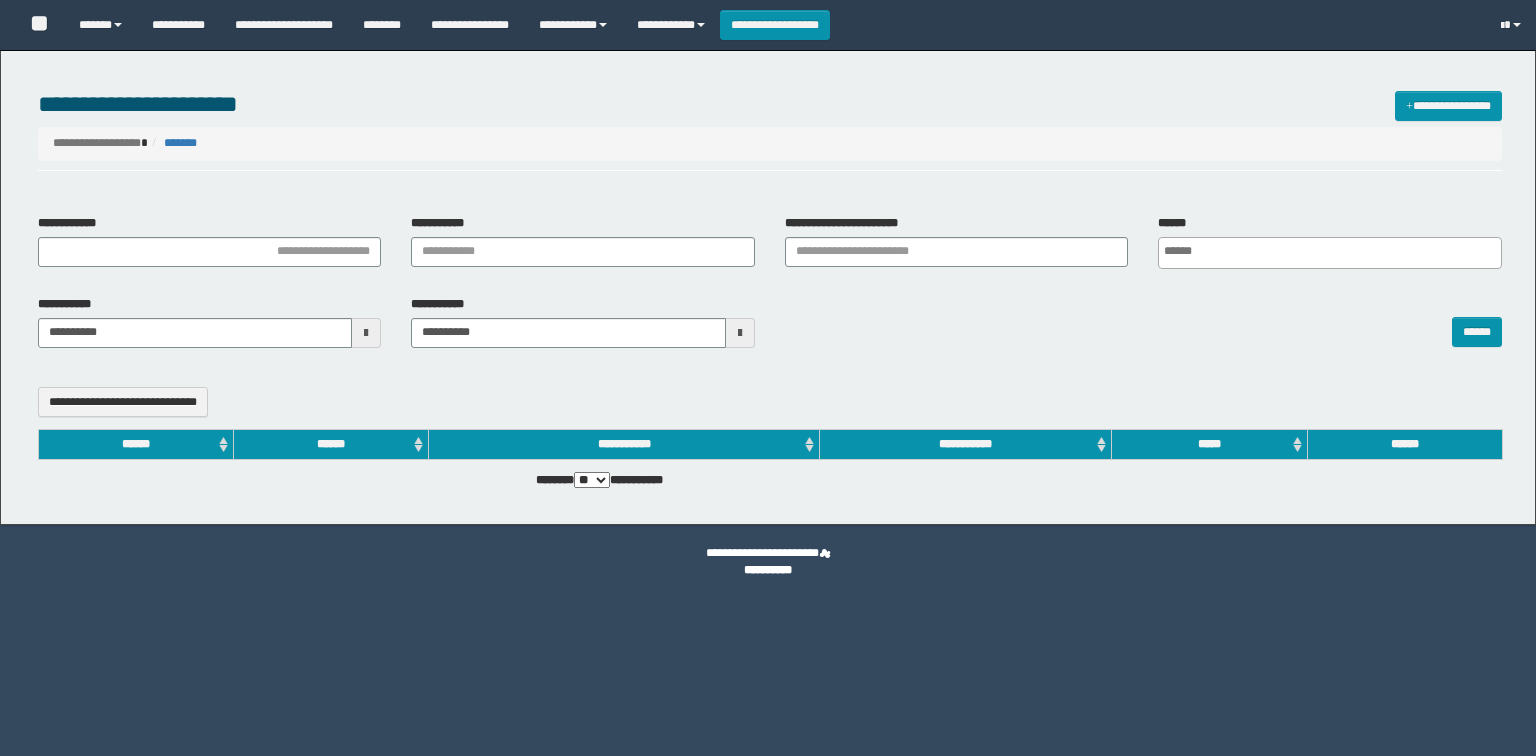 select 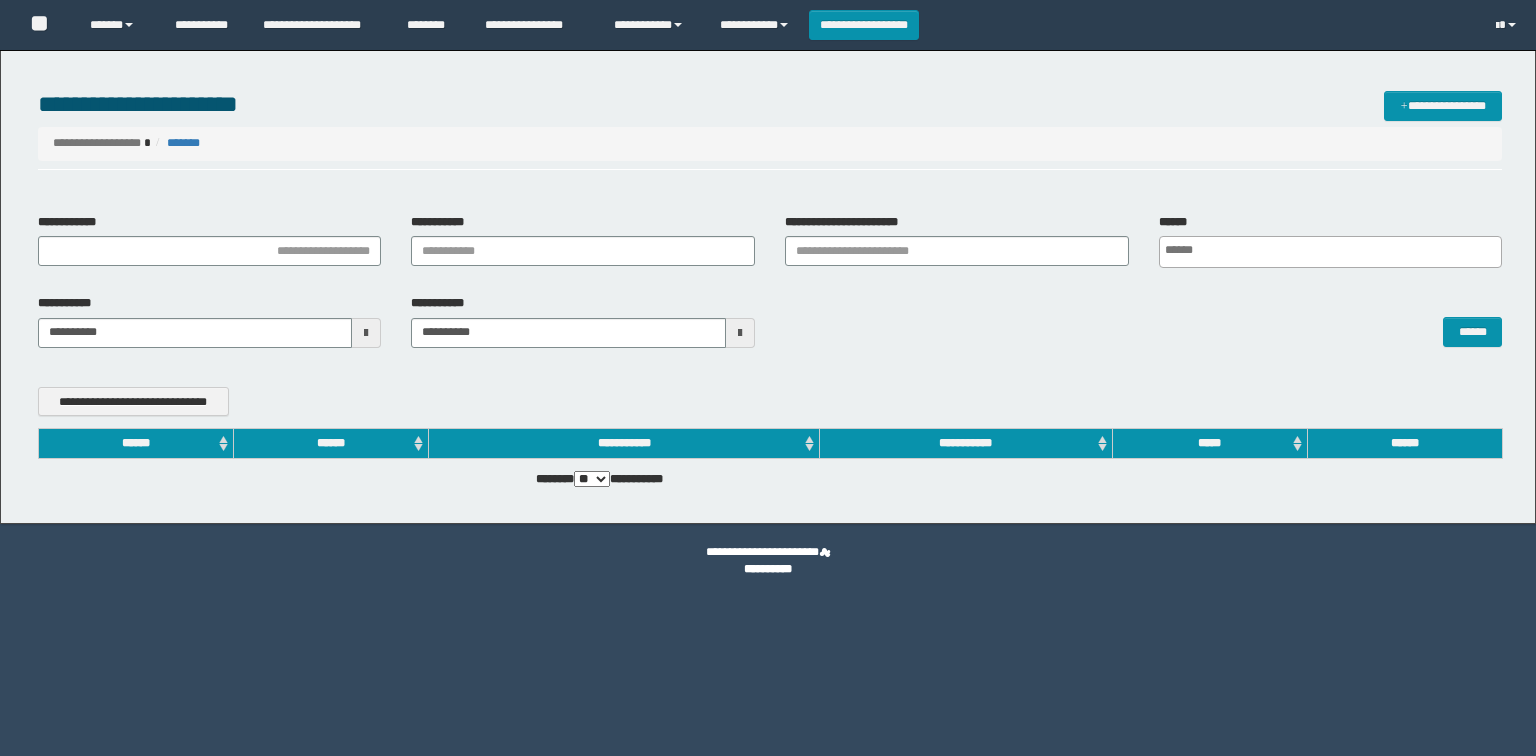 scroll, scrollTop: 0, scrollLeft: 0, axis: both 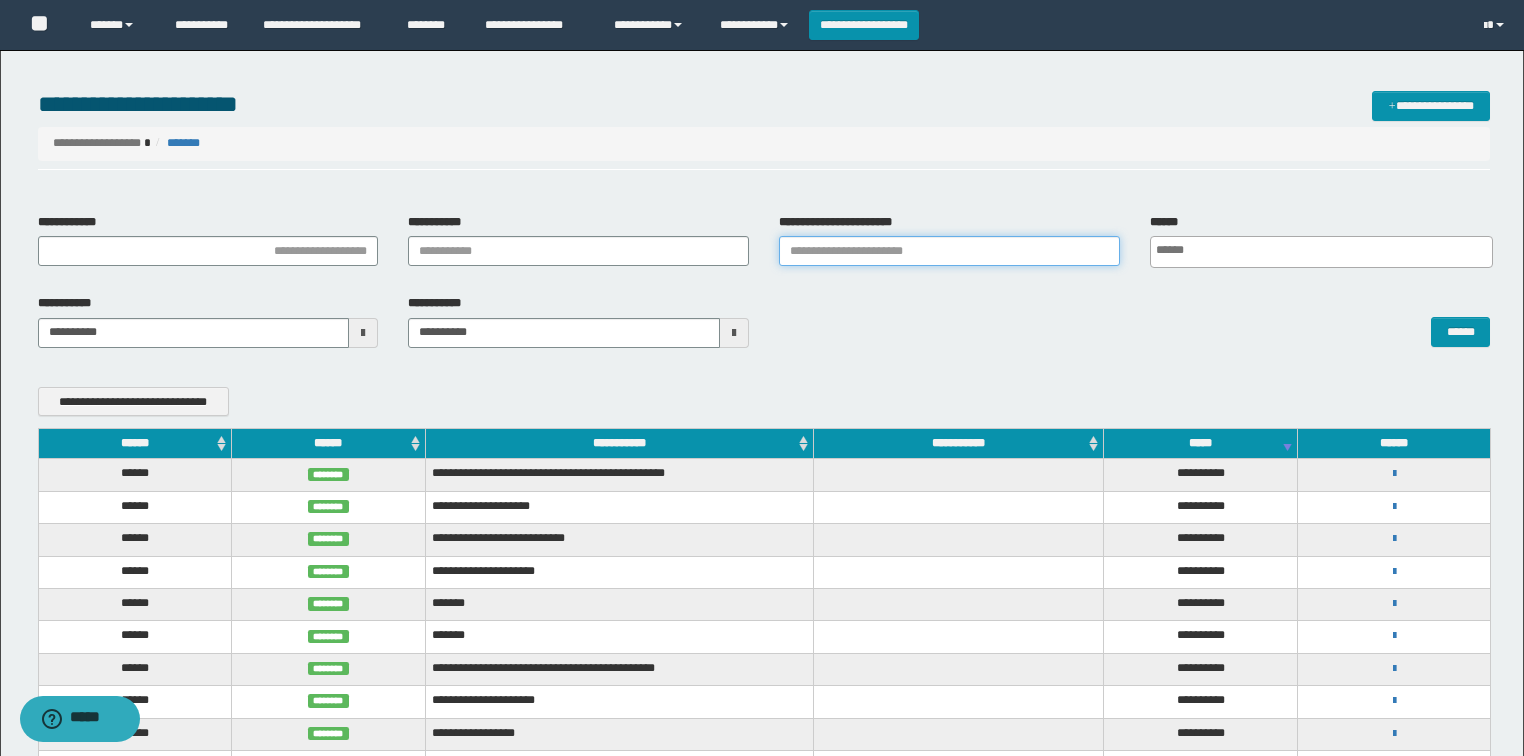 click on "**********" at bounding box center [949, 251] 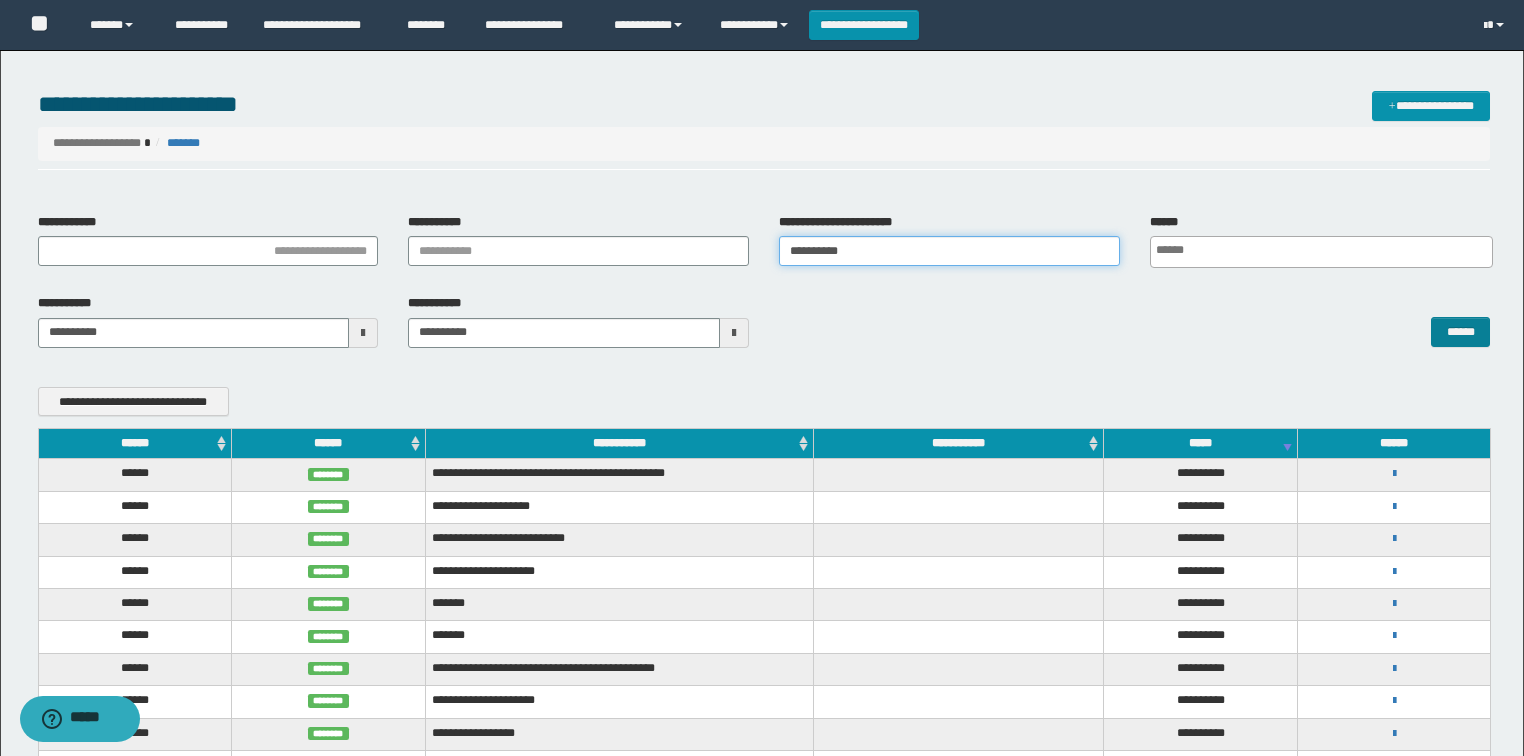 type on "**********" 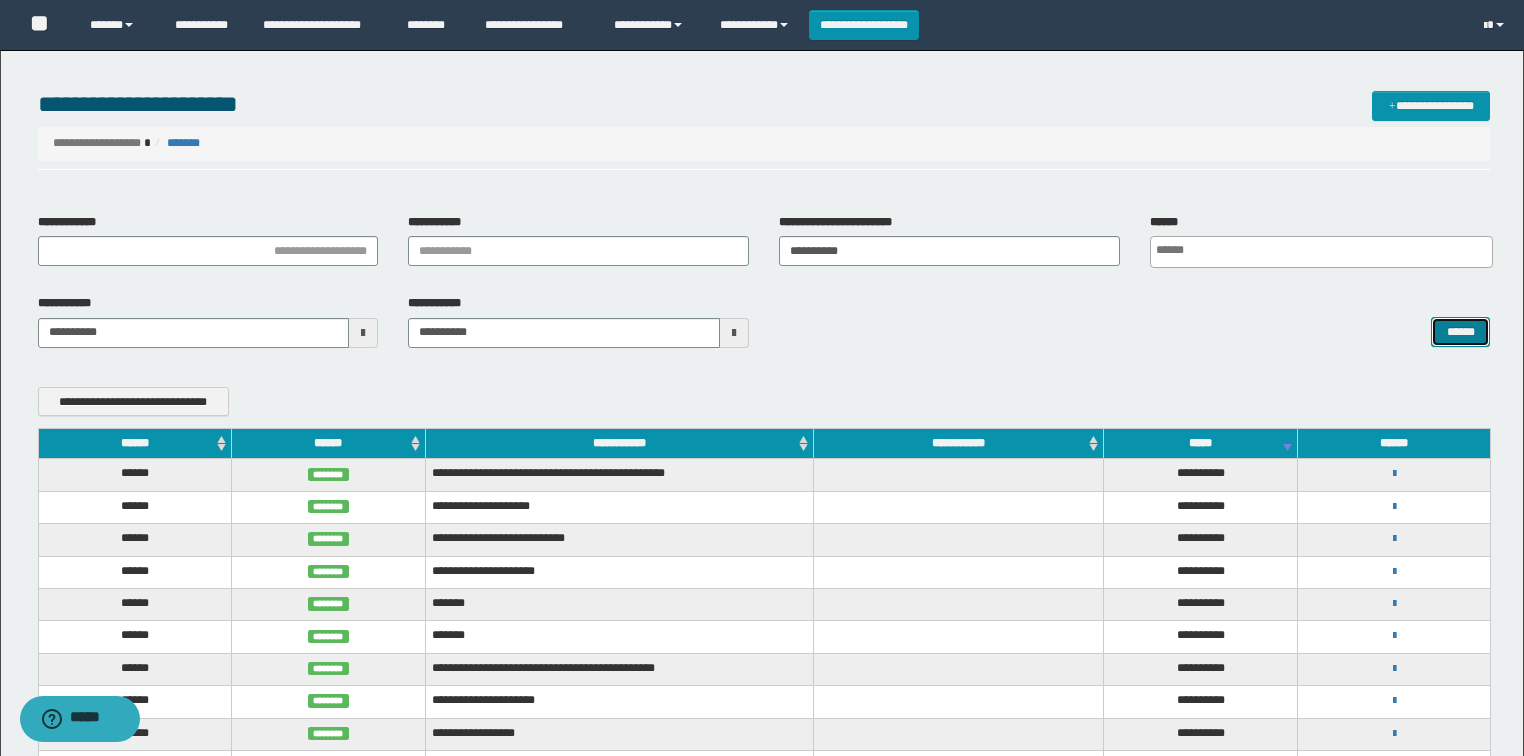 click on "******" at bounding box center (1460, 332) 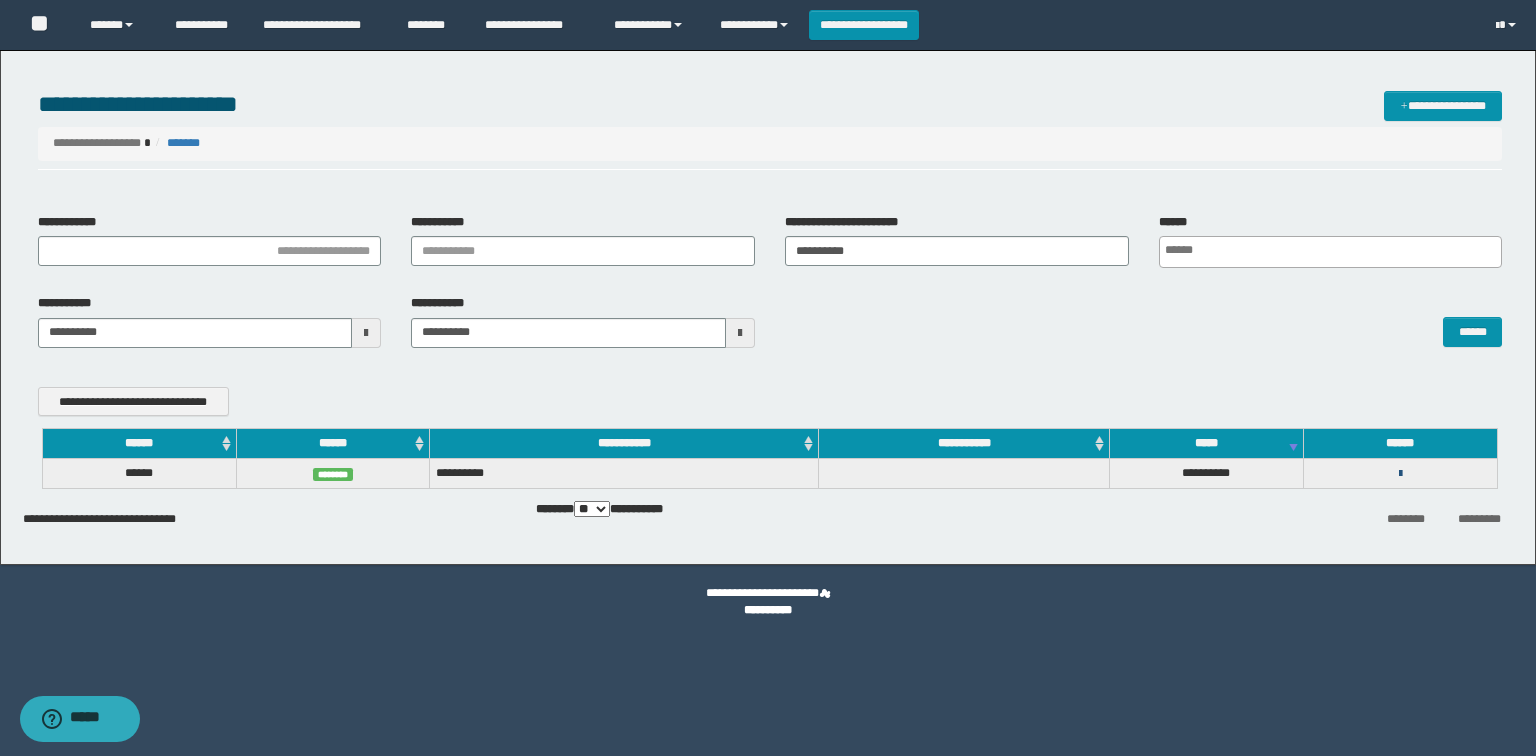 click at bounding box center [1400, 474] 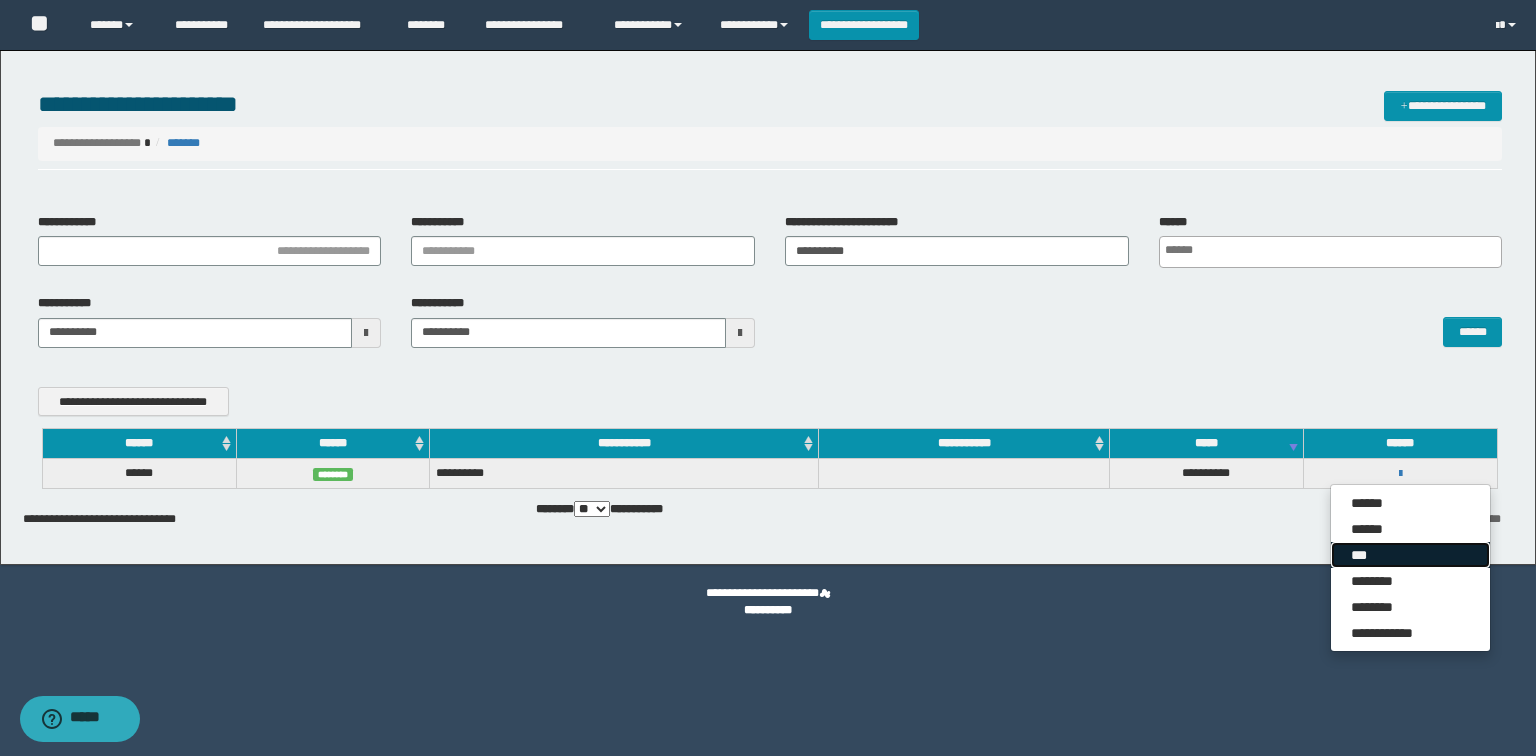 click on "***" at bounding box center [1410, 555] 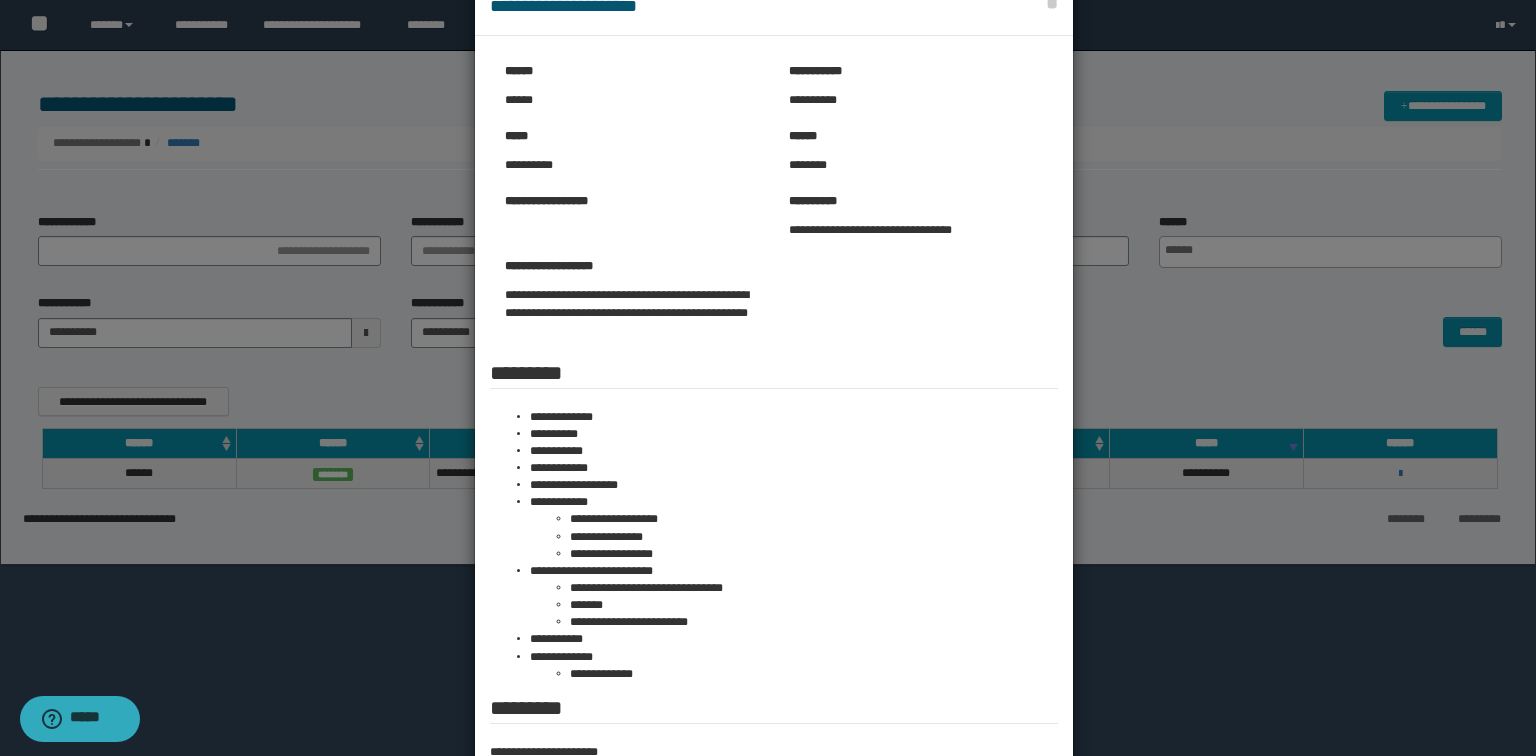 scroll, scrollTop: 80, scrollLeft: 0, axis: vertical 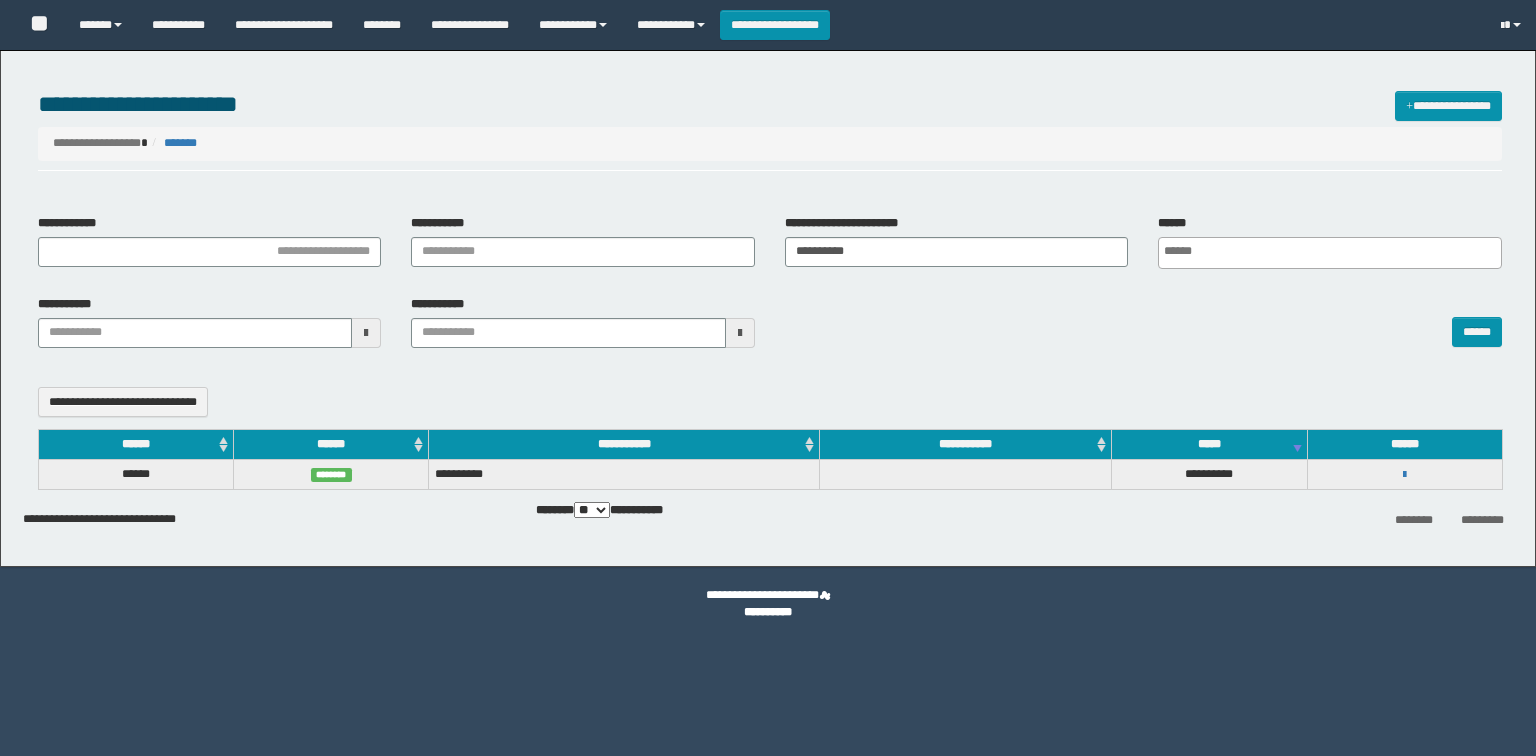 select 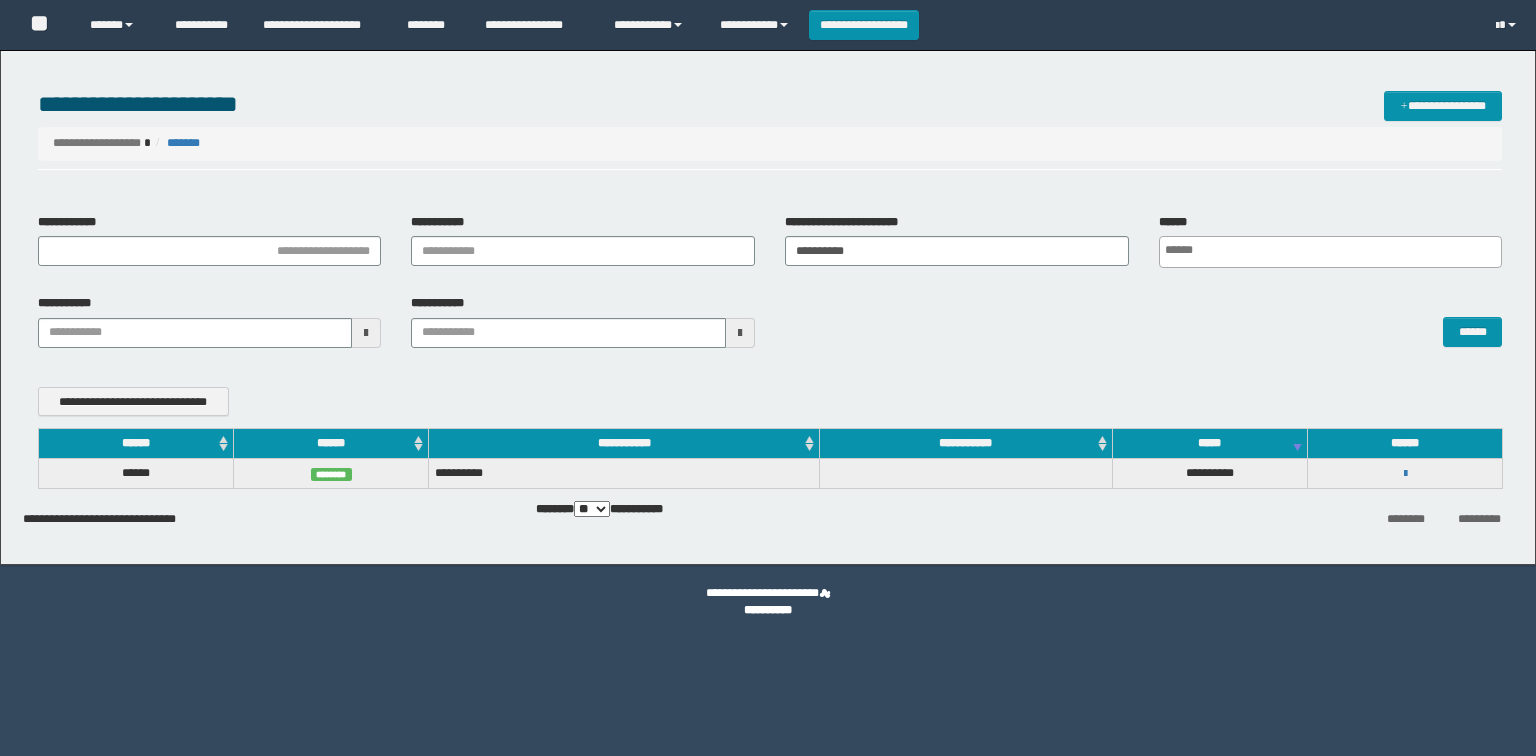 scroll, scrollTop: 0, scrollLeft: 0, axis: both 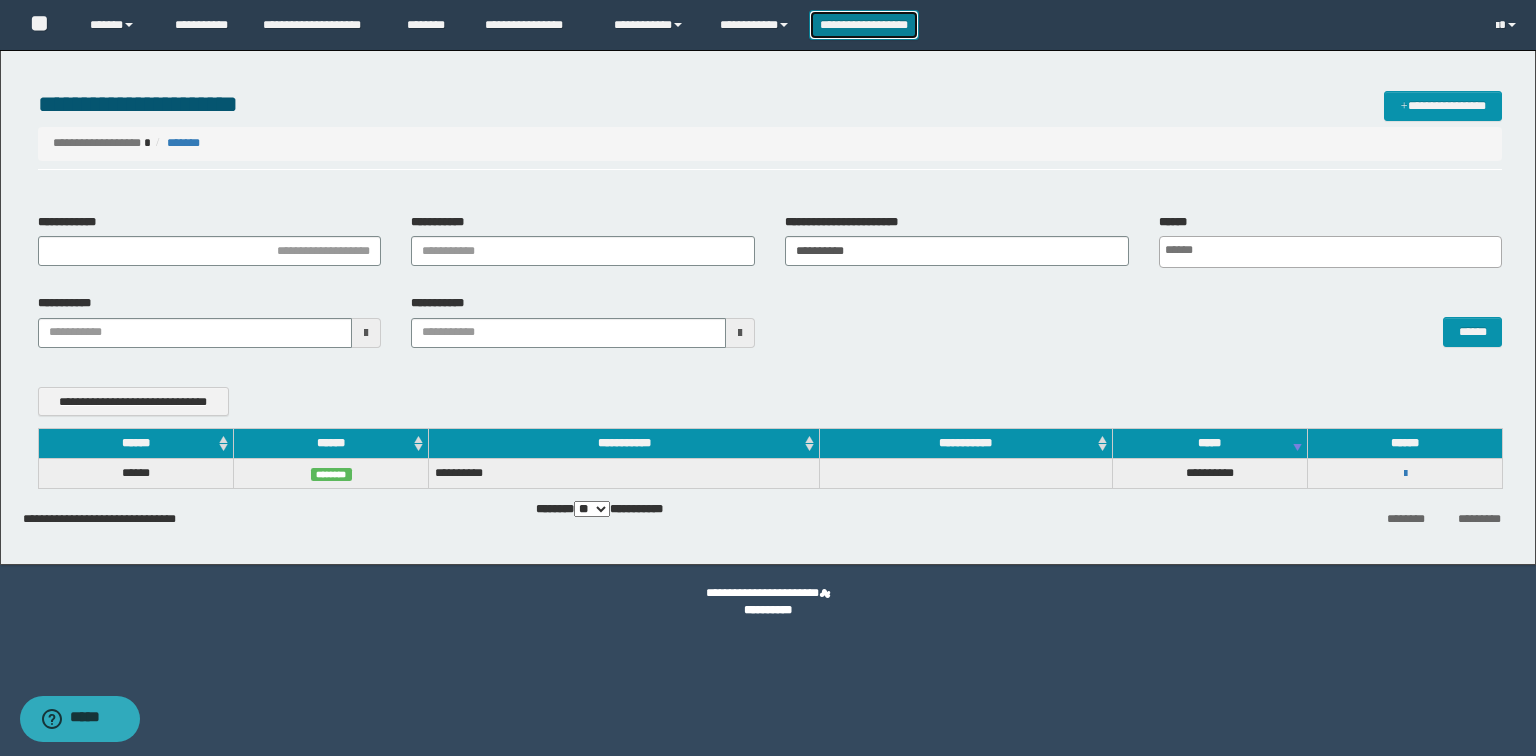 click on "**********" at bounding box center [864, 25] 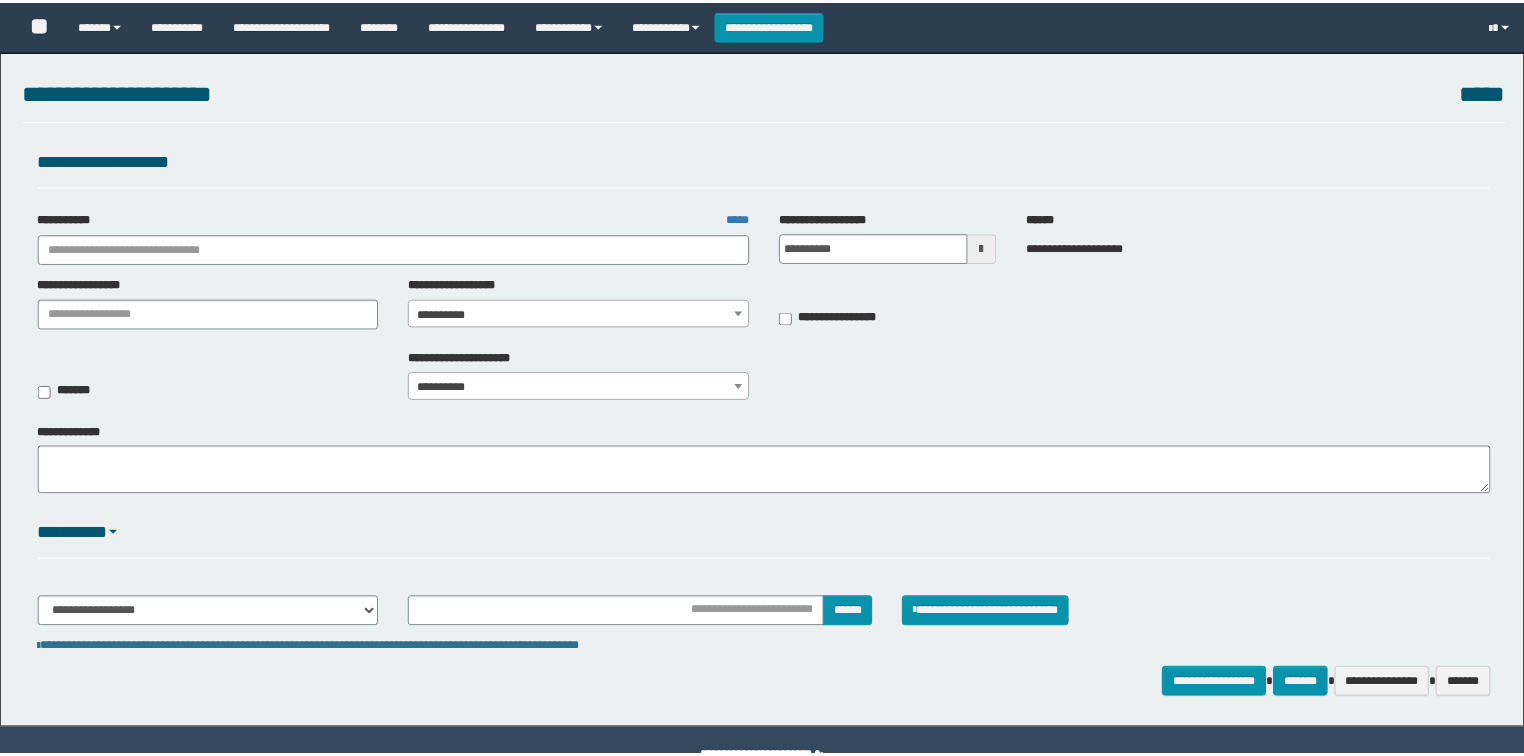 scroll, scrollTop: 0, scrollLeft: 0, axis: both 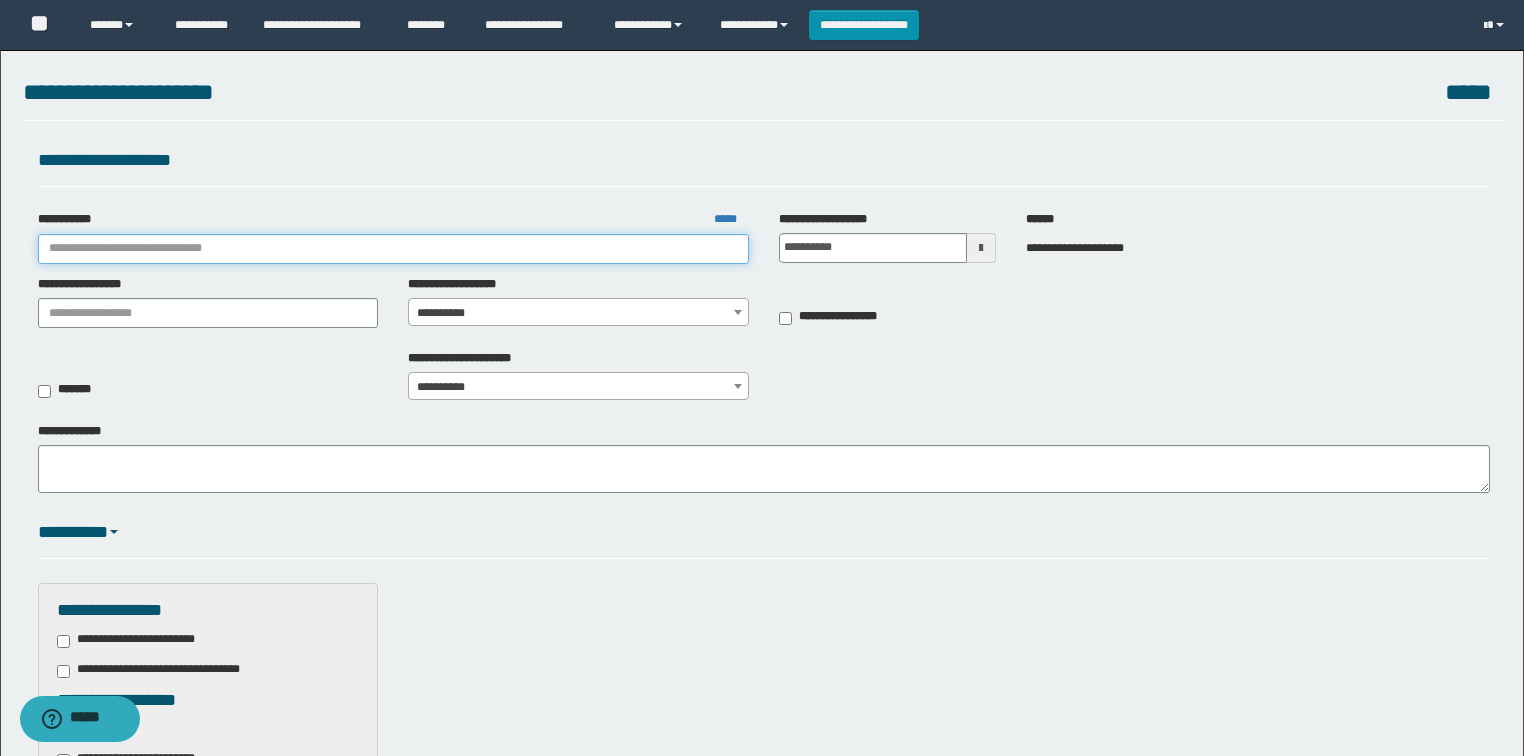 click on "**********" at bounding box center [393, 249] 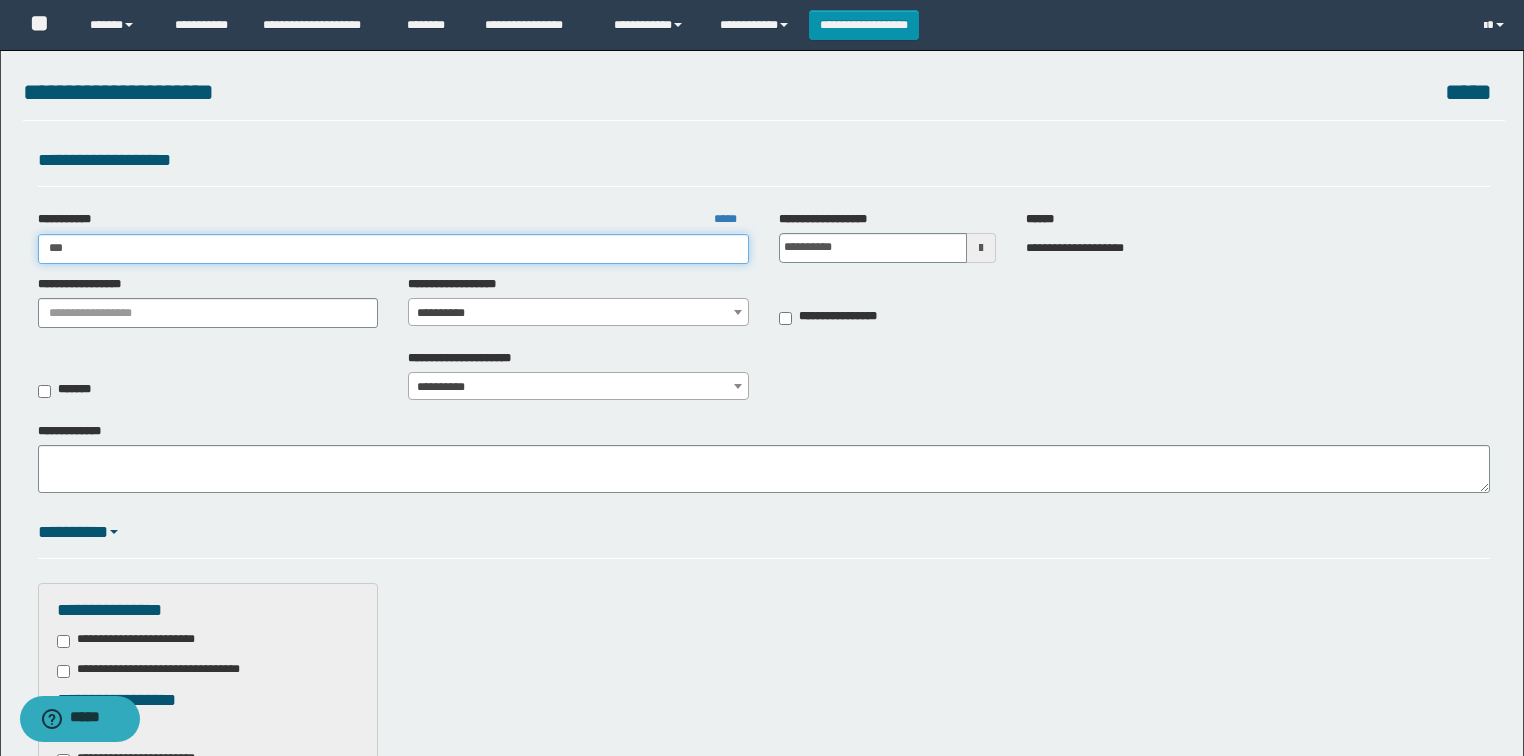 type on "****" 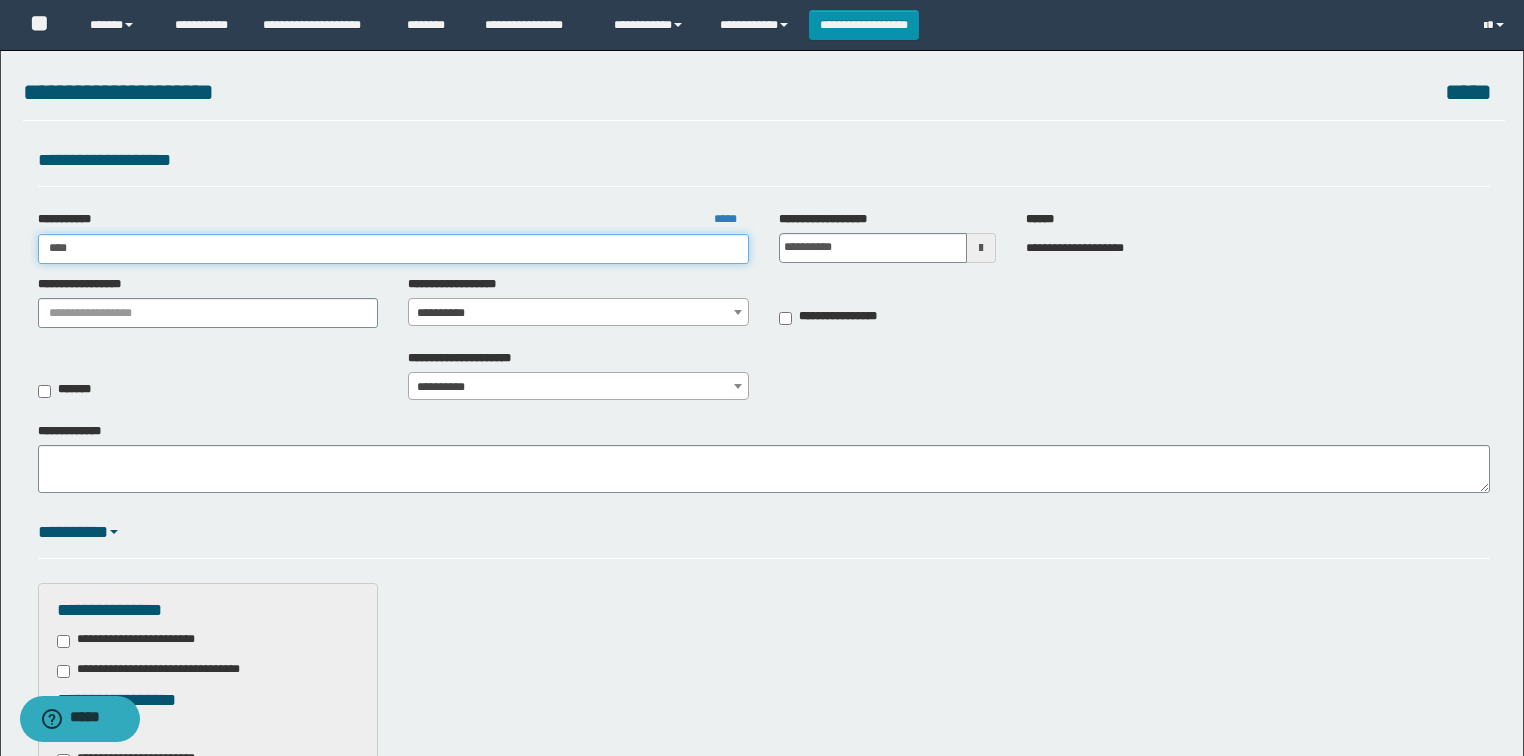 type on "****" 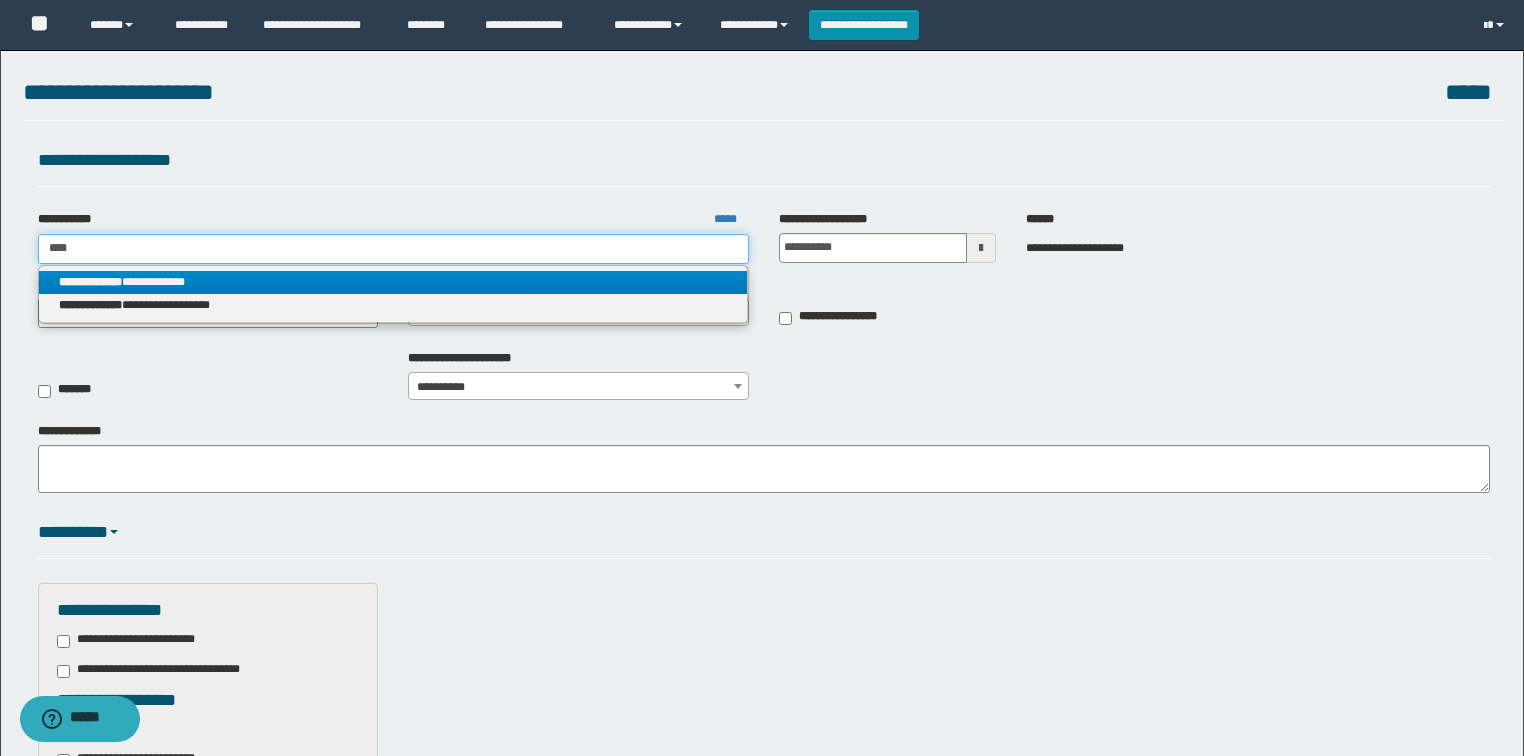 type on "****" 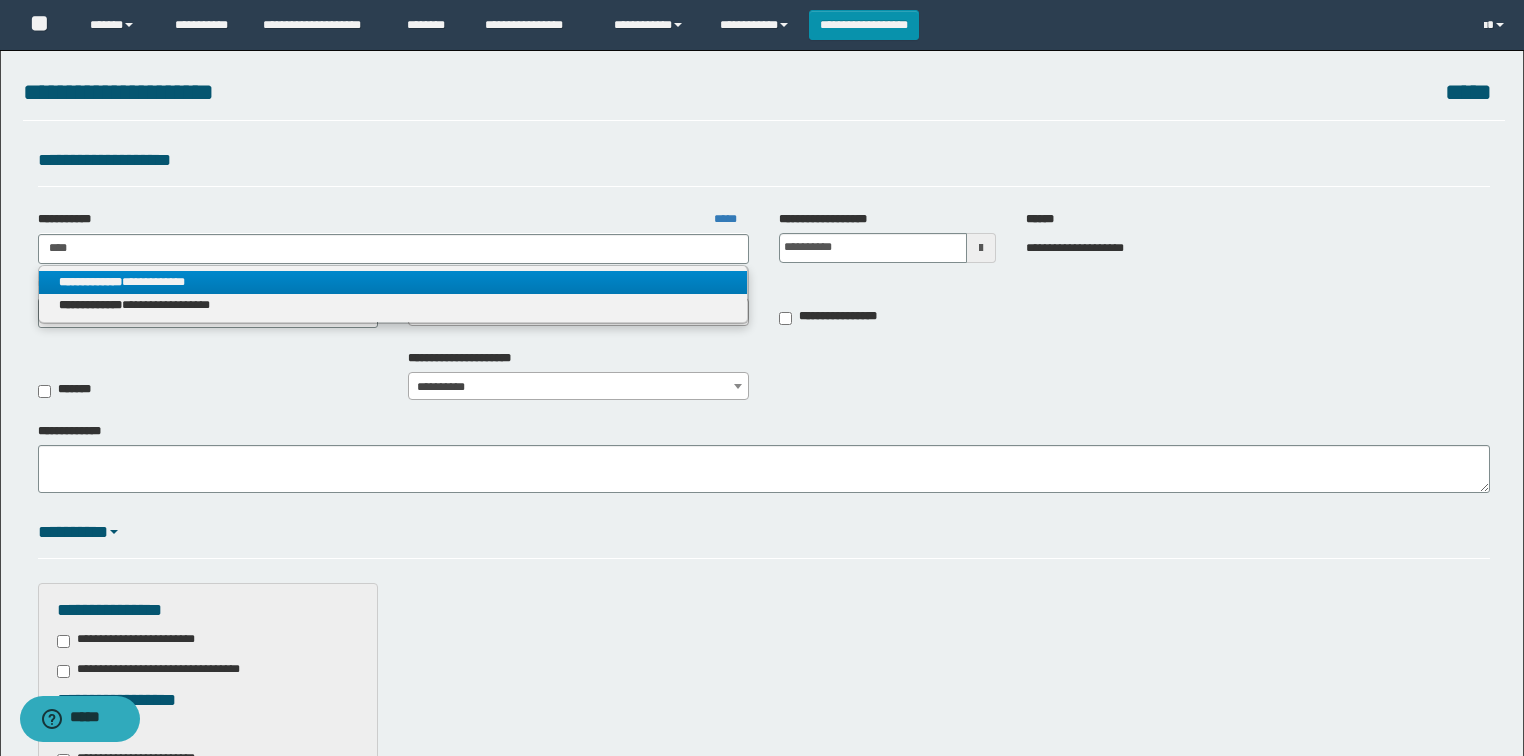 click on "**********" at bounding box center [393, 282] 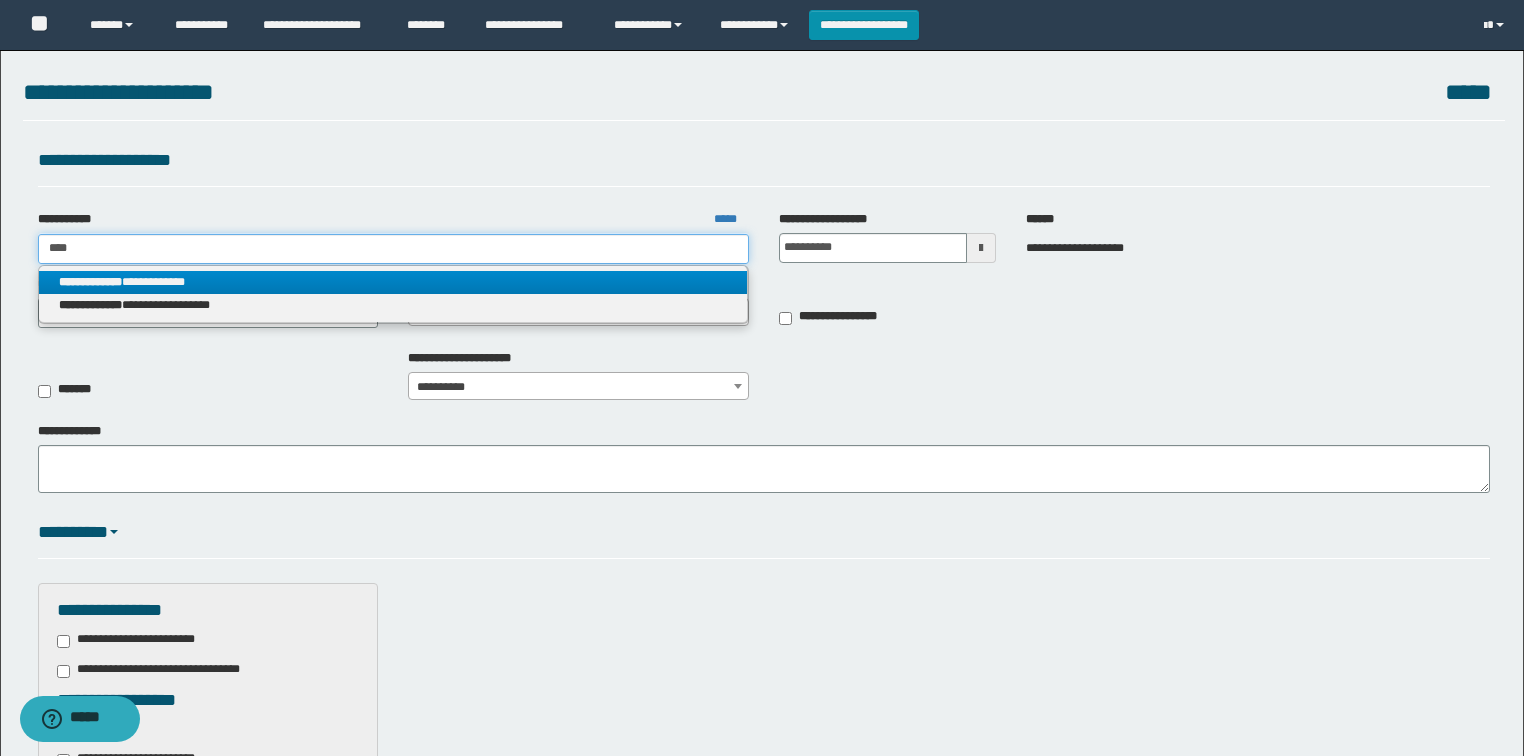 type 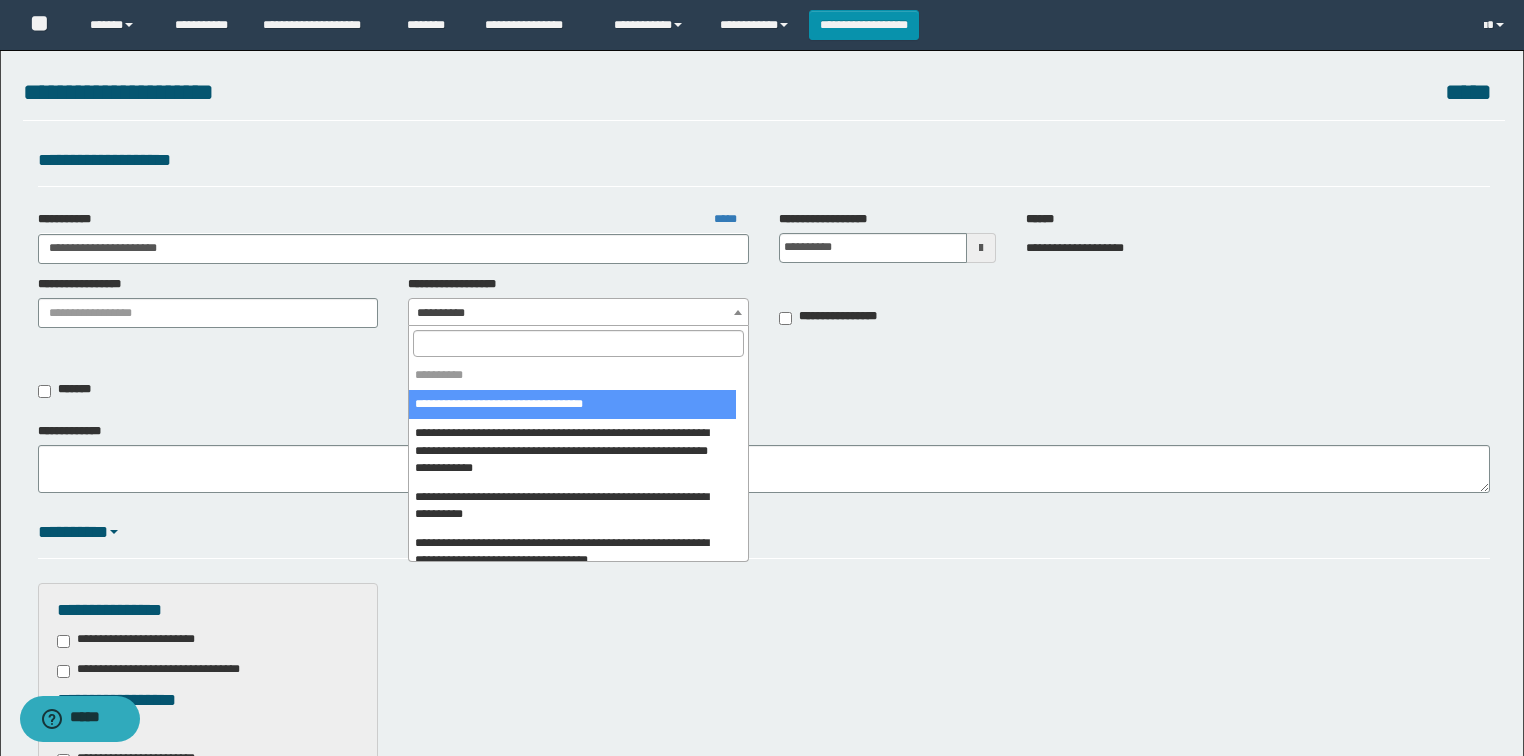 click on "**********" at bounding box center [578, 313] 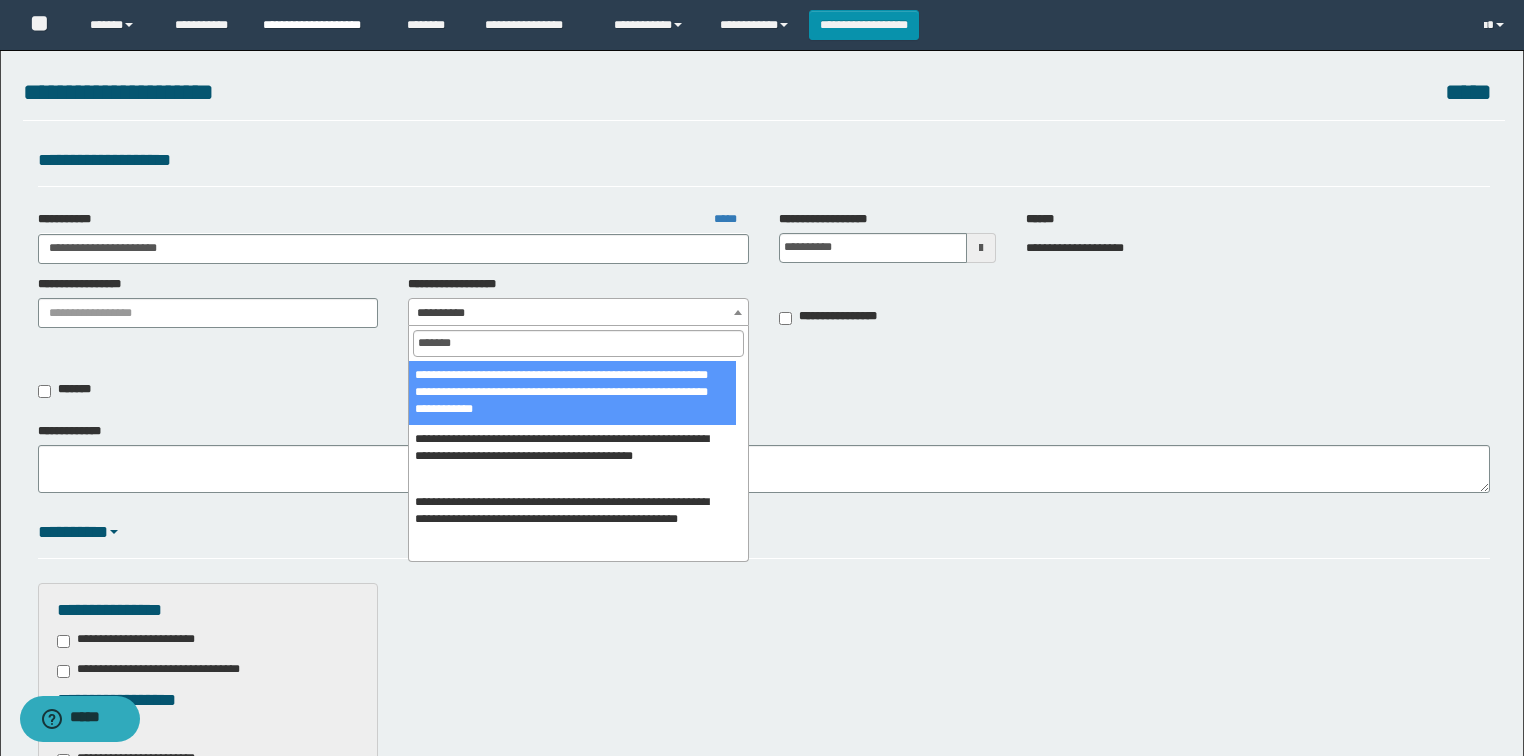 type on "*******" 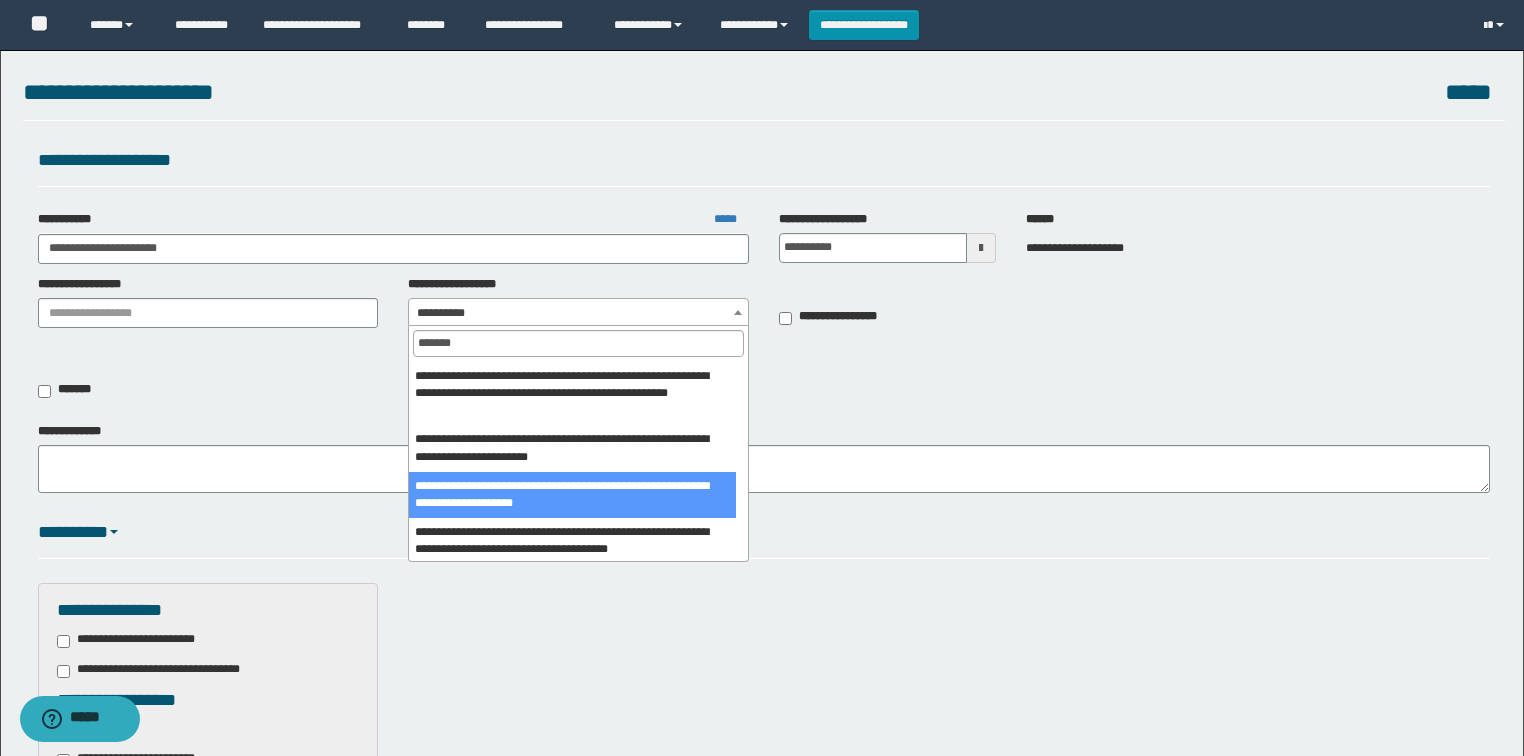 scroll, scrollTop: 720, scrollLeft: 0, axis: vertical 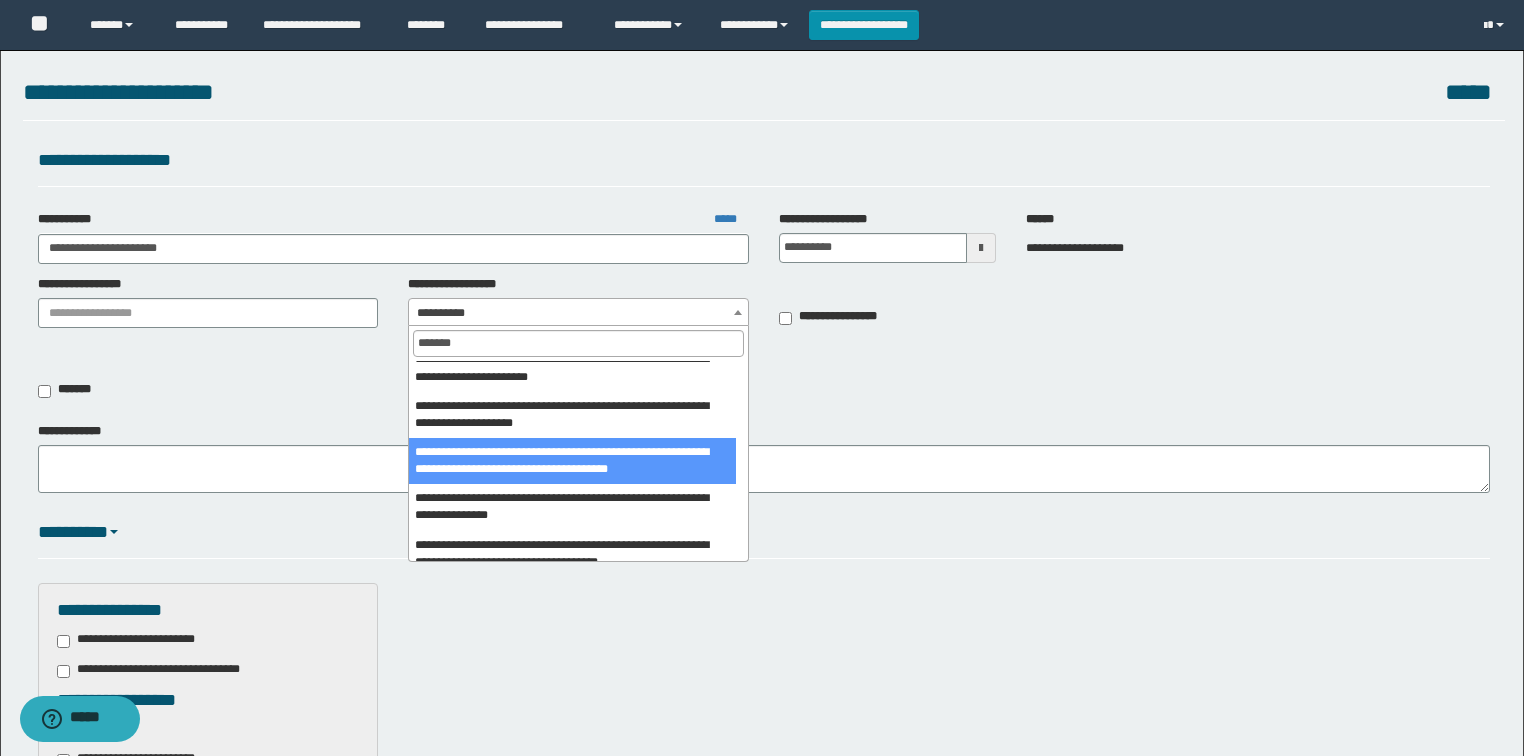 select on "***" 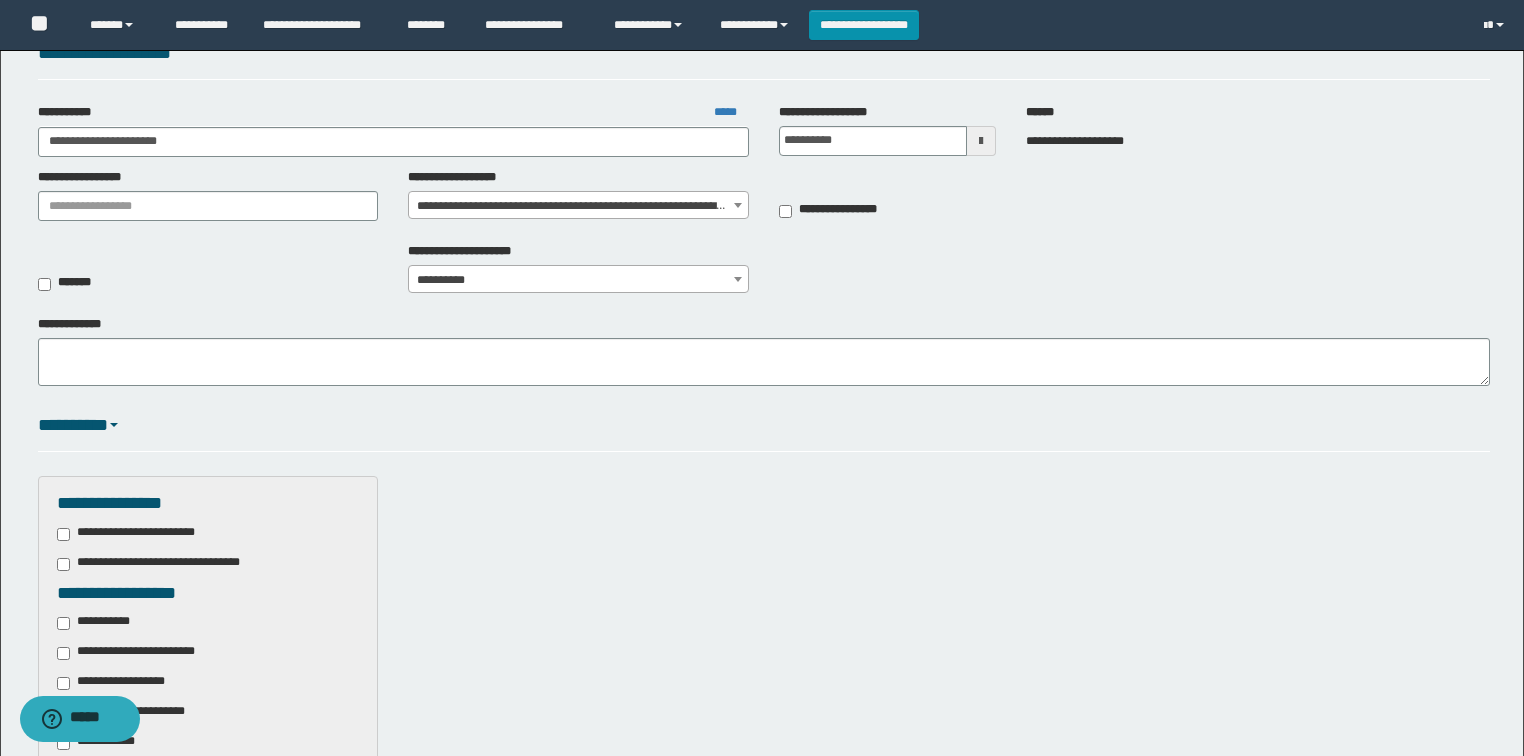 scroll, scrollTop: 320, scrollLeft: 0, axis: vertical 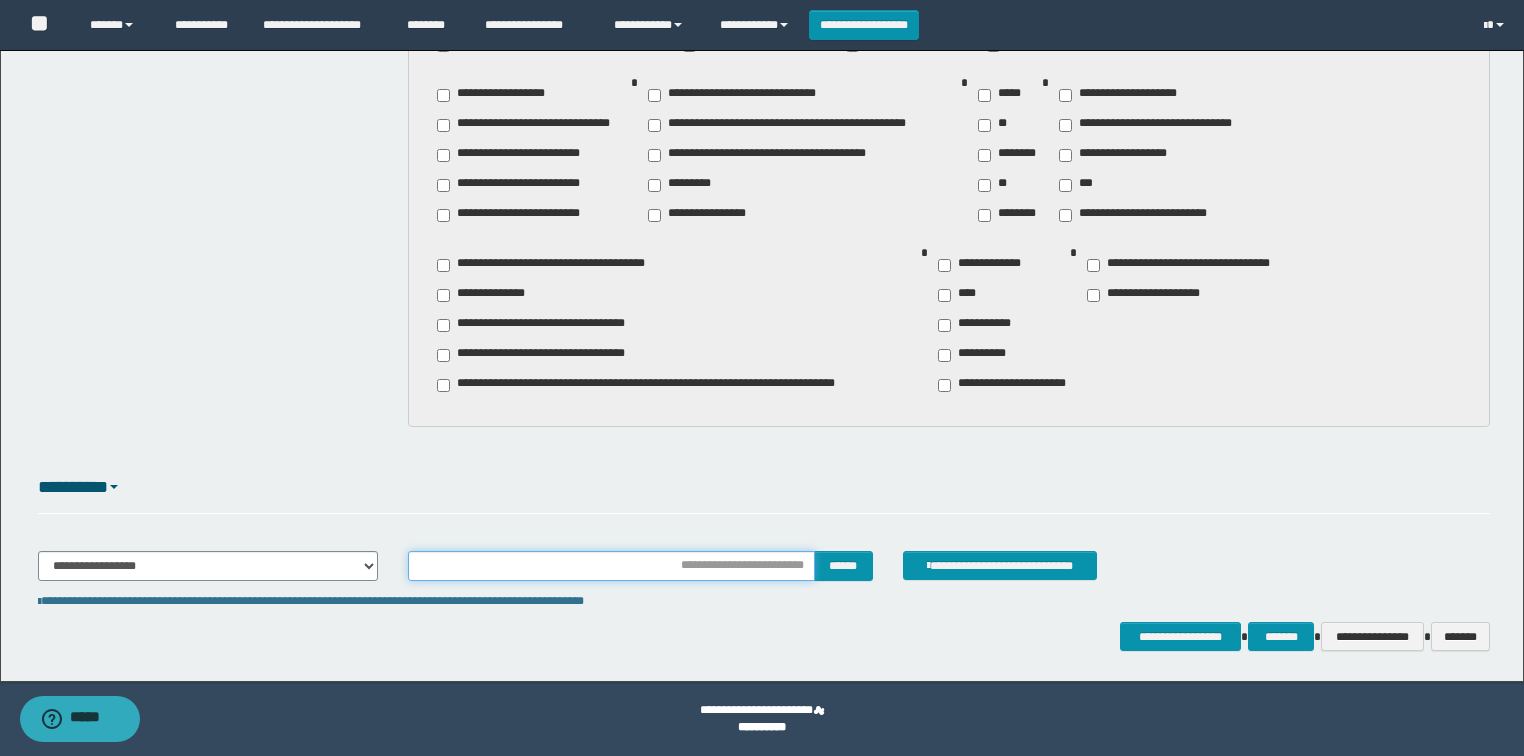 click at bounding box center [611, 566] 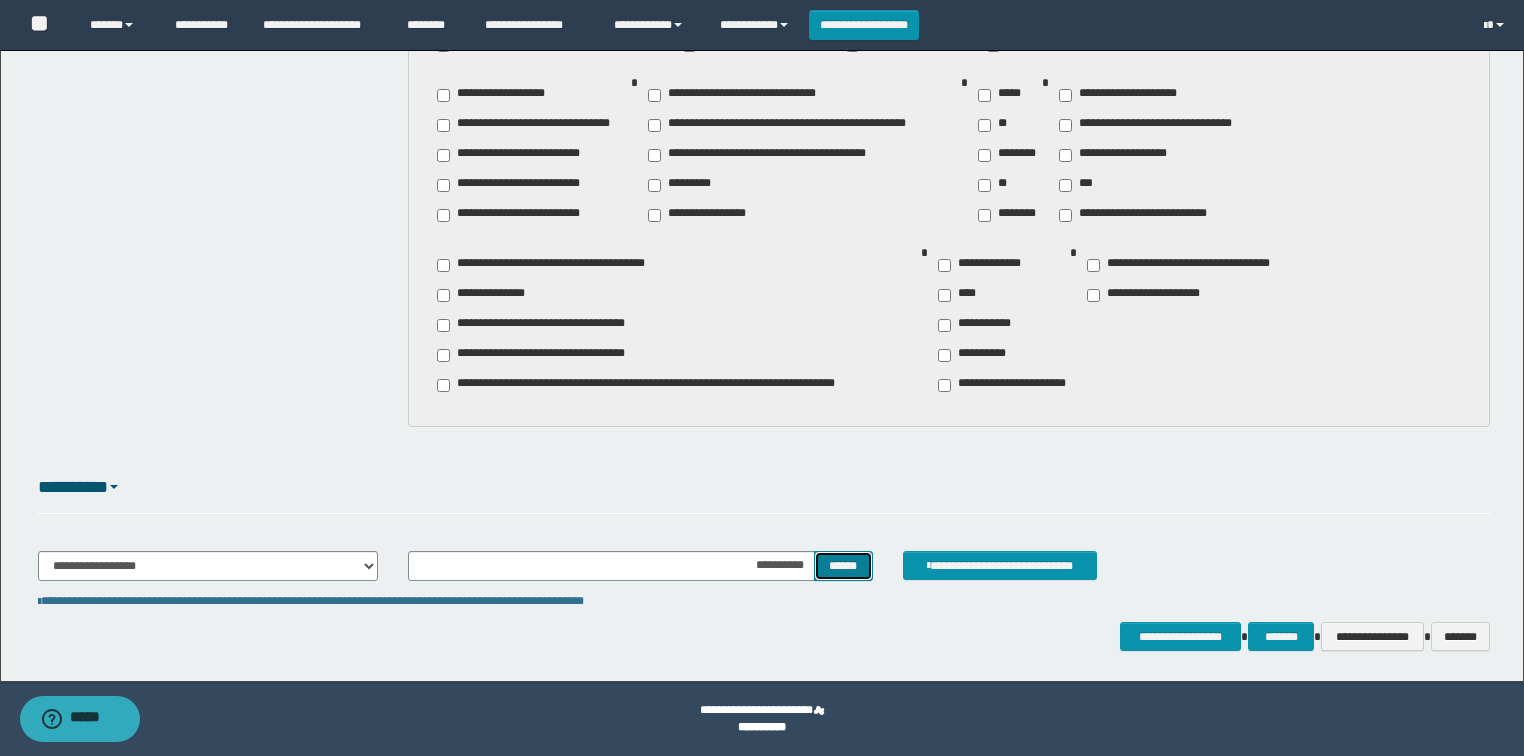 click on "******" at bounding box center [843, 566] 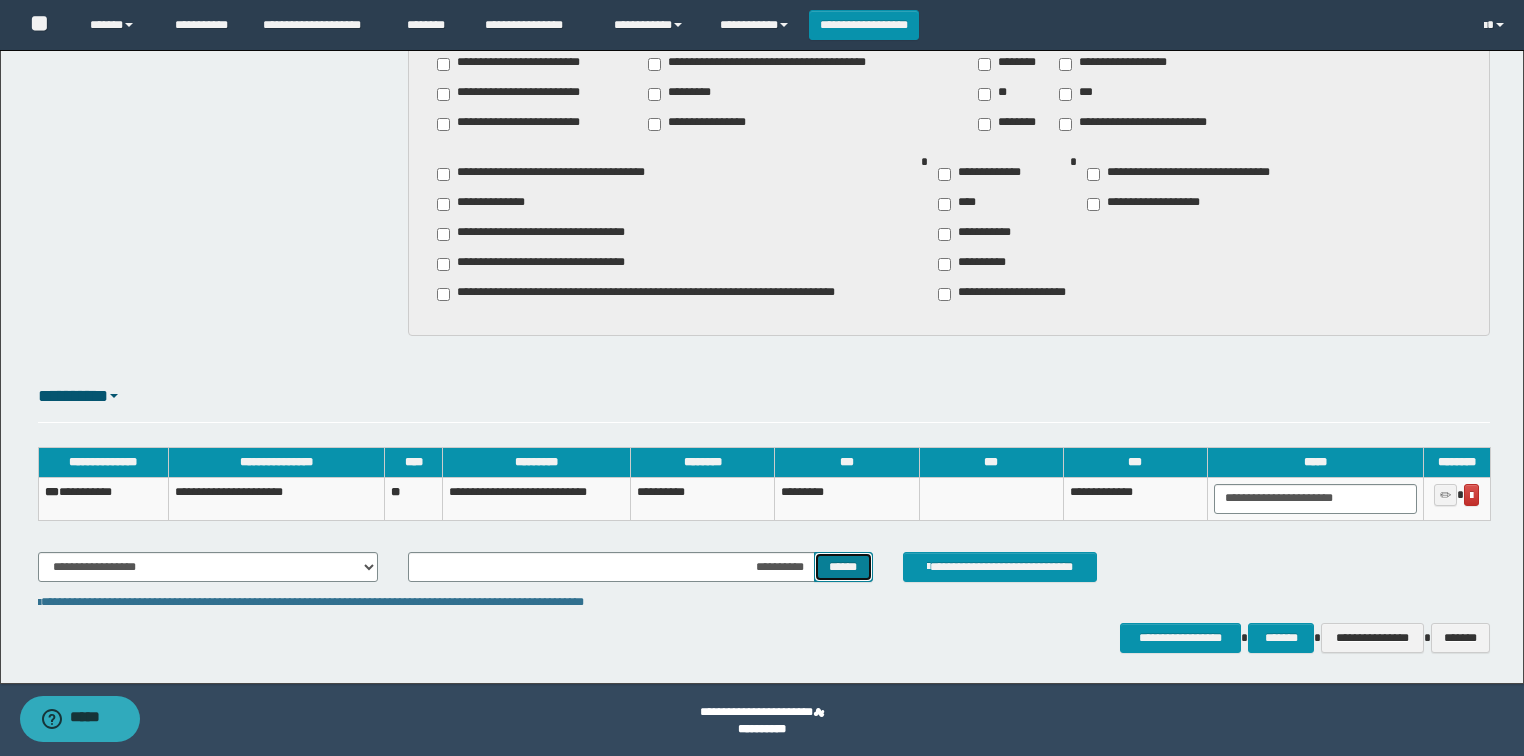 scroll, scrollTop: 1499, scrollLeft: 0, axis: vertical 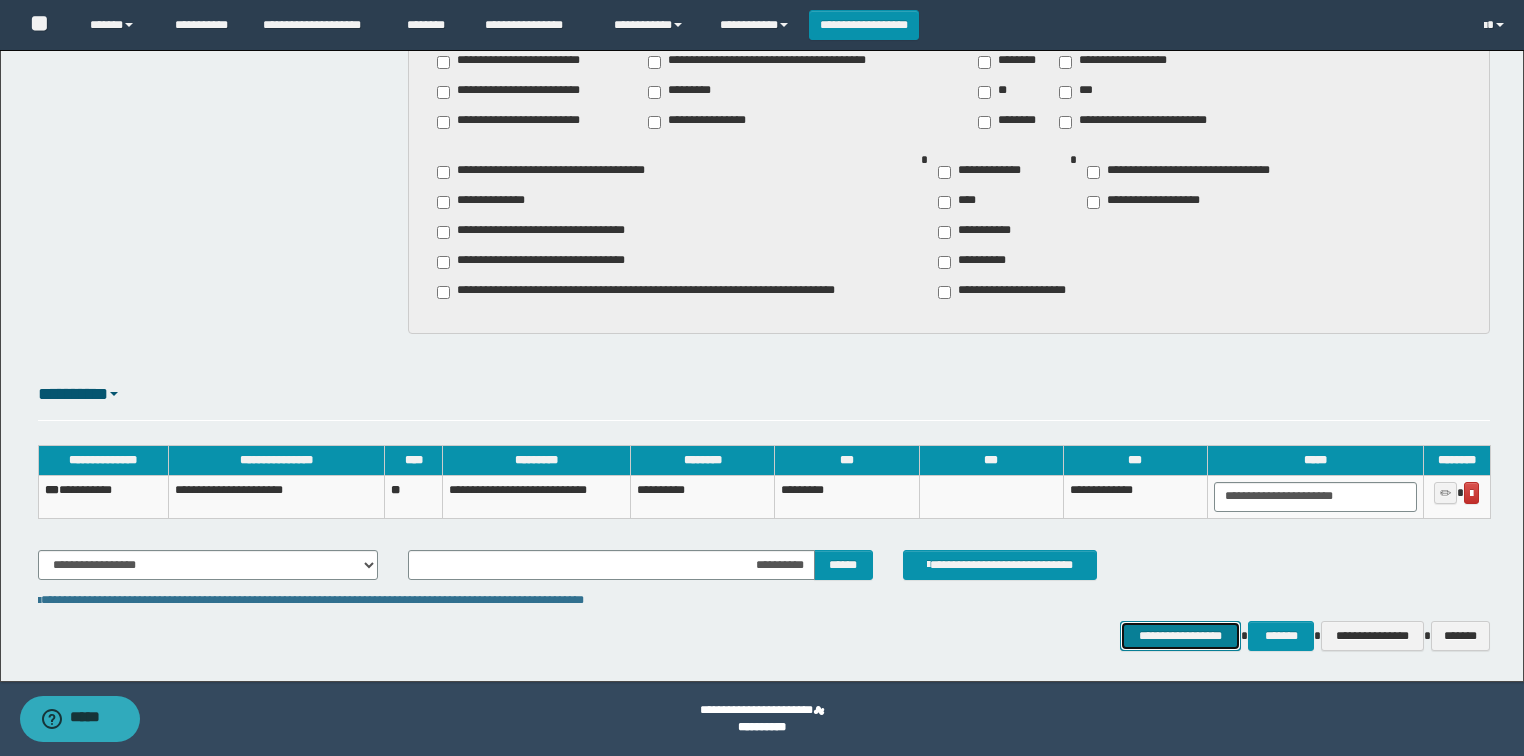 click on "**********" at bounding box center [1181, 636] 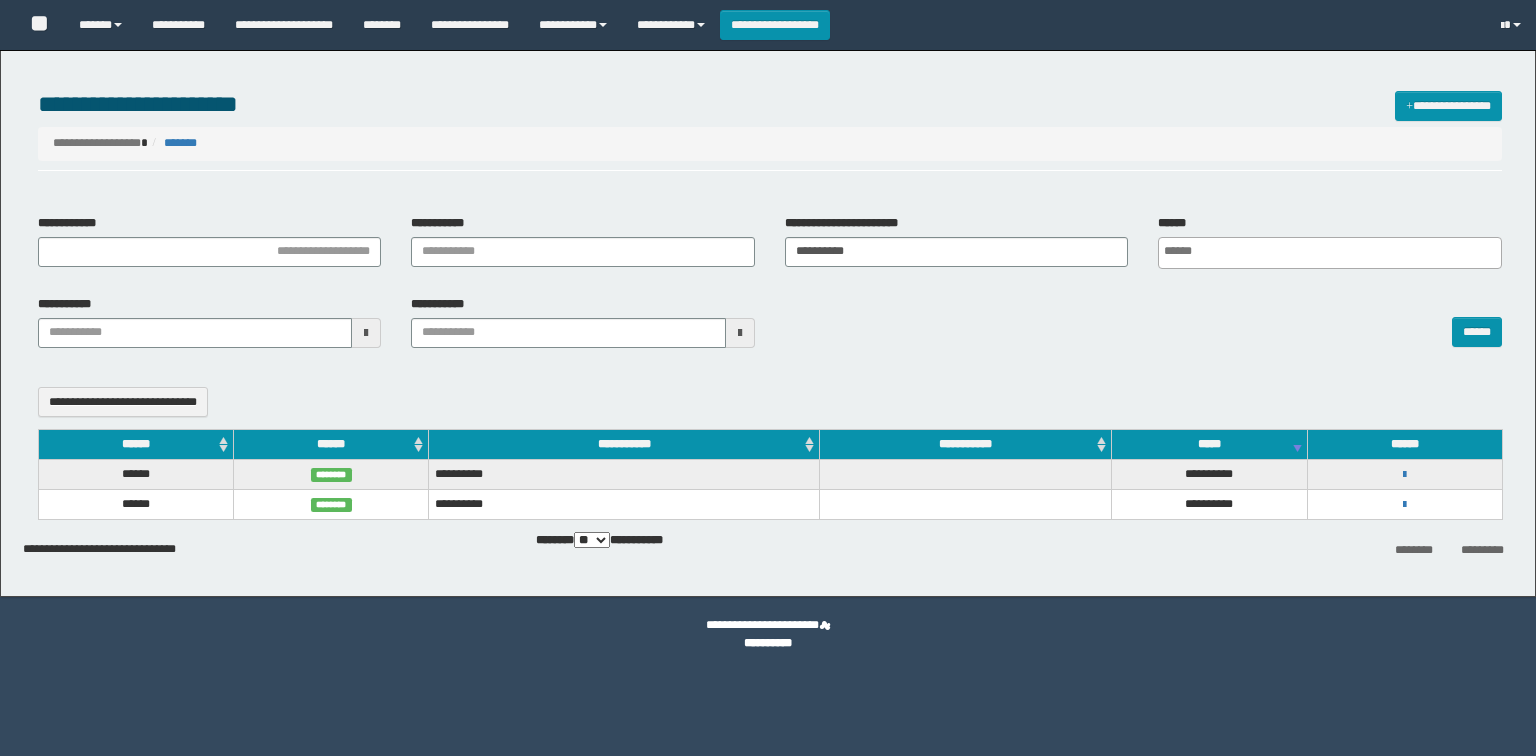 select 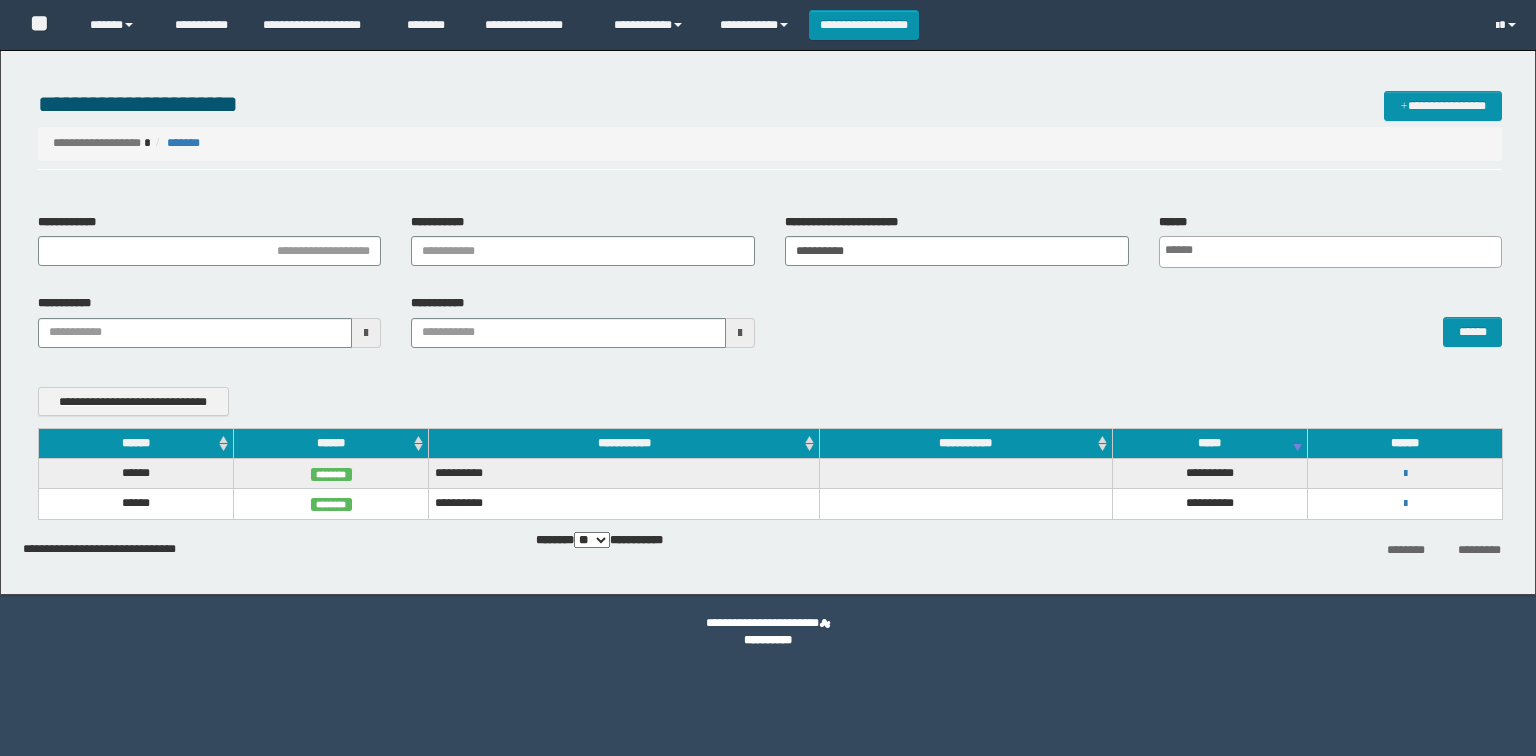 scroll, scrollTop: 0, scrollLeft: 0, axis: both 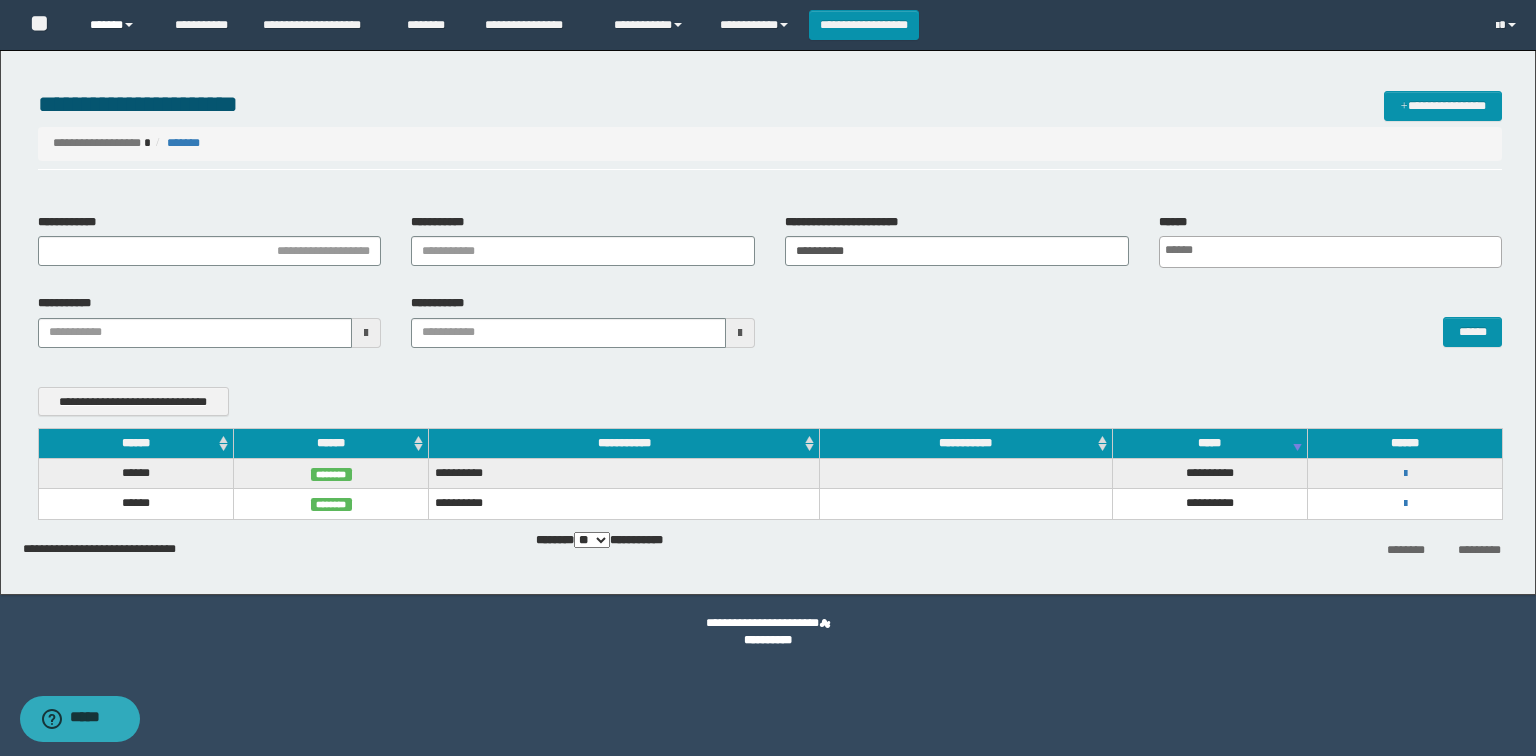 click on "******" at bounding box center (117, 25) 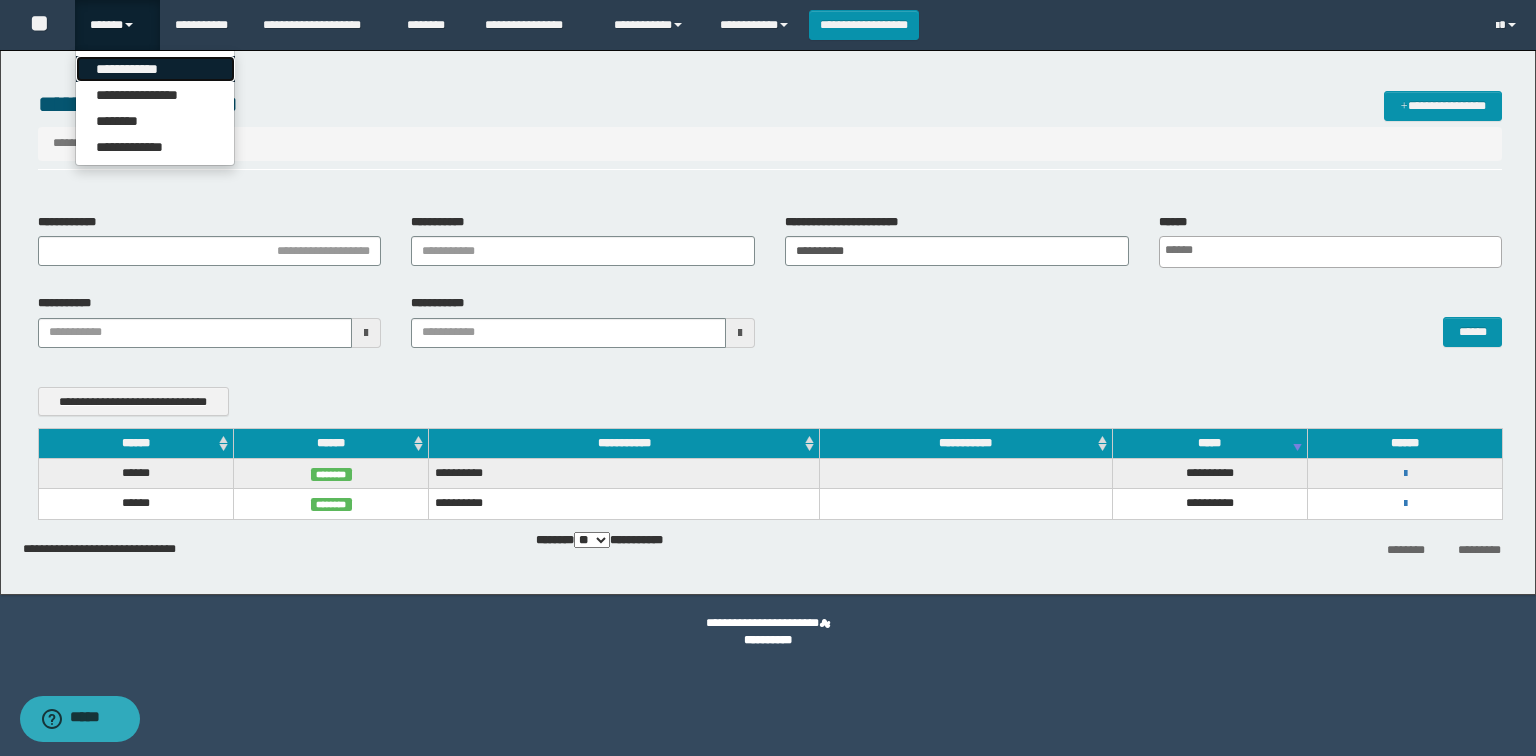 click on "**********" at bounding box center [155, 69] 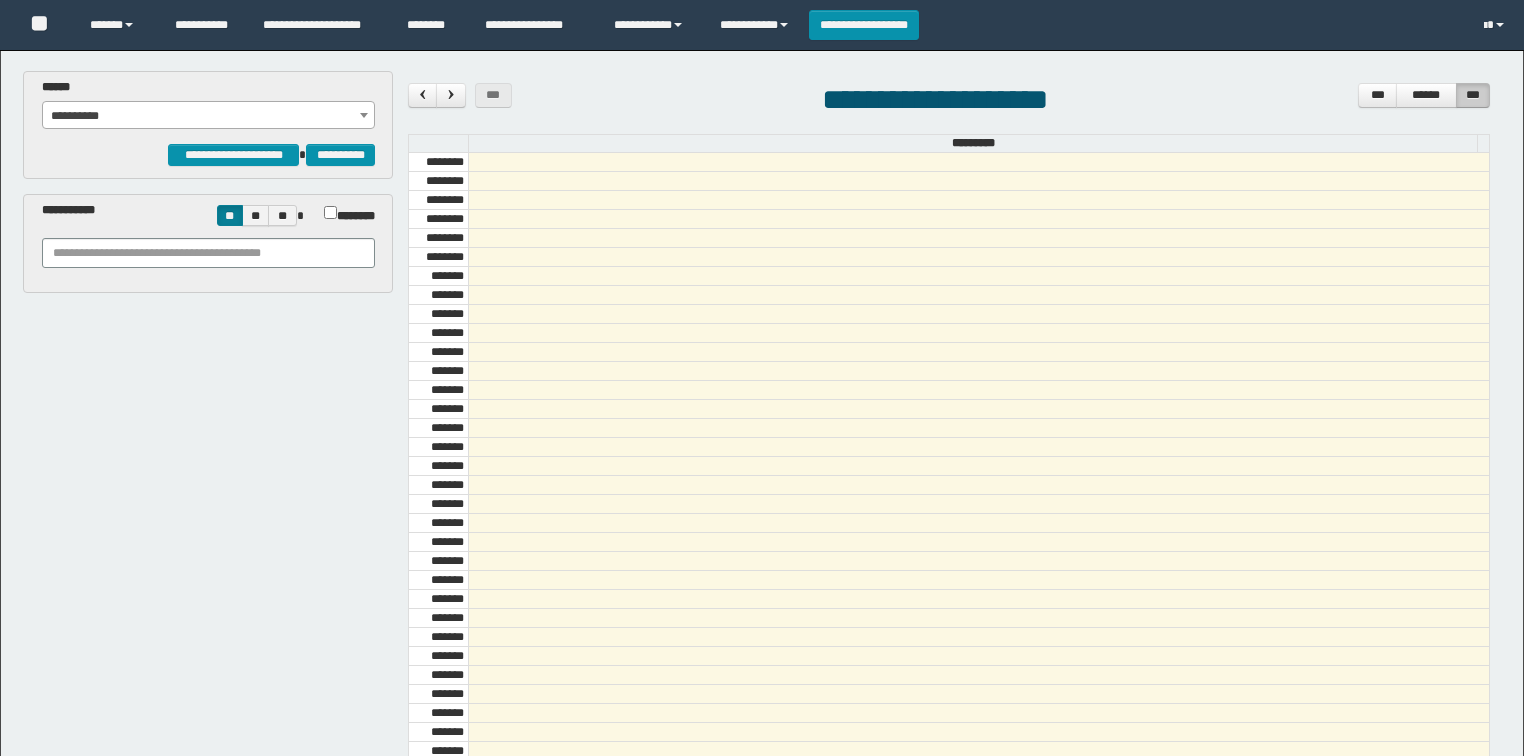 scroll, scrollTop: 0, scrollLeft: 0, axis: both 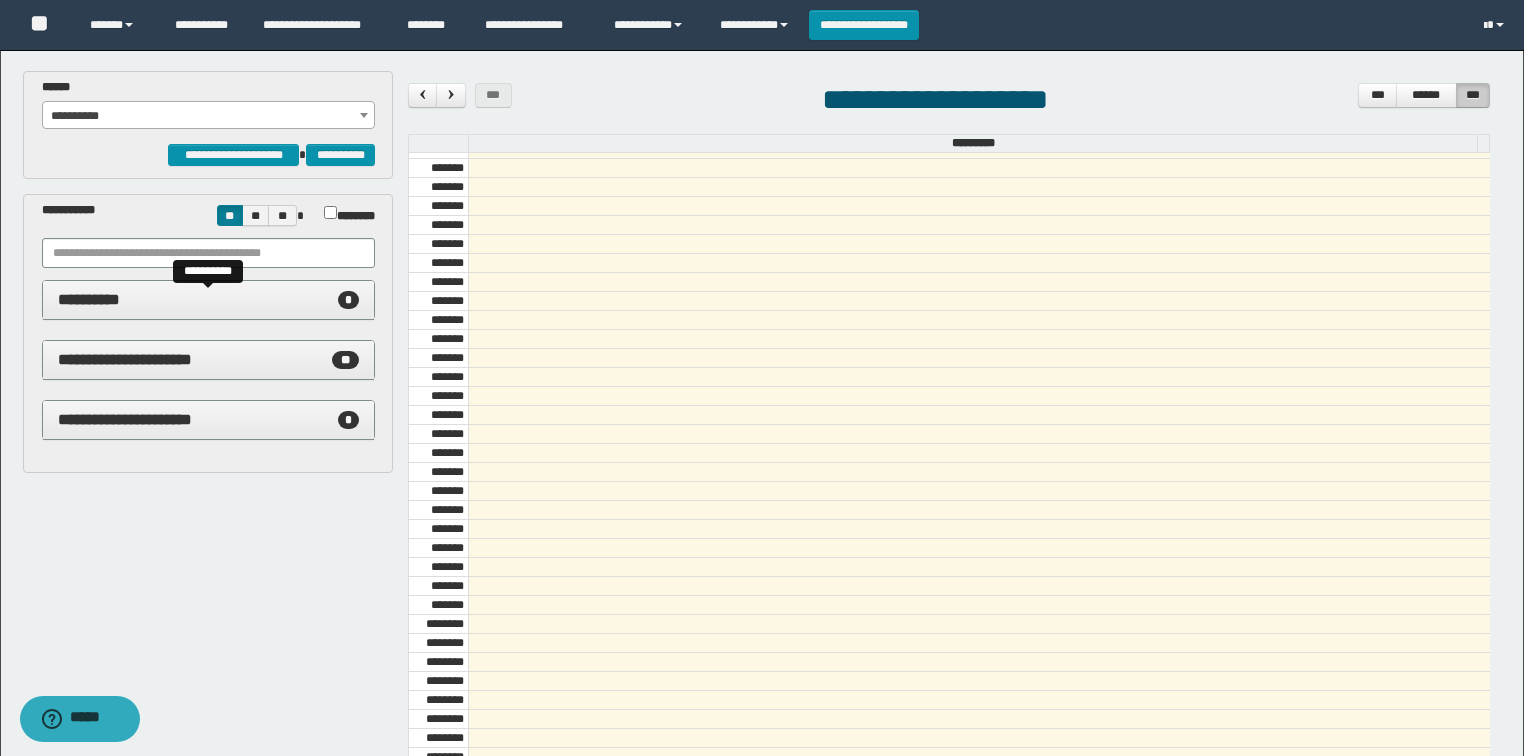 click on "**********" at bounding box center (209, 300) 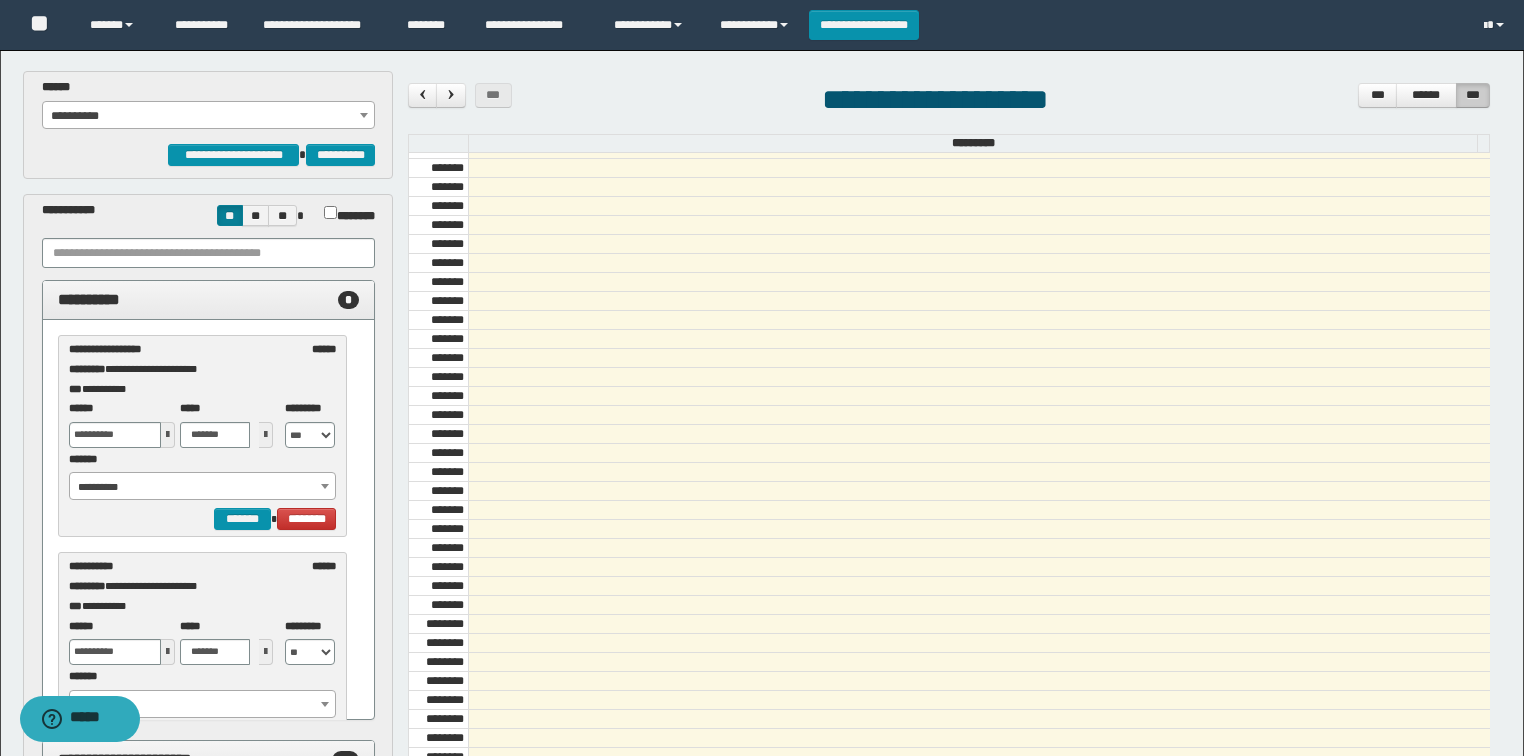 scroll, scrollTop: 64, scrollLeft: 0, axis: vertical 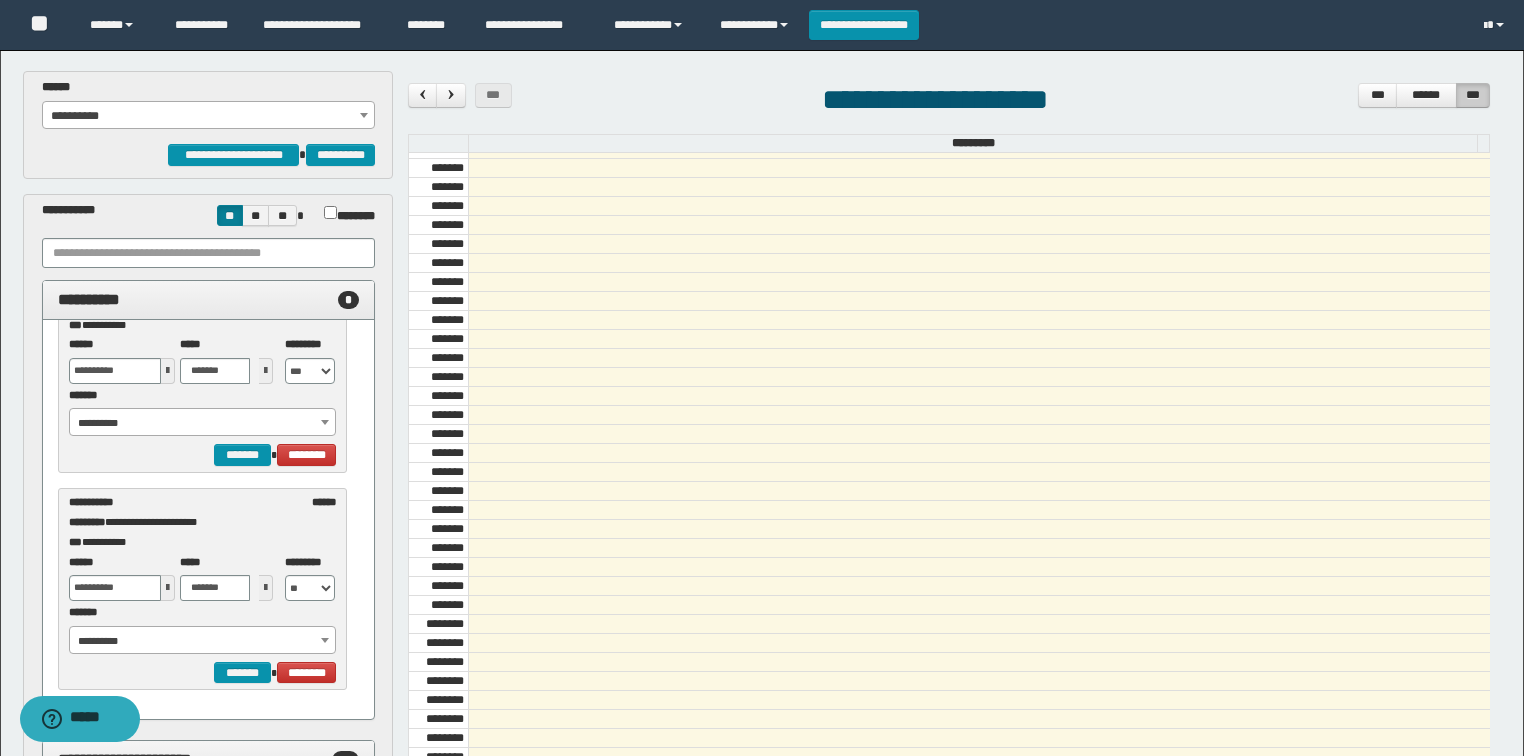click on "**********" at bounding box center (203, 641) 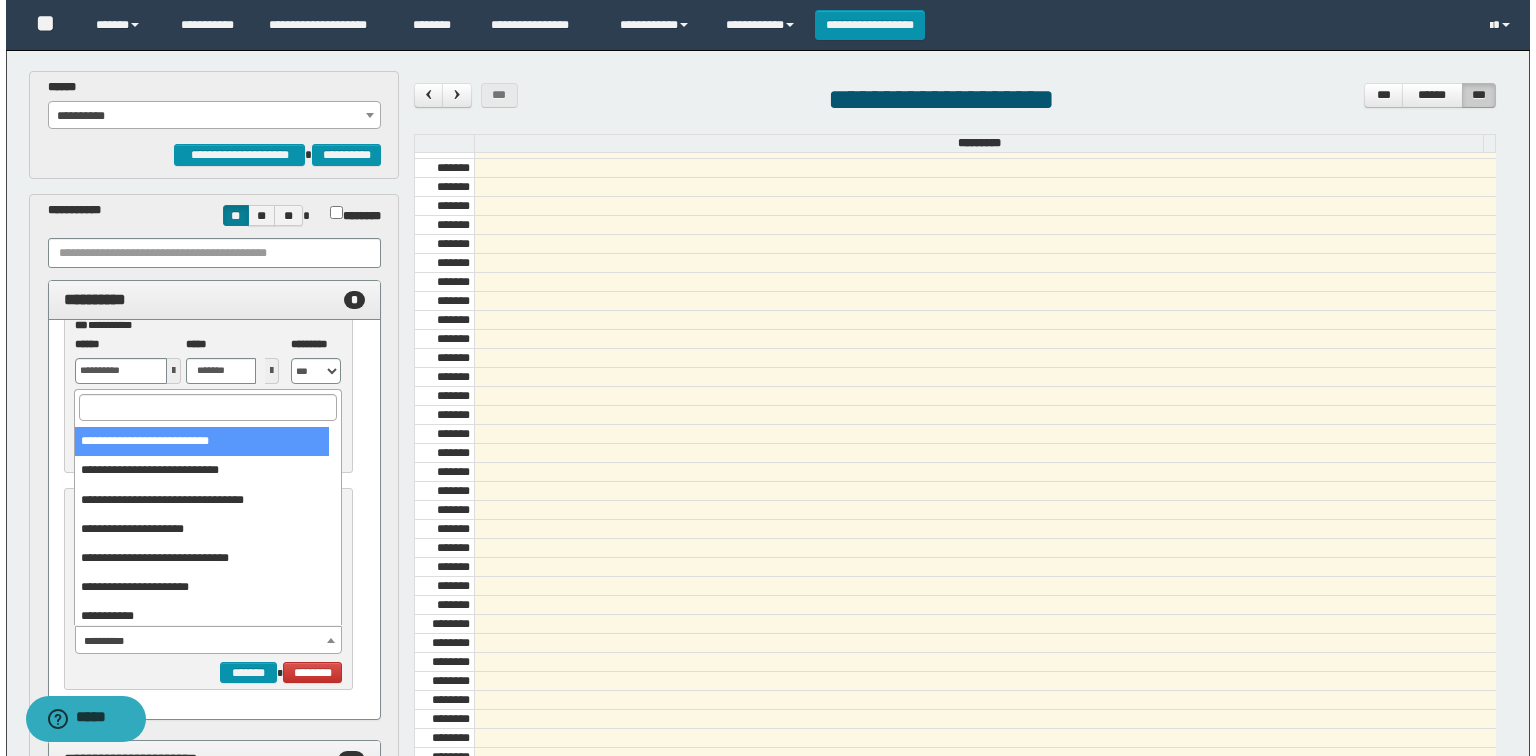 scroll, scrollTop: 149, scrollLeft: 0, axis: vertical 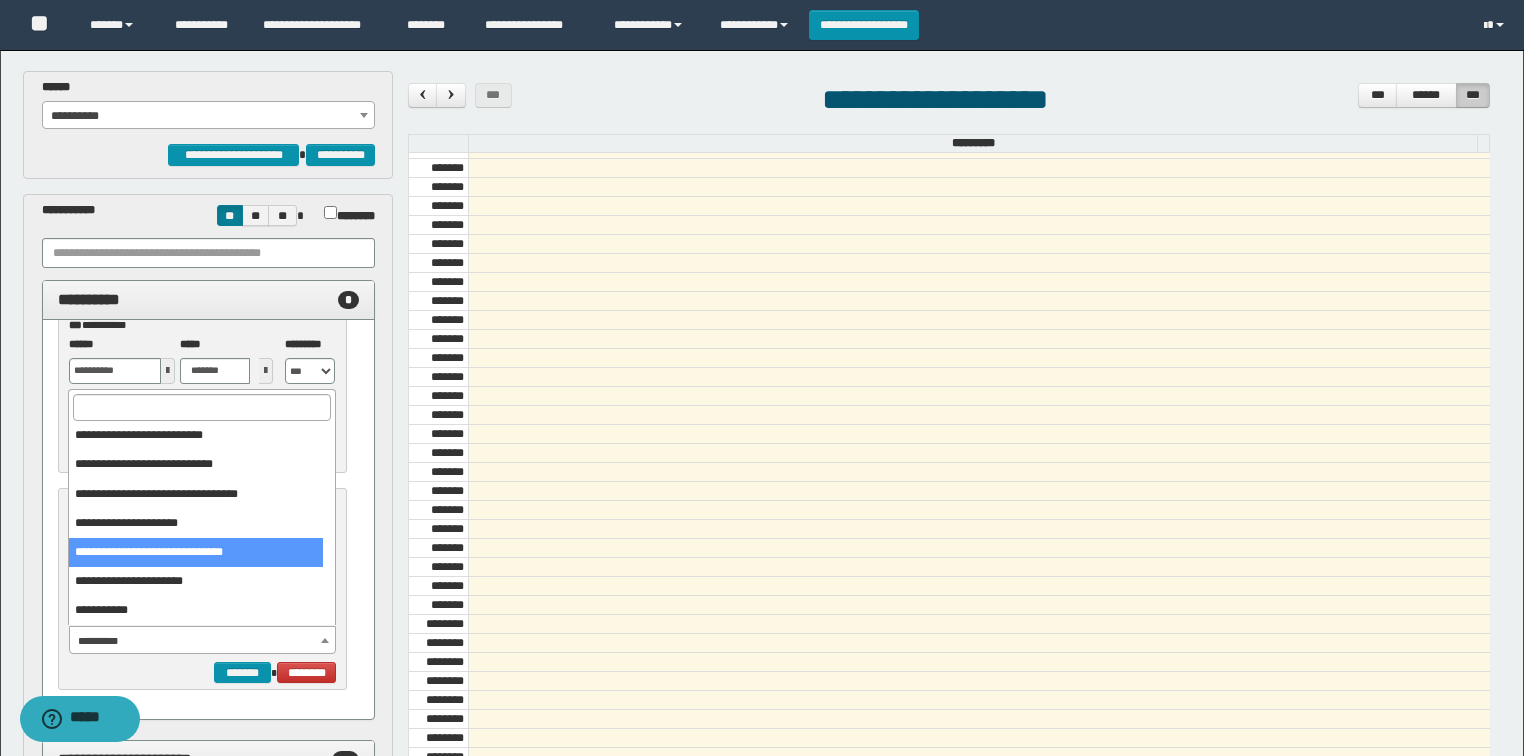 select on "******" 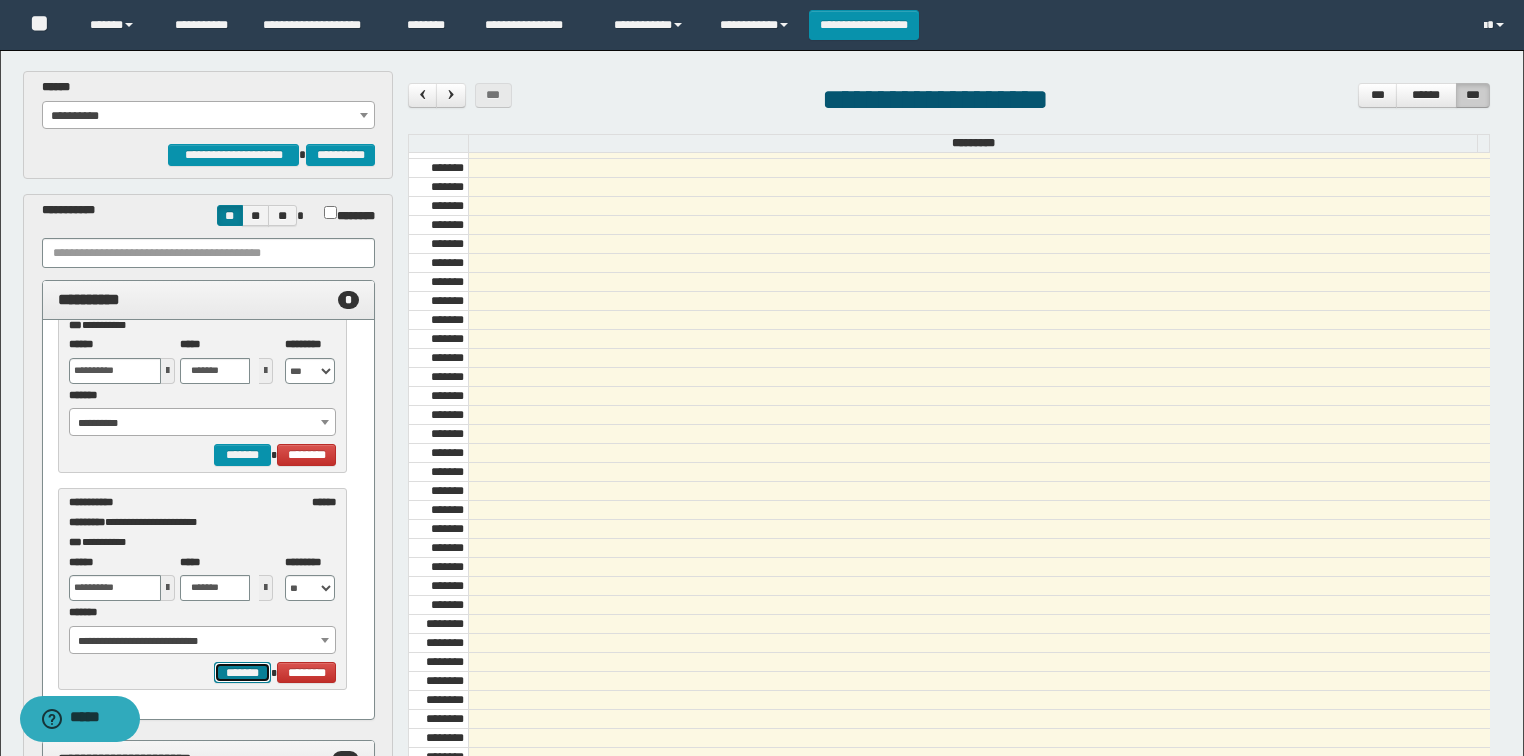 click on "*******" at bounding box center [242, 673] 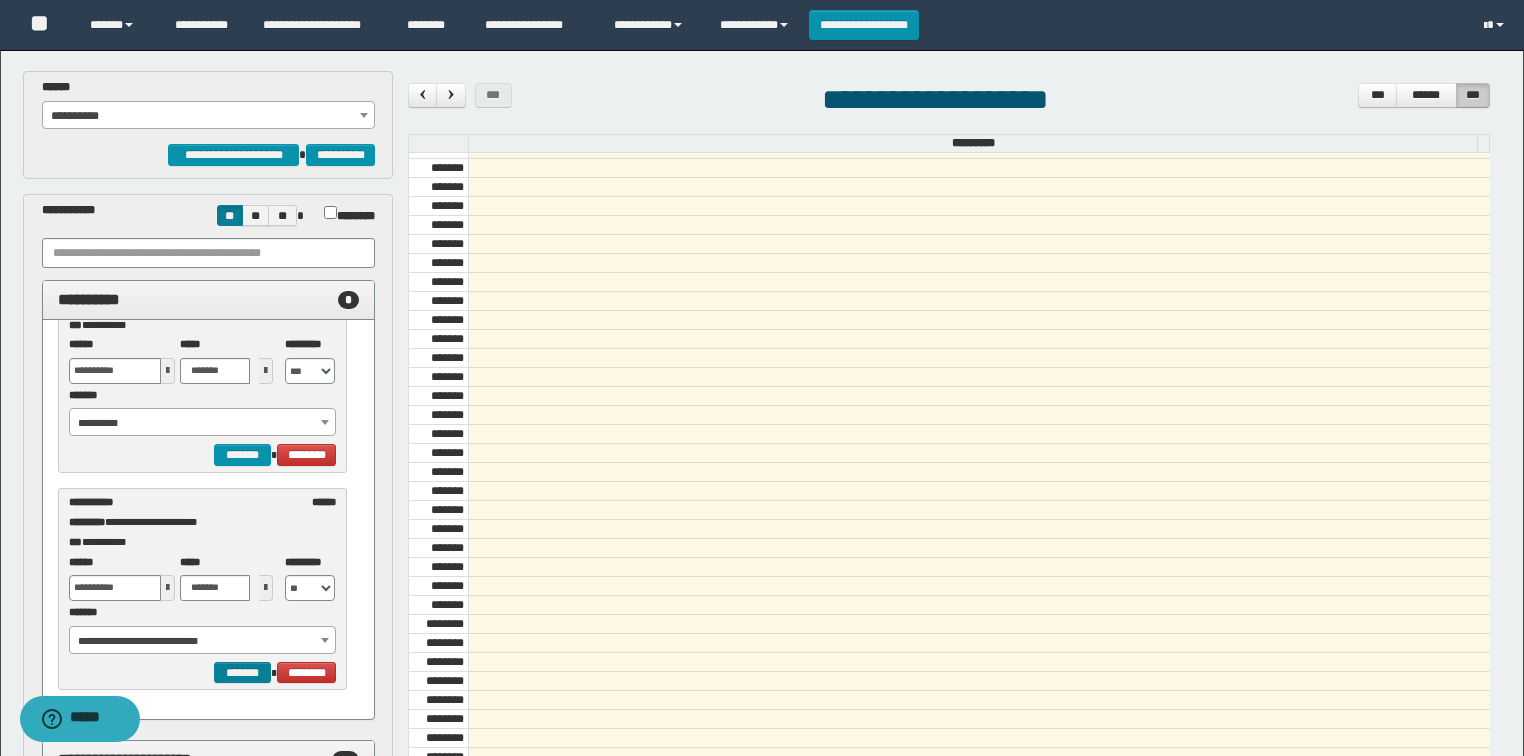 scroll, scrollTop: 0, scrollLeft: 0, axis: both 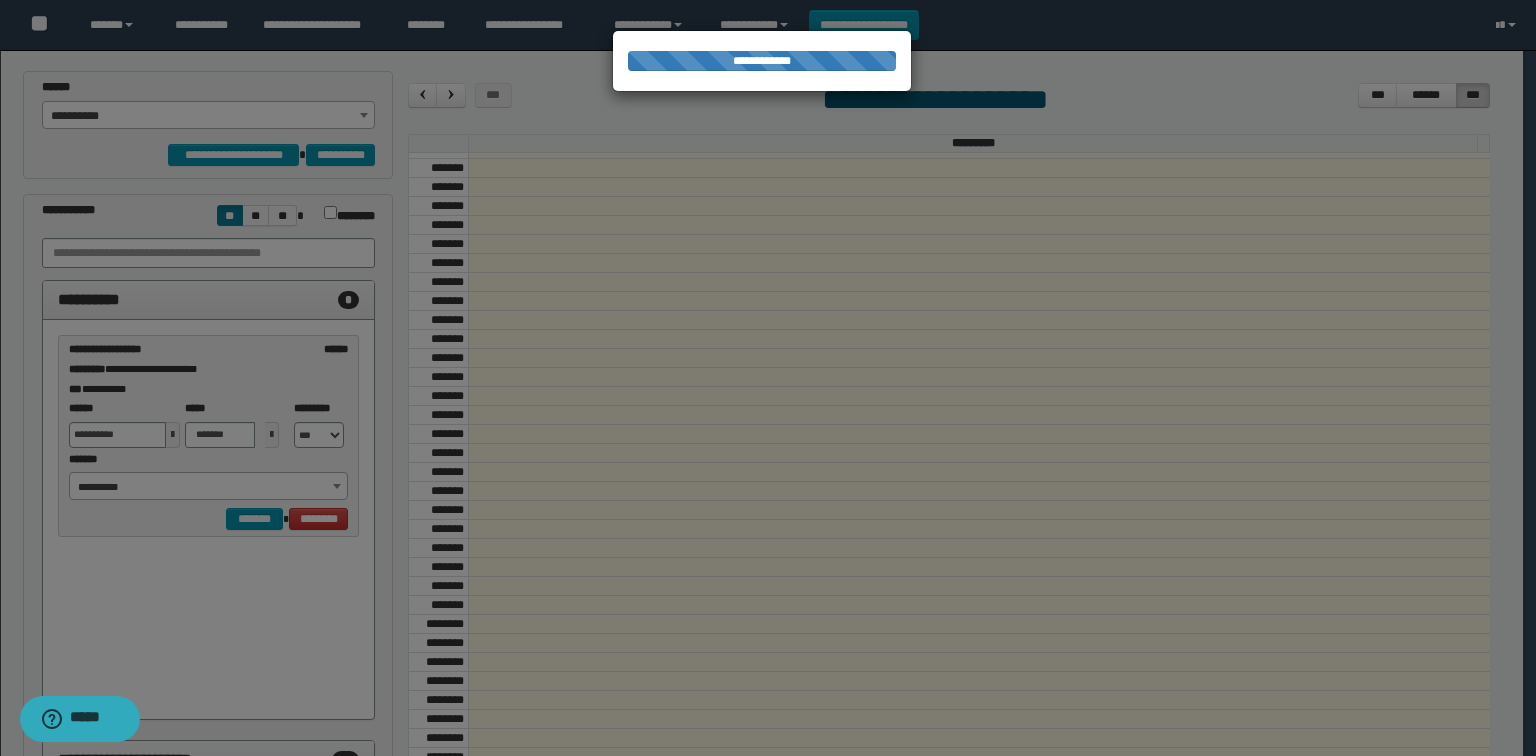 select on "******" 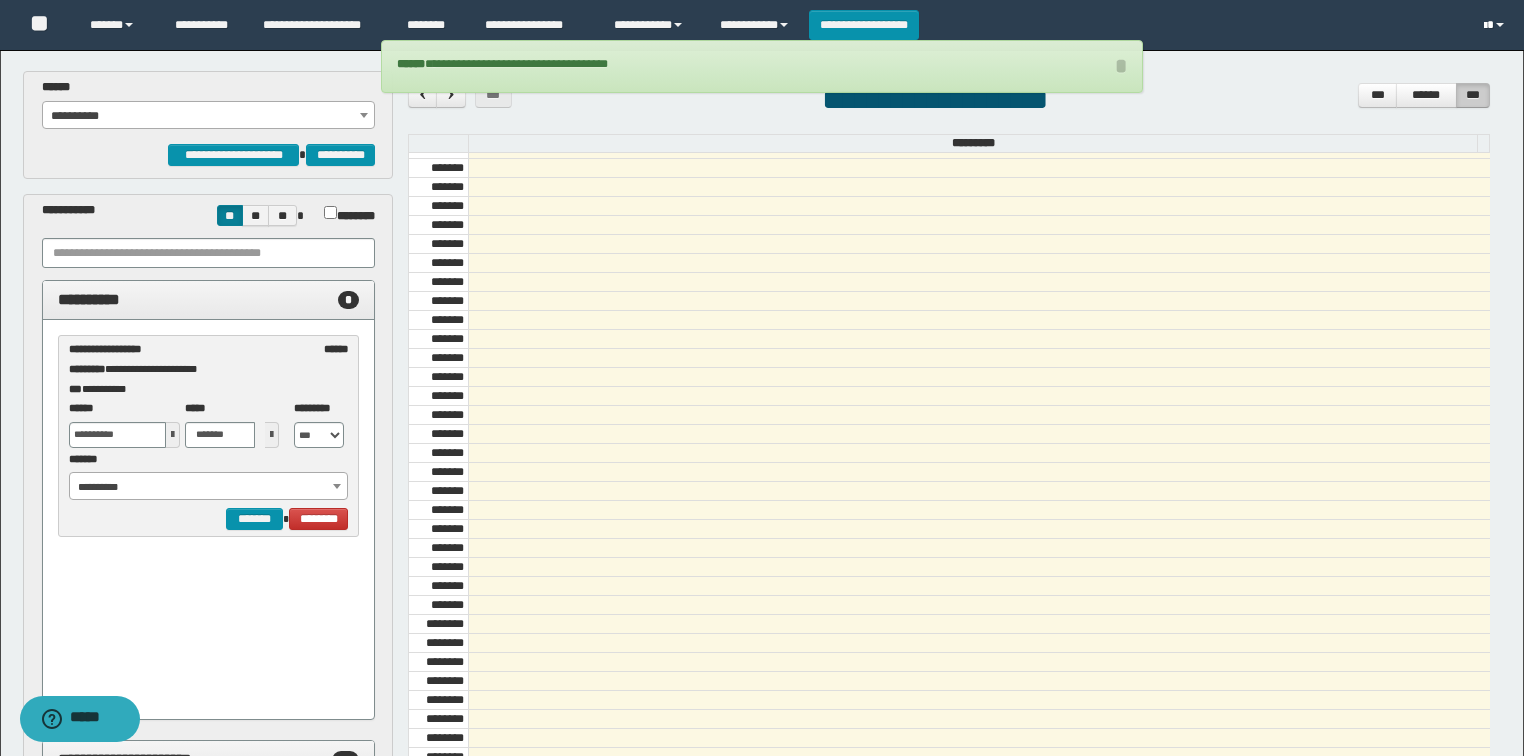 click at bounding box center (1485, 26) 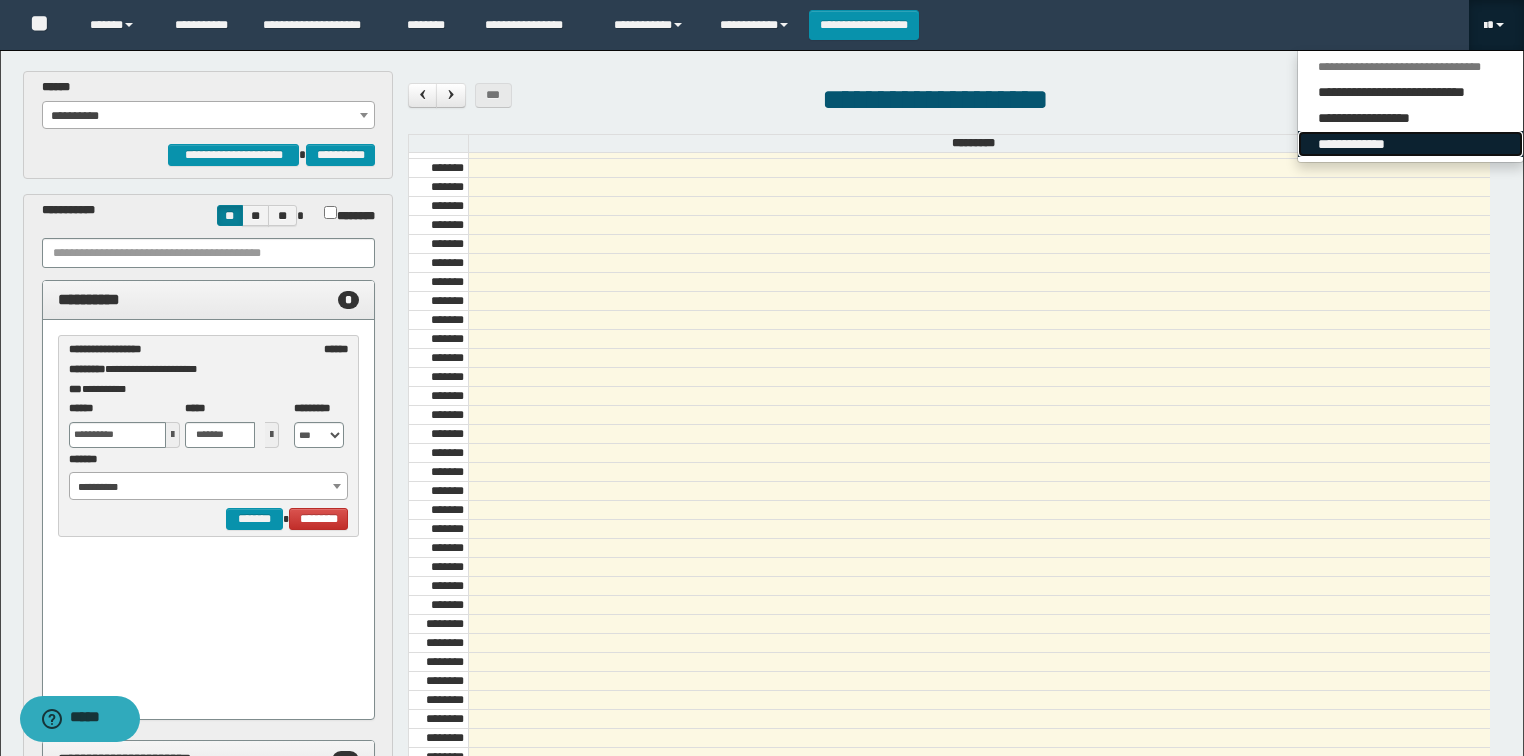 click on "**********" at bounding box center (1410, 144) 